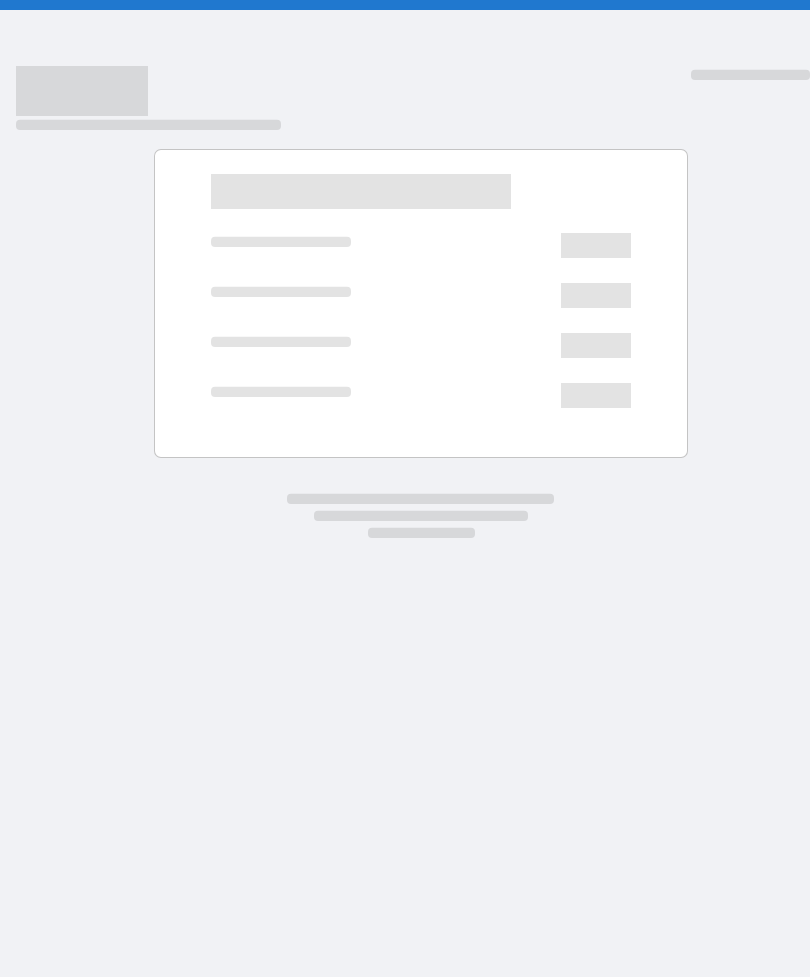 scroll, scrollTop: 0, scrollLeft: 0, axis: both 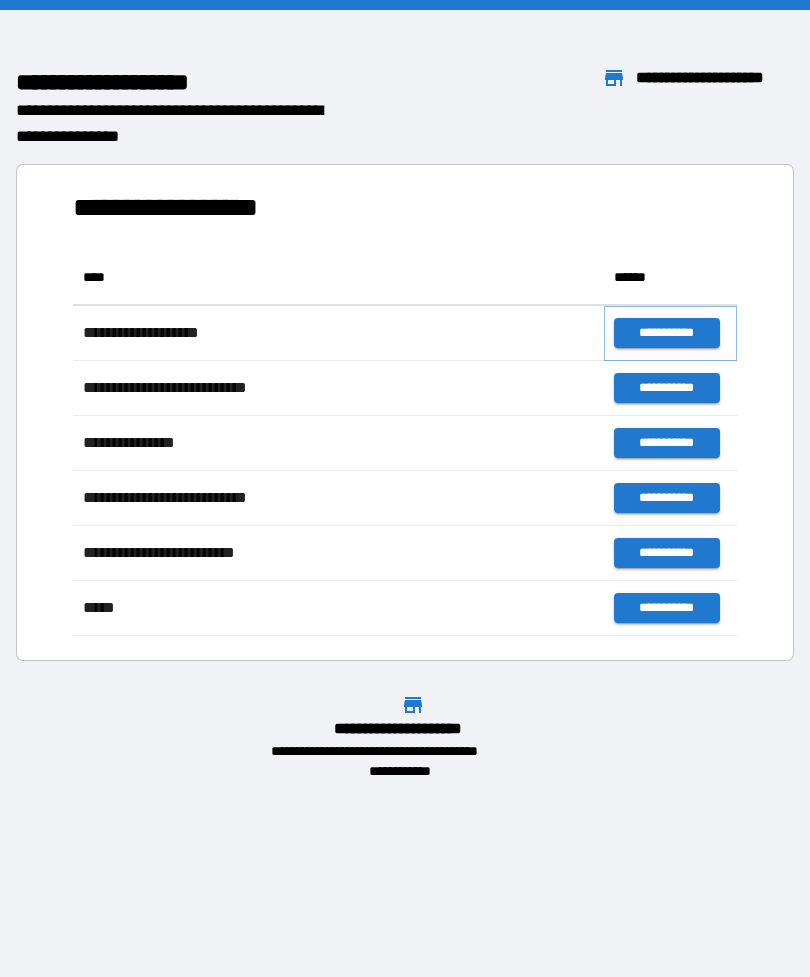 click on "**********" at bounding box center [666, 333] 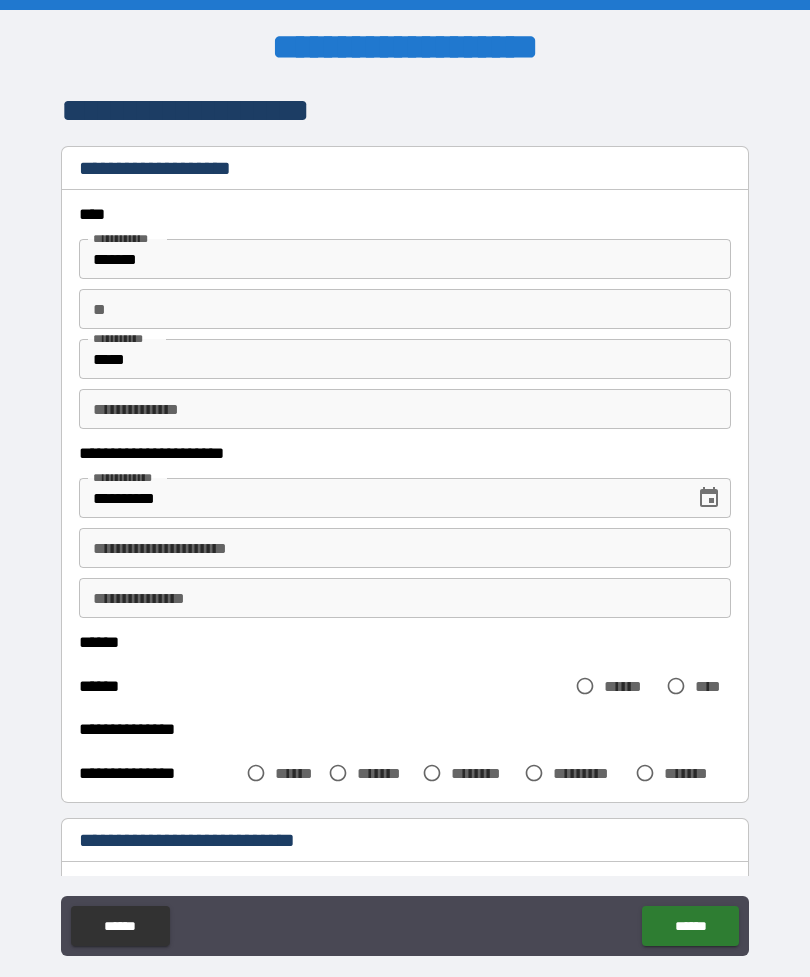 click on "**********" at bounding box center [405, 548] 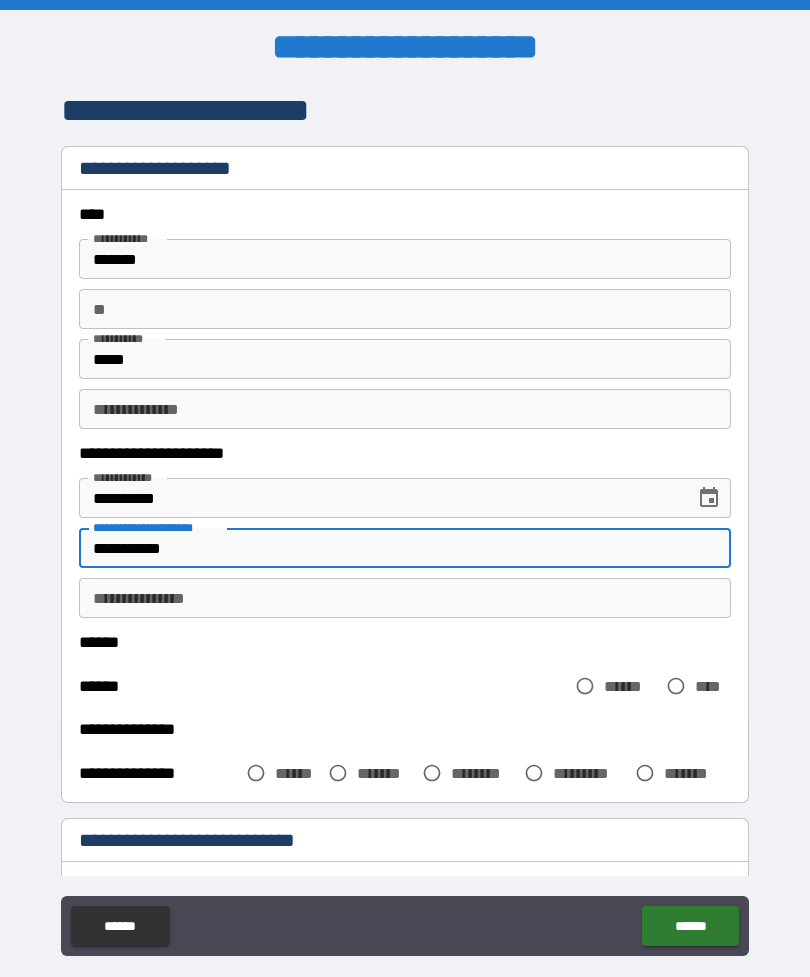 type on "**********" 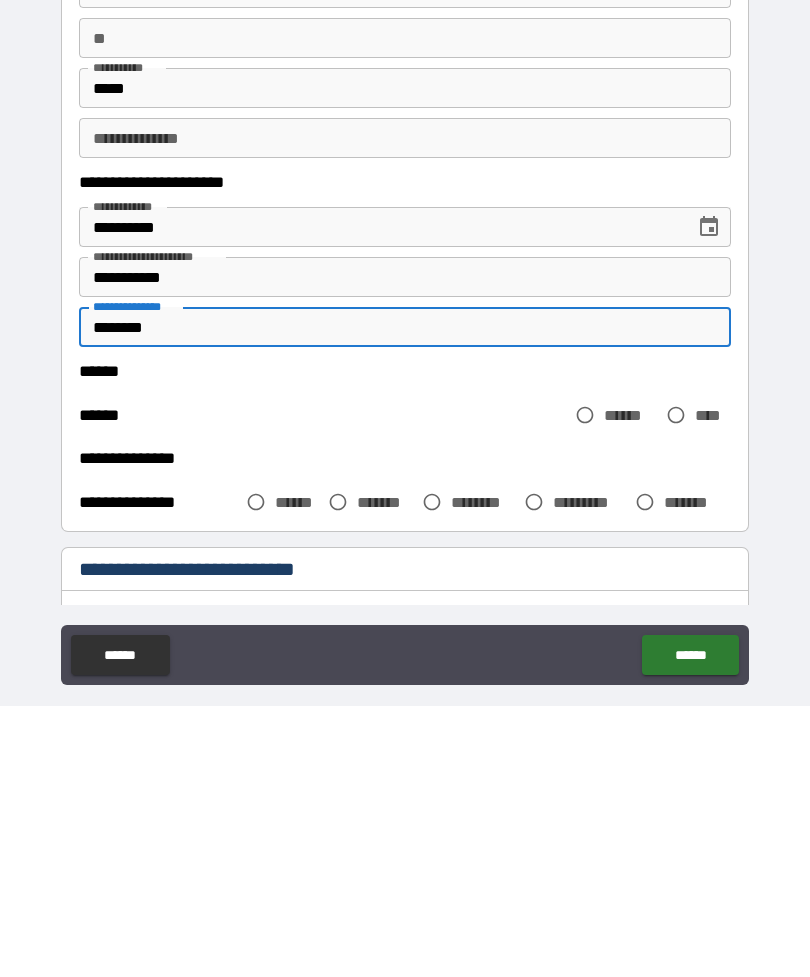type on "********" 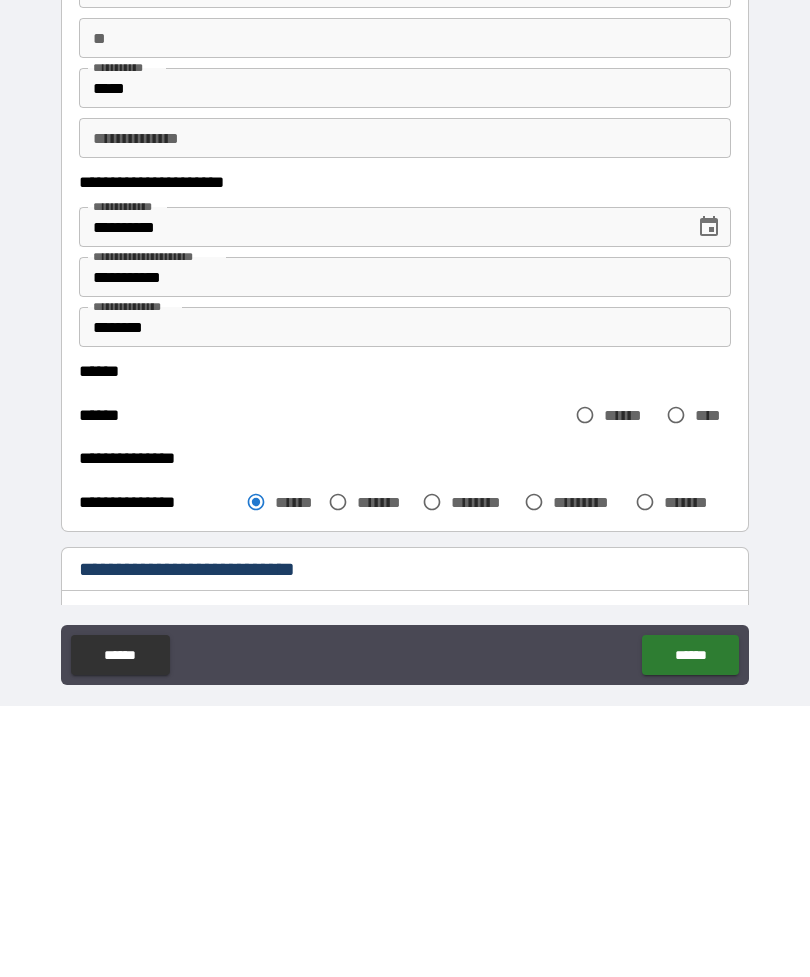 scroll, scrollTop: 64, scrollLeft: 0, axis: vertical 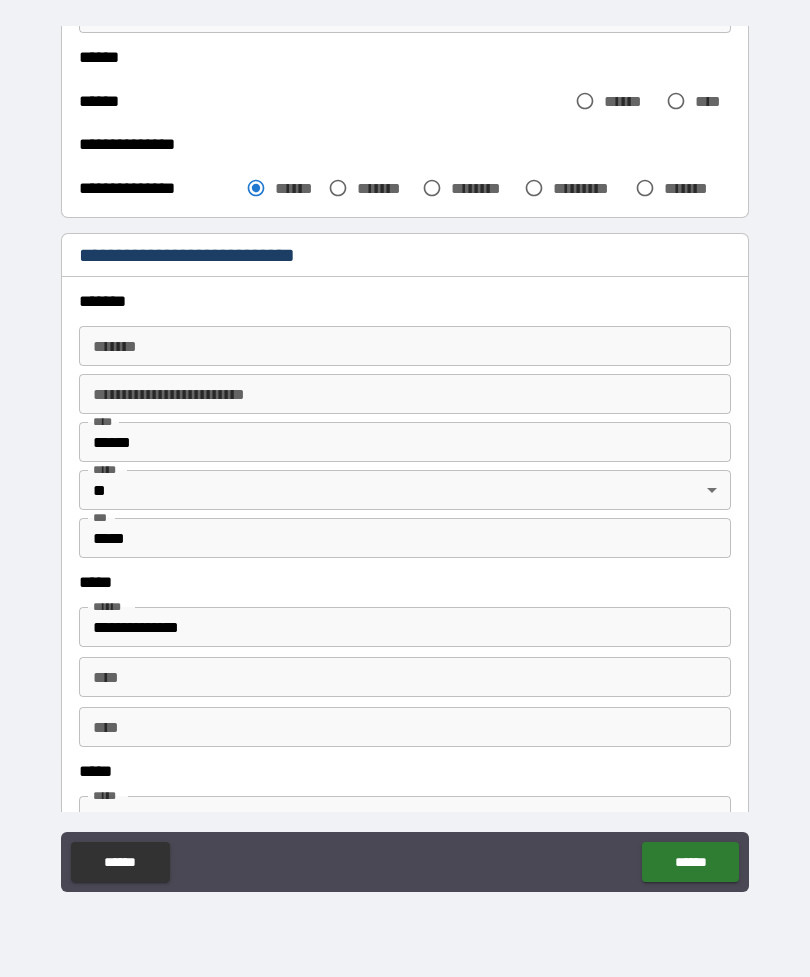 click on "*******" at bounding box center [405, 346] 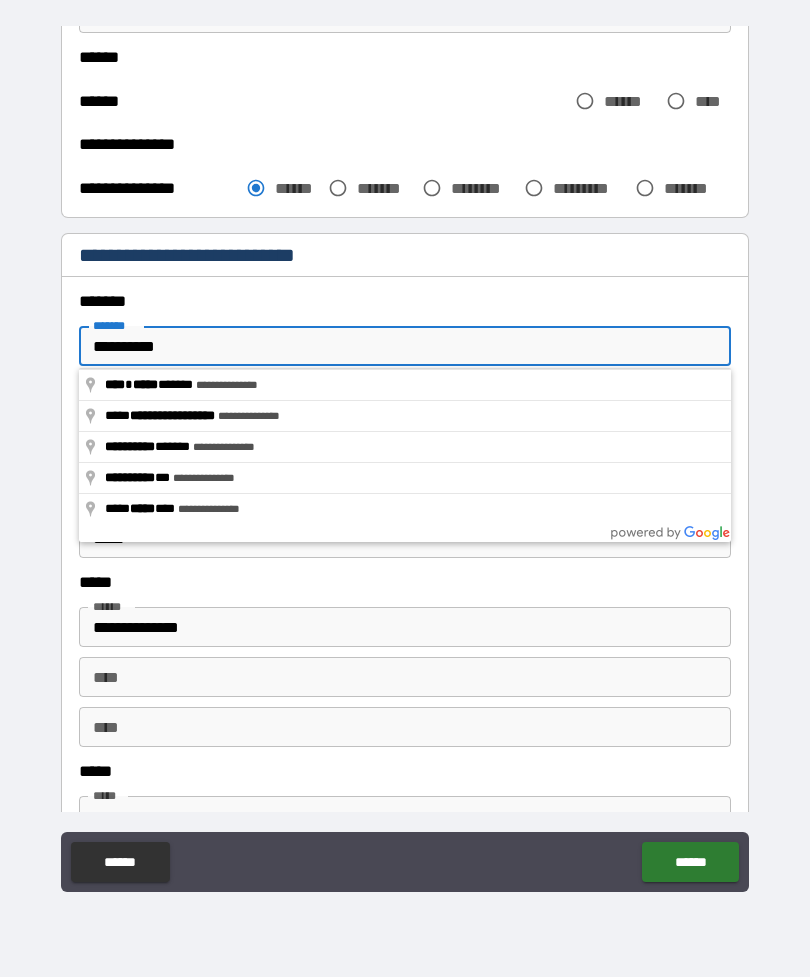 type on "**********" 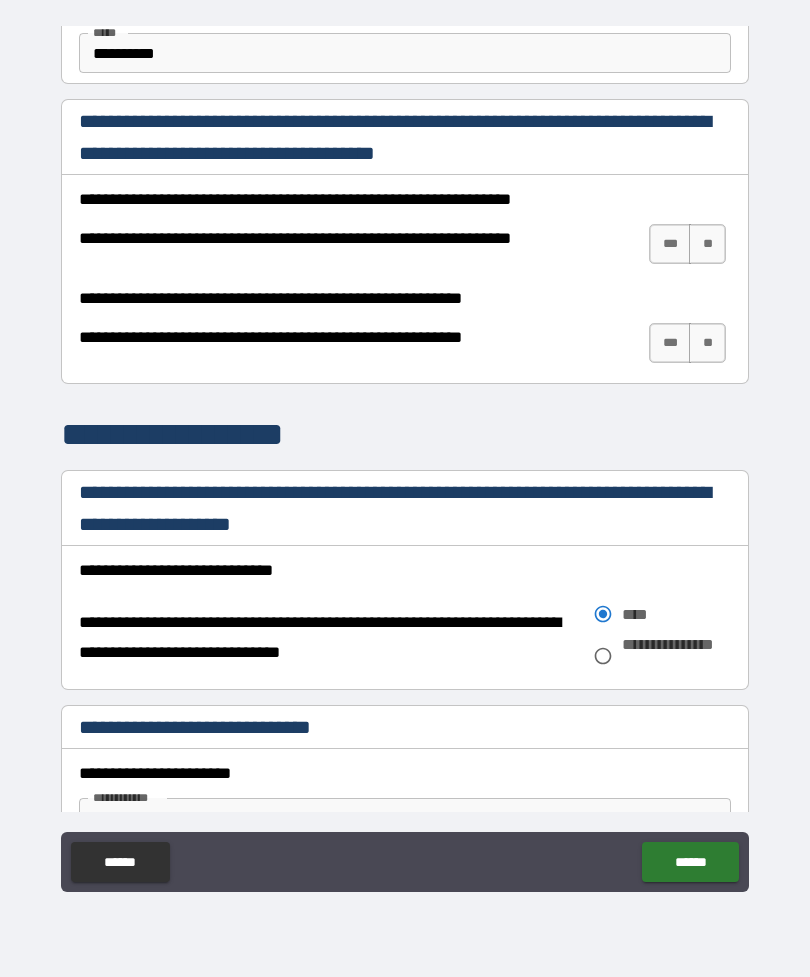 scroll, scrollTop: 1282, scrollLeft: 0, axis: vertical 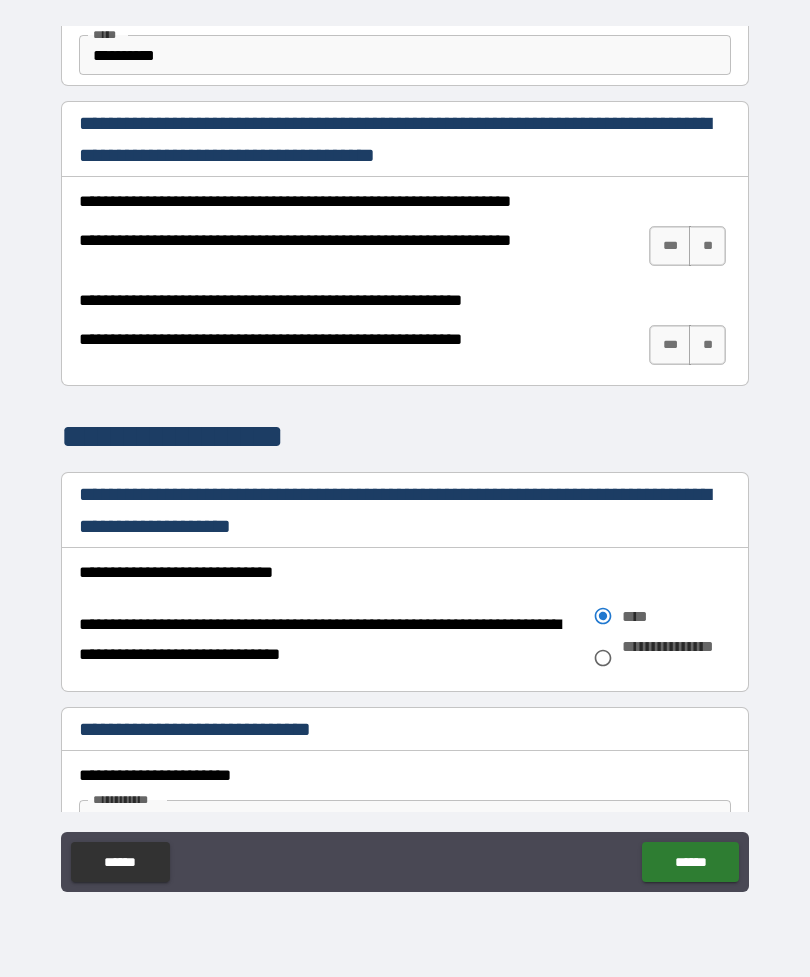 click on "***" at bounding box center [670, 246] 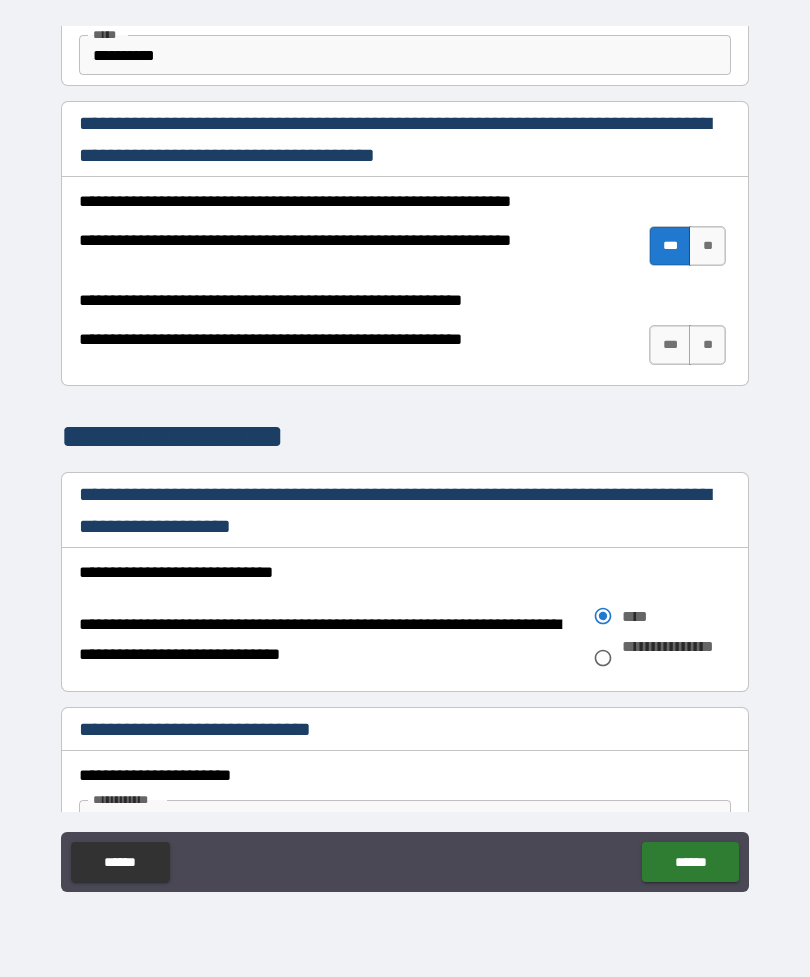 click on "***" at bounding box center (670, 345) 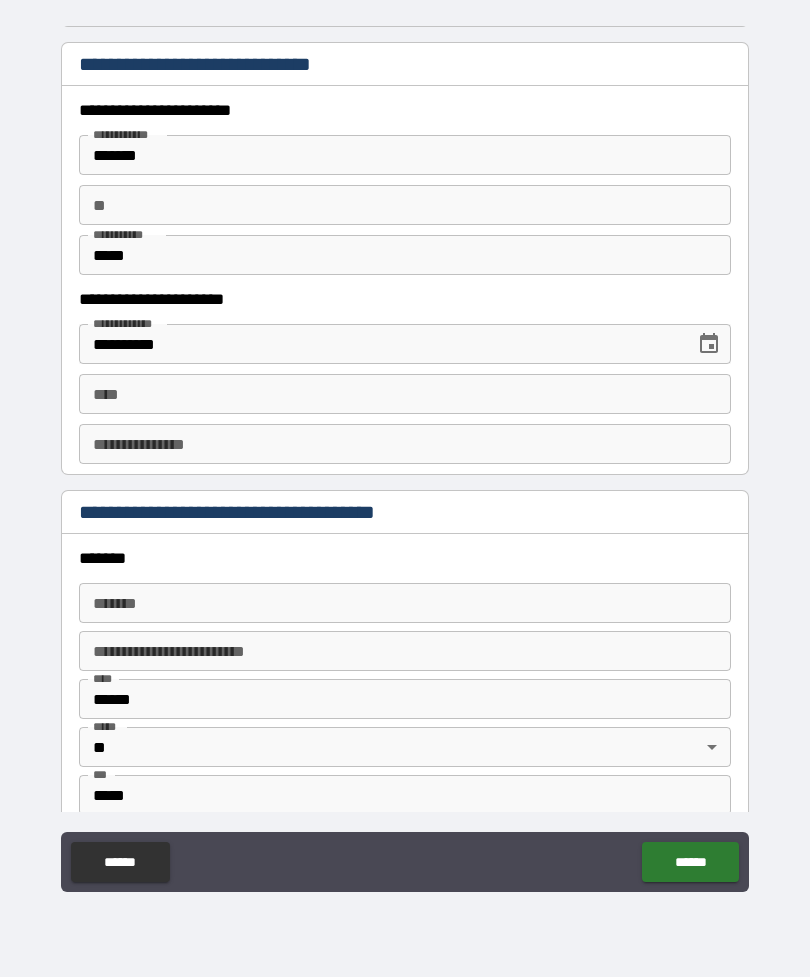 scroll, scrollTop: 1949, scrollLeft: 0, axis: vertical 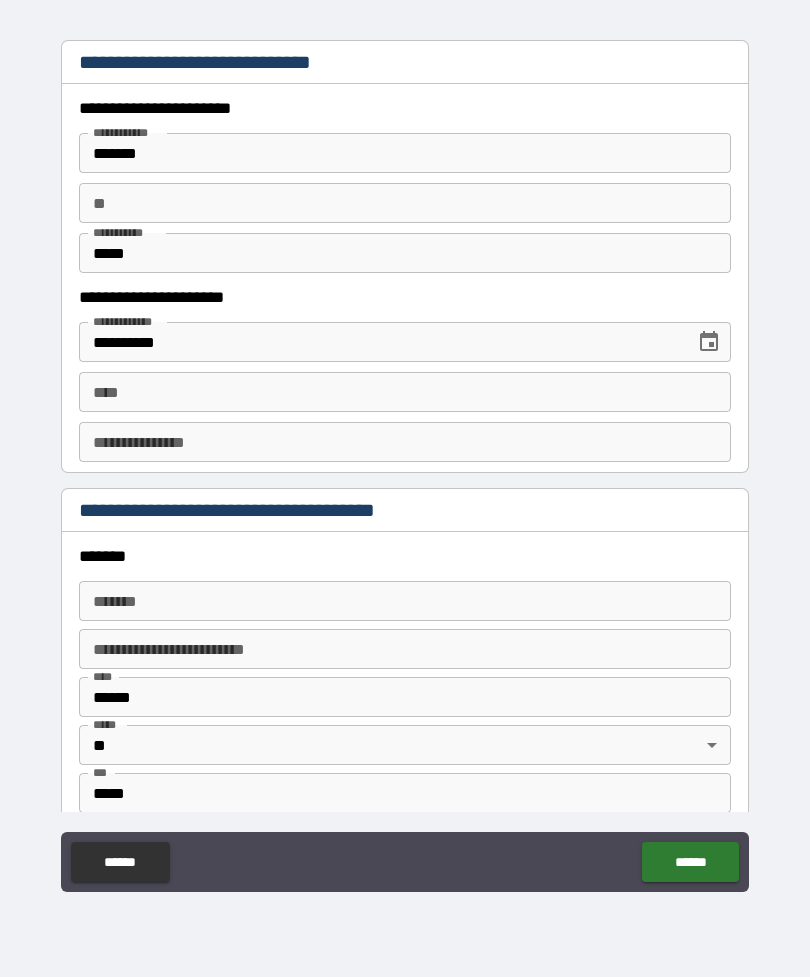 click on "**********" at bounding box center [405, 442] 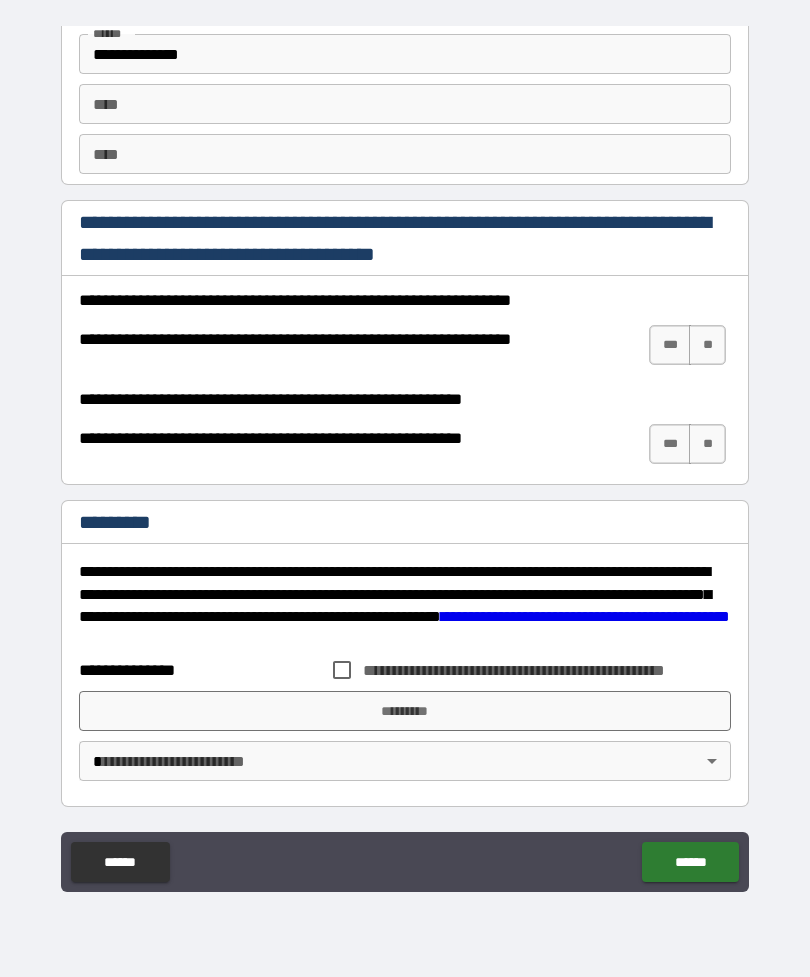scroll, scrollTop: 2866, scrollLeft: 0, axis: vertical 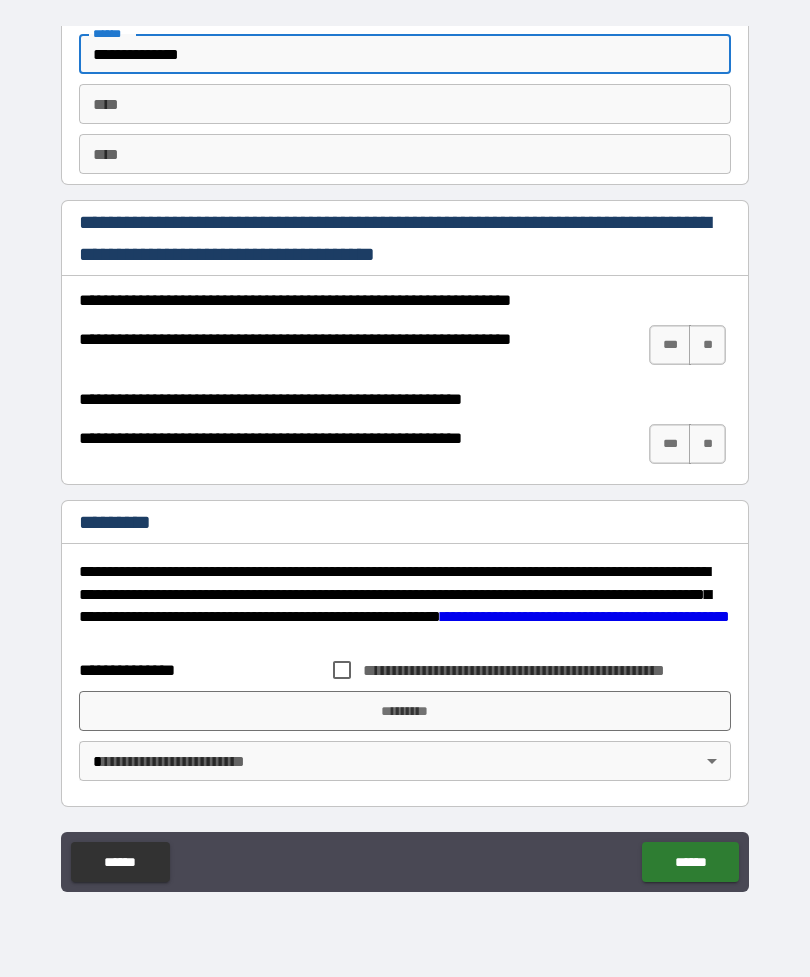 type on "*" 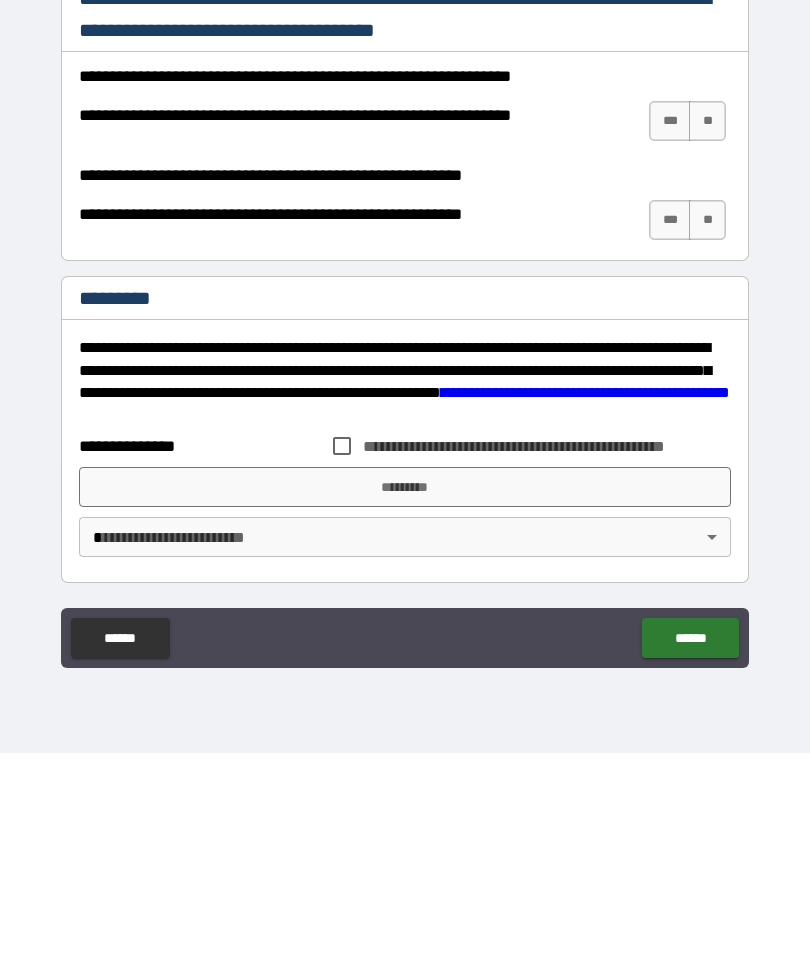 type 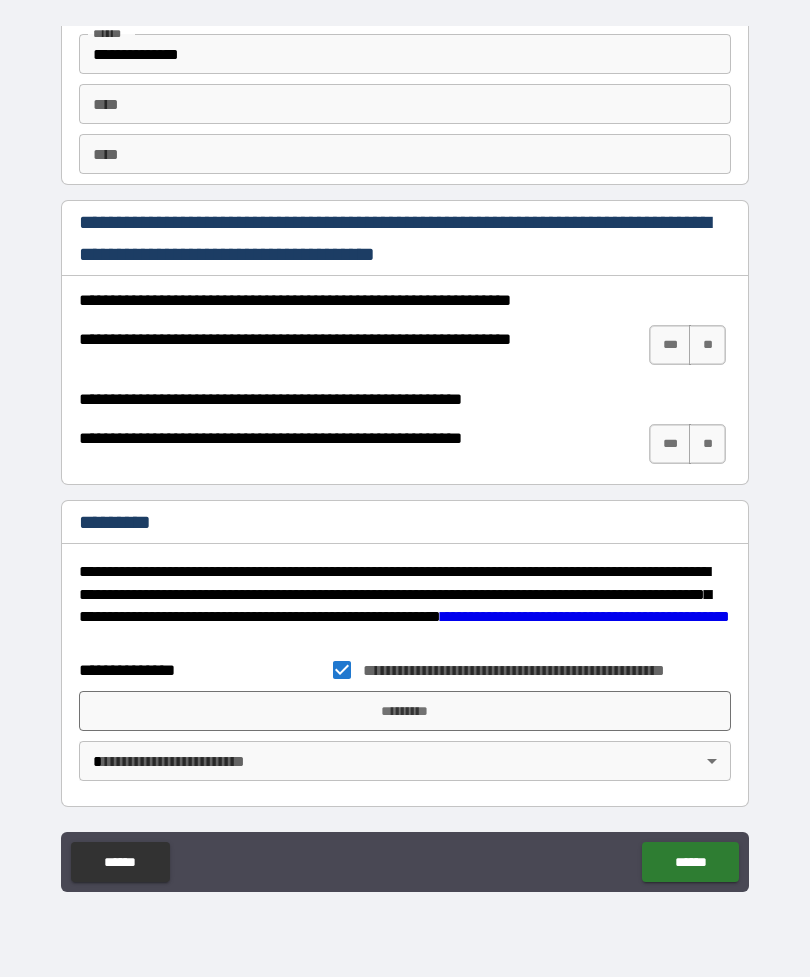 scroll, scrollTop: 2866, scrollLeft: 0, axis: vertical 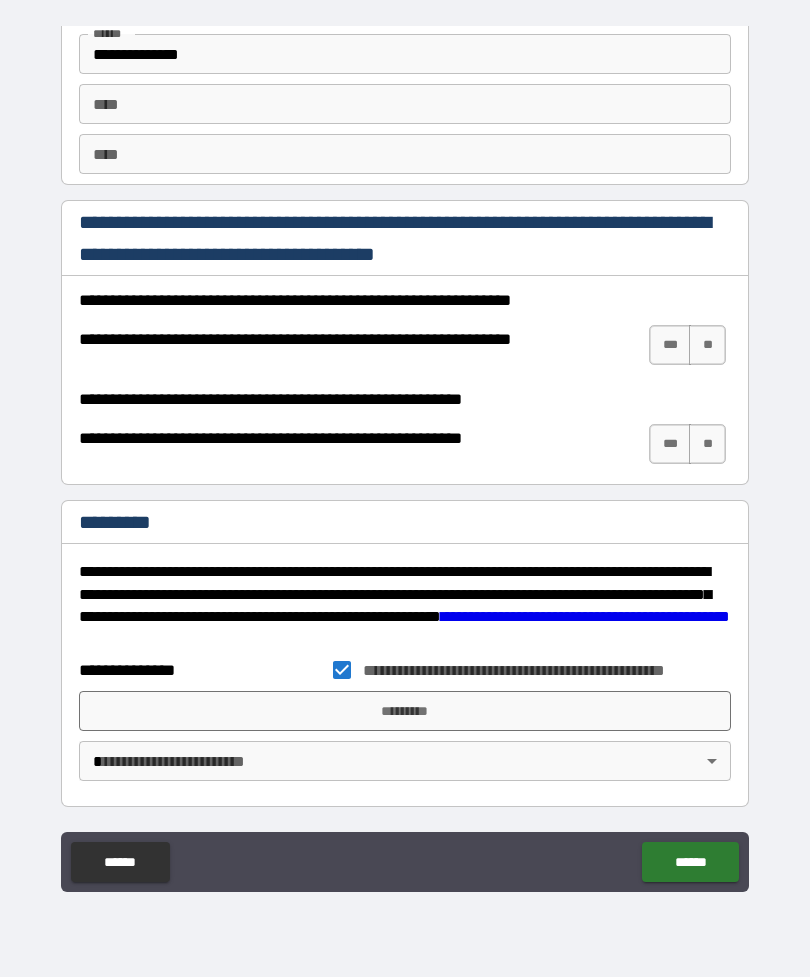click on "*********" at bounding box center (405, 711) 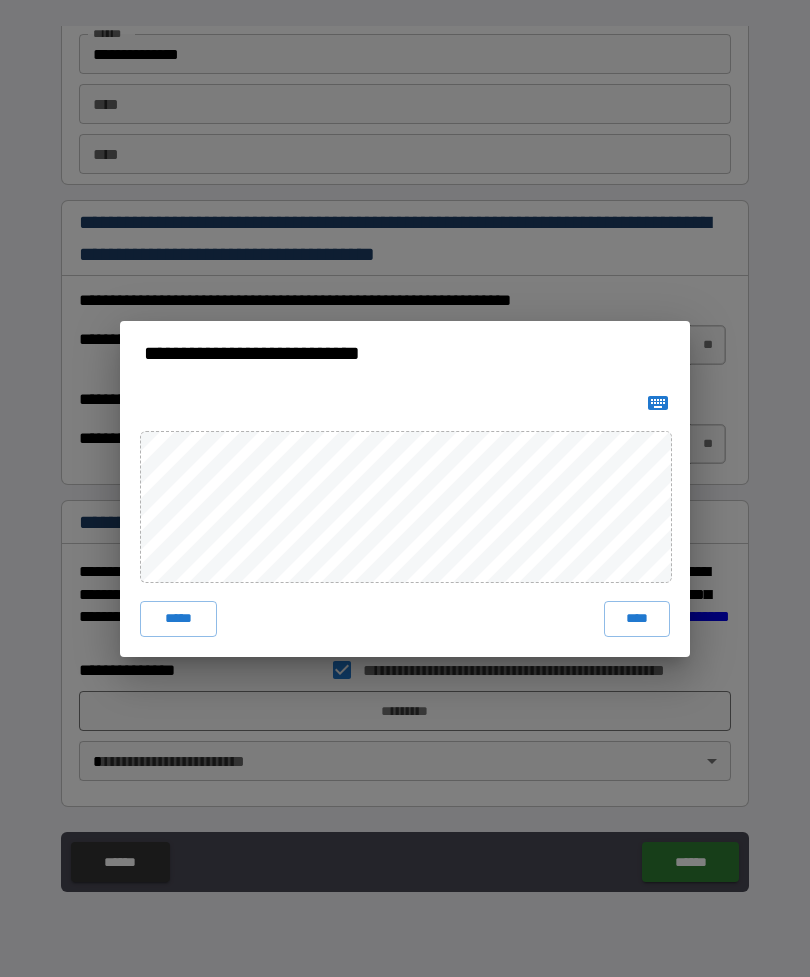 click on "****" at bounding box center [637, 619] 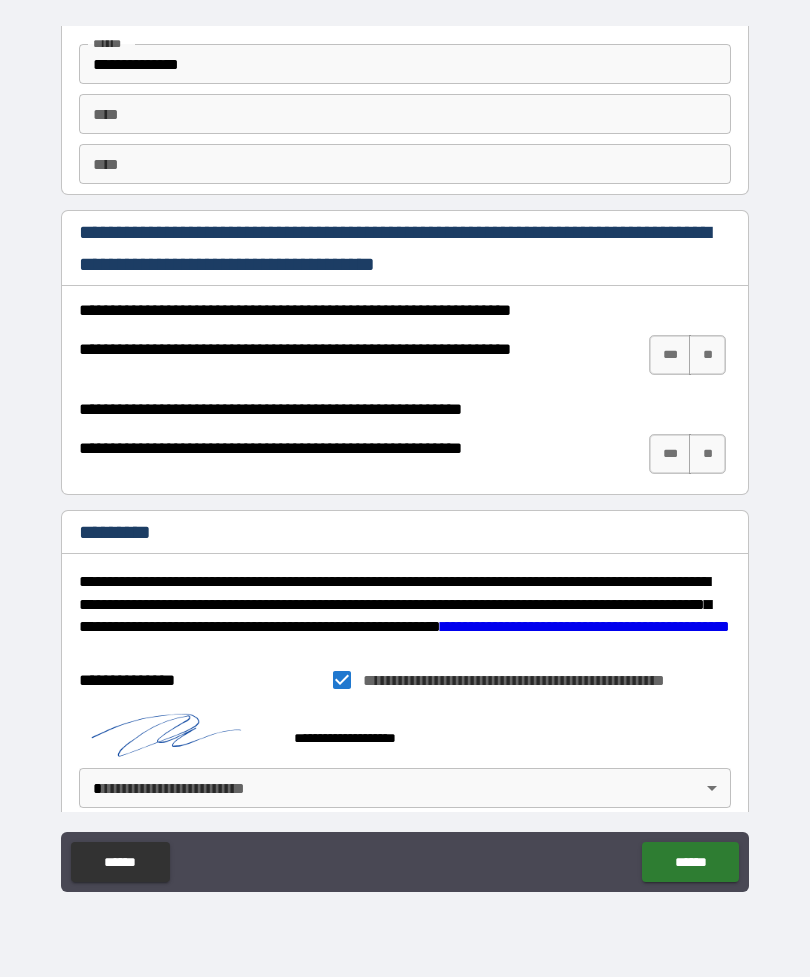 click on "**********" at bounding box center [405, 456] 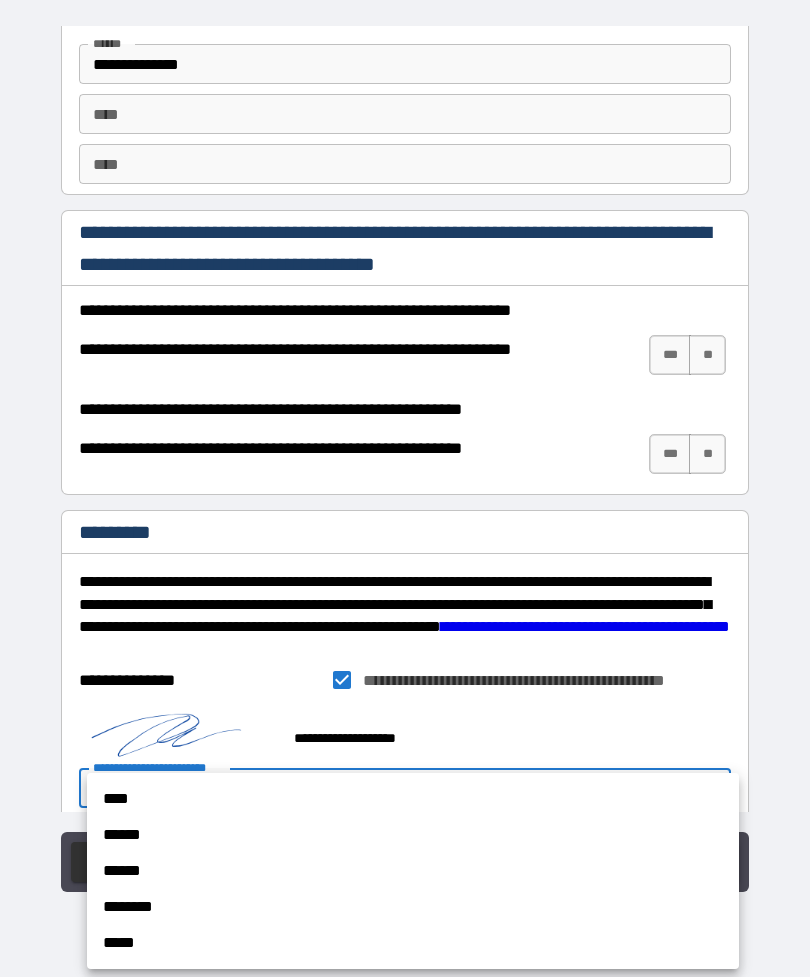 click on "****" at bounding box center [413, 799] 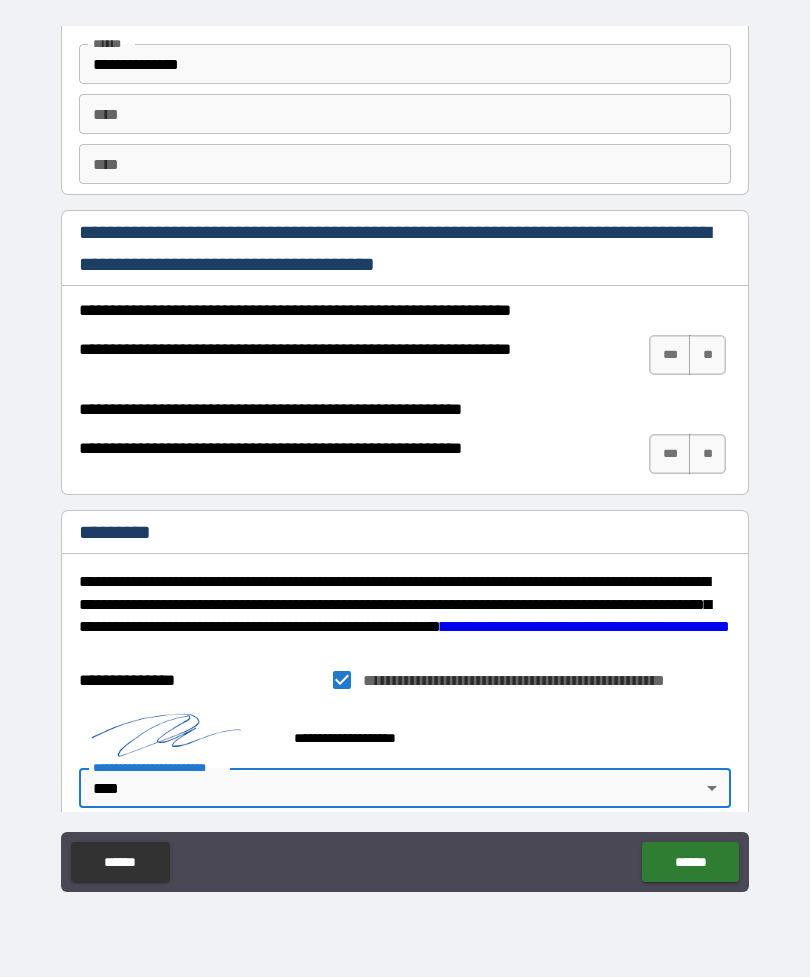 type on "*" 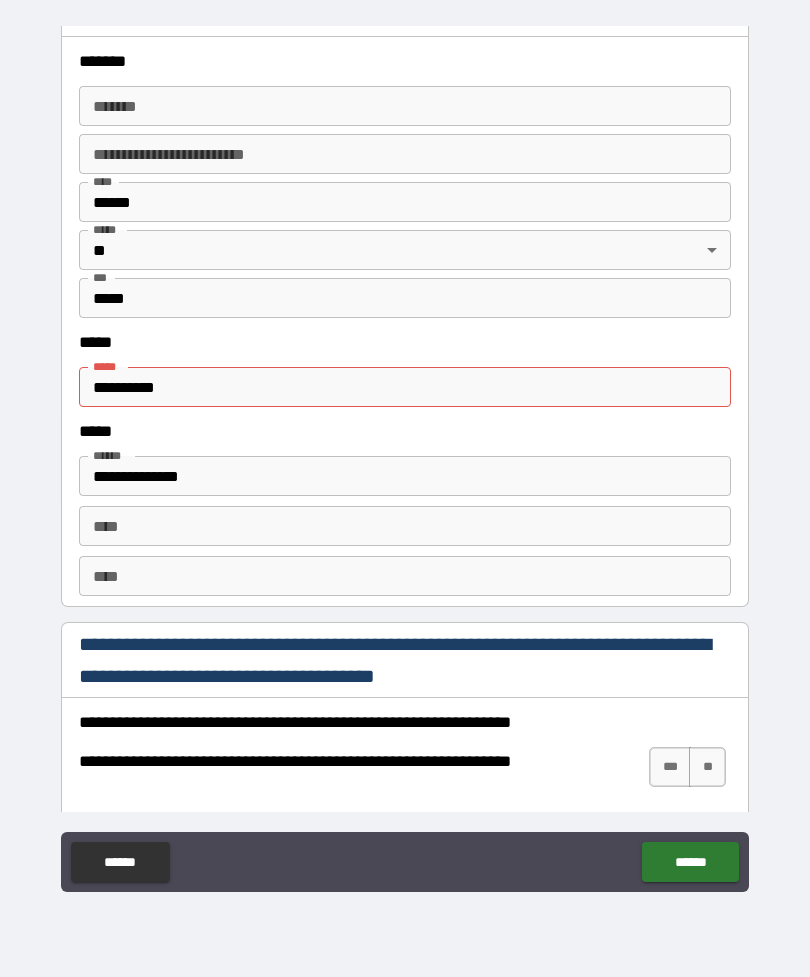 scroll, scrollTop: 2437, scrollLeft: 0, axis: vertical 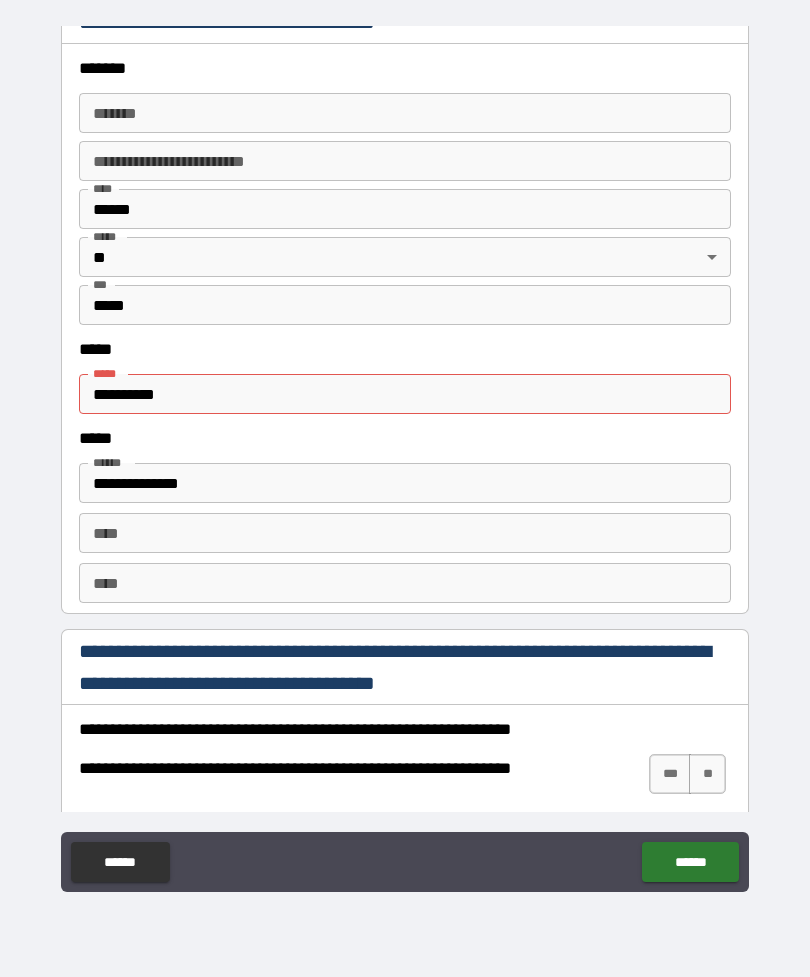 click on "**********" at bounding box center [405, 394] 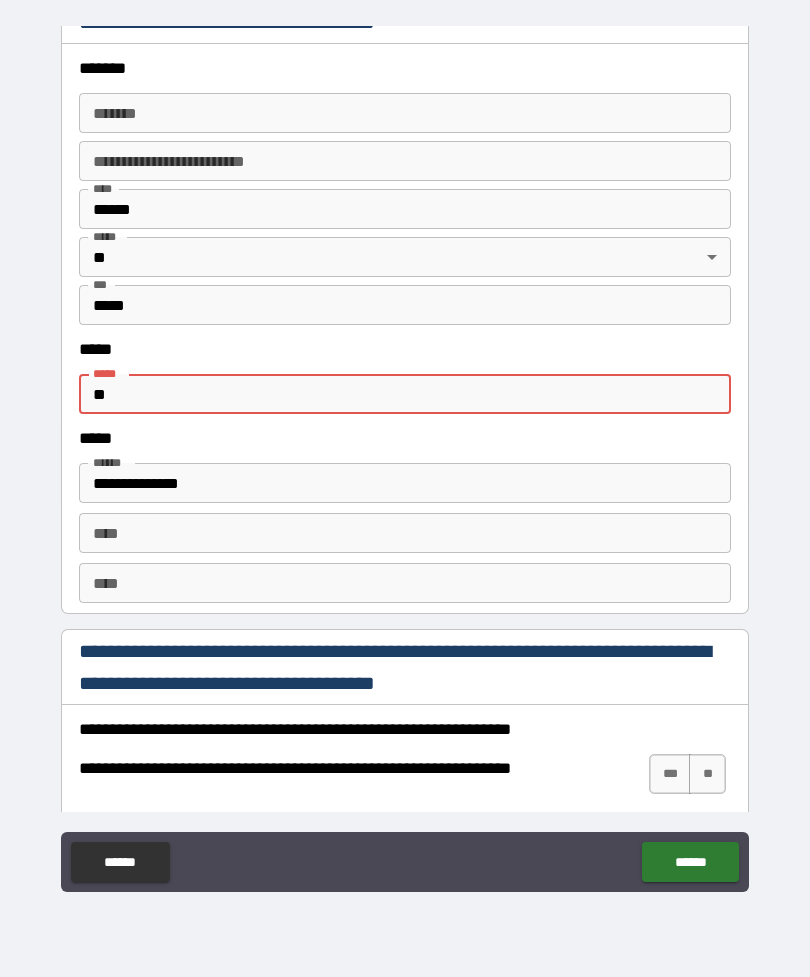 type on "*" 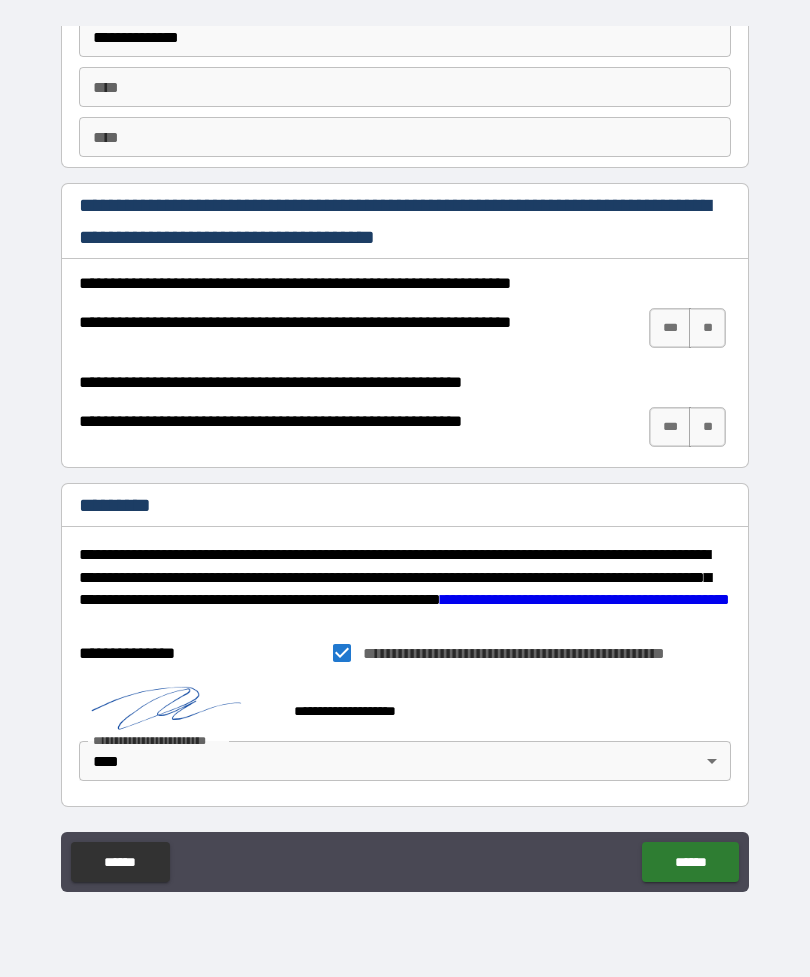scroll, scrollTop: 2883, scrollLeft: 0, axis: vertical 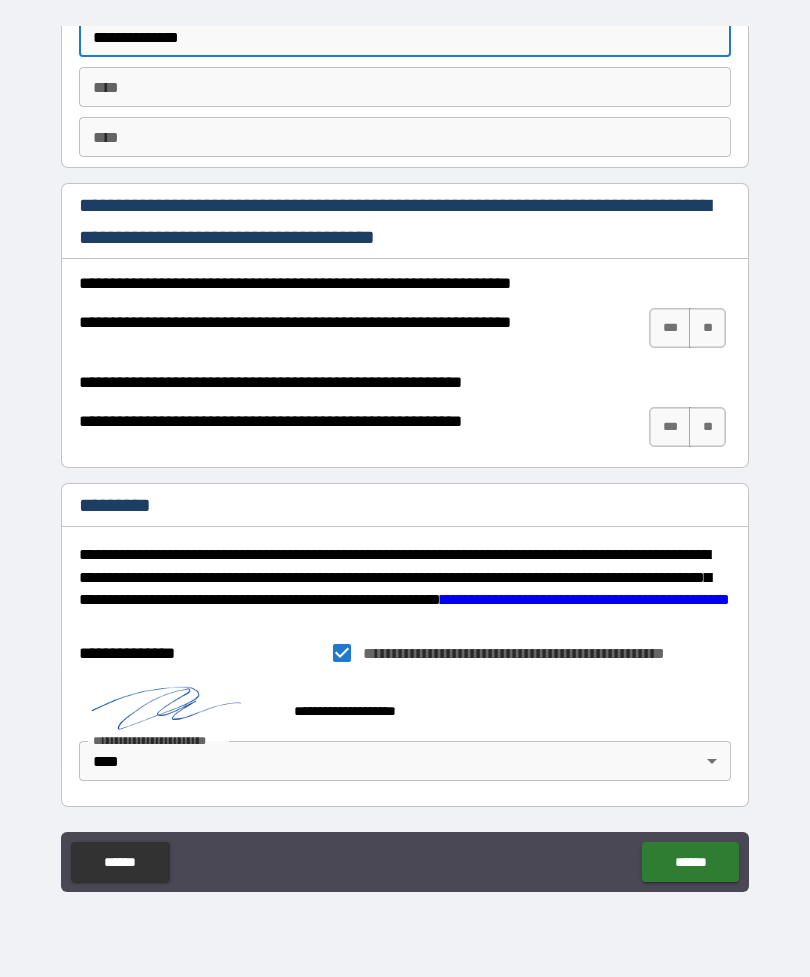 type on "*" 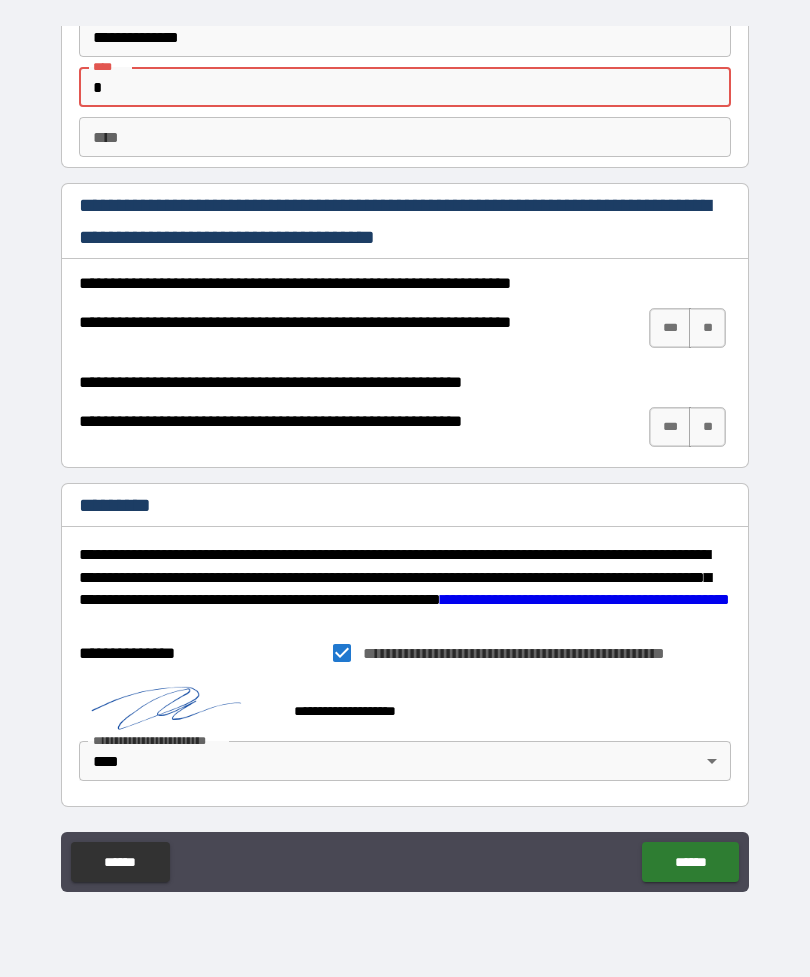click on "****" at bounding box center [405, 137] 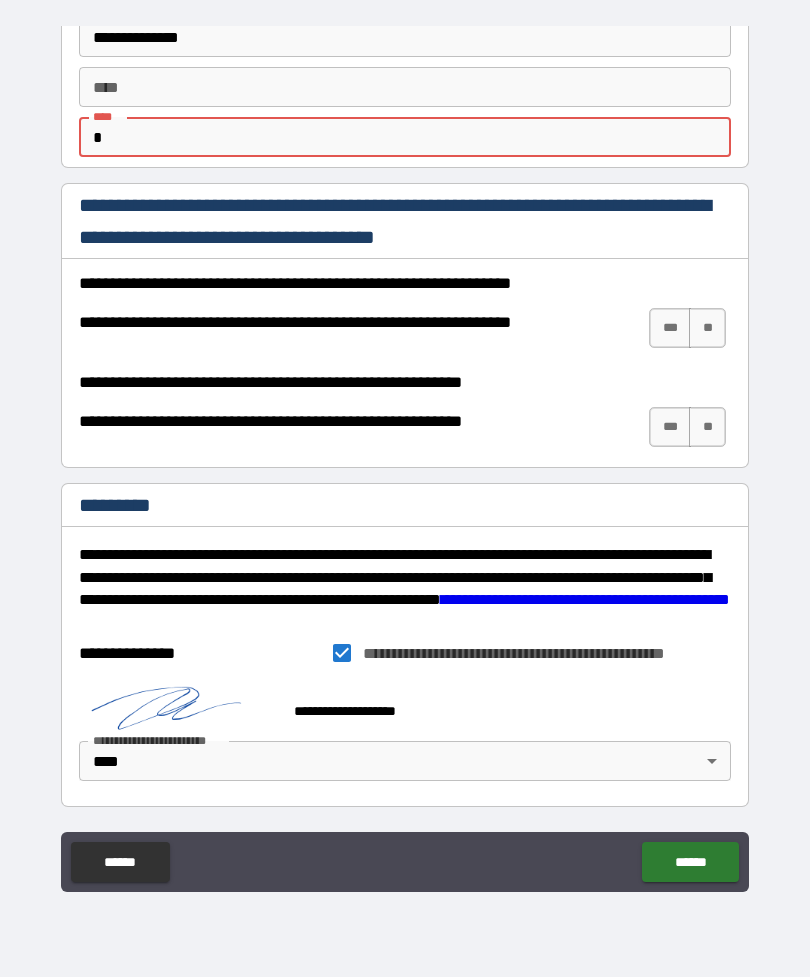 click on "***" at bounding box center [670, 328] 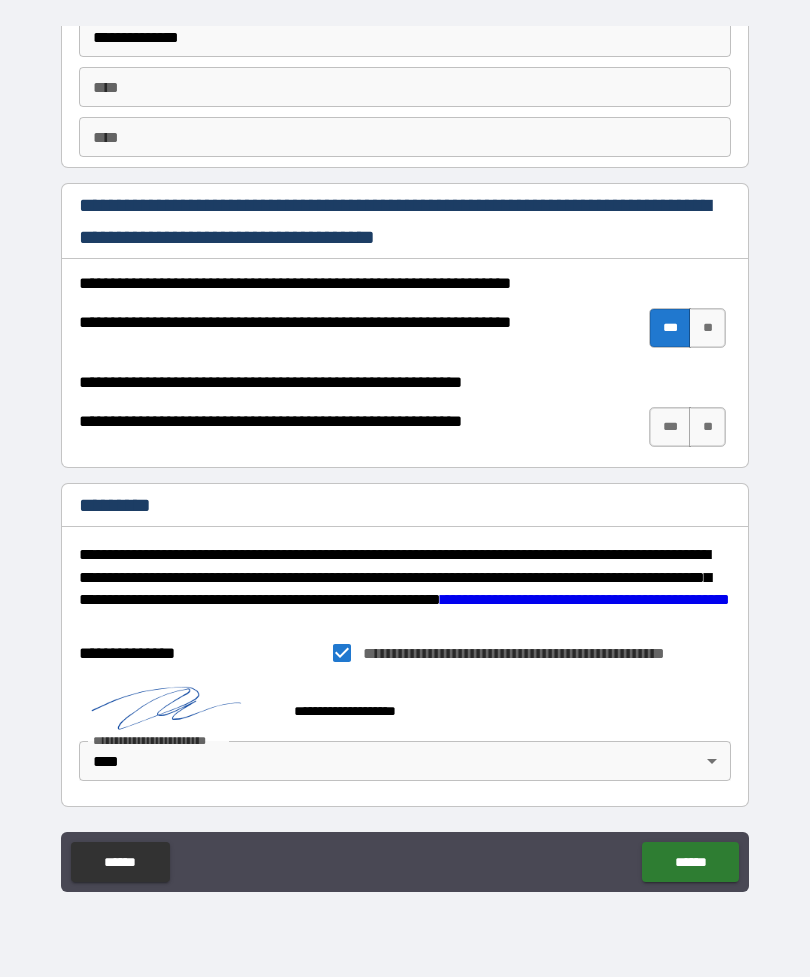 click on "***" at bounding box center (670, 427) 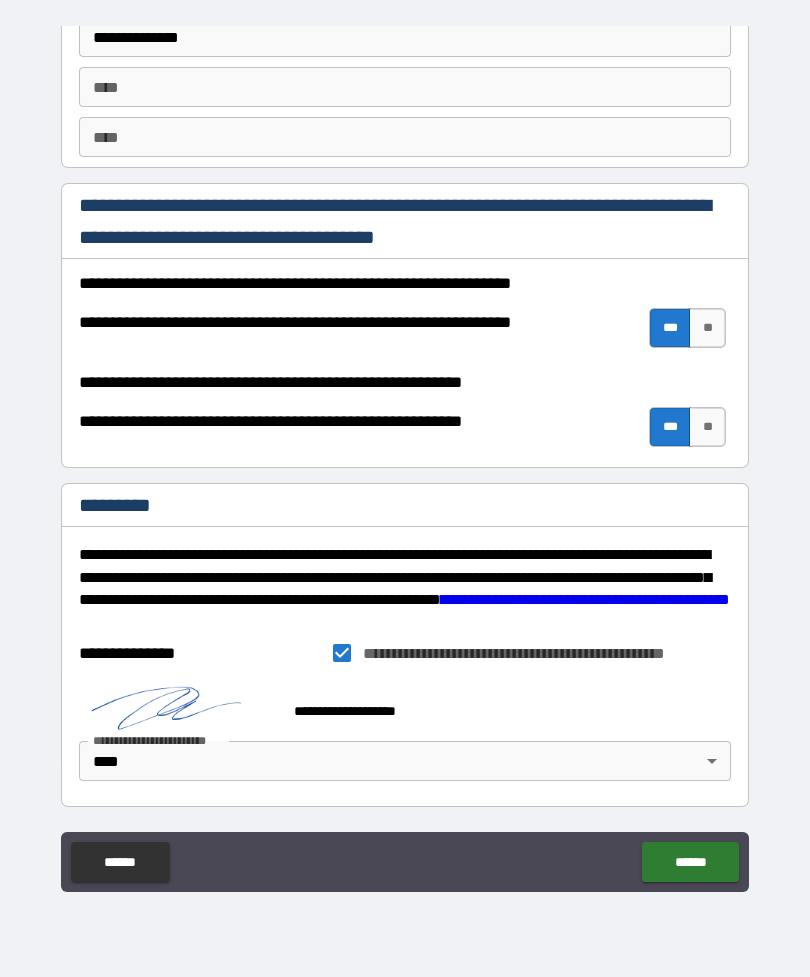click on "******" at bounding box center (690, 862) 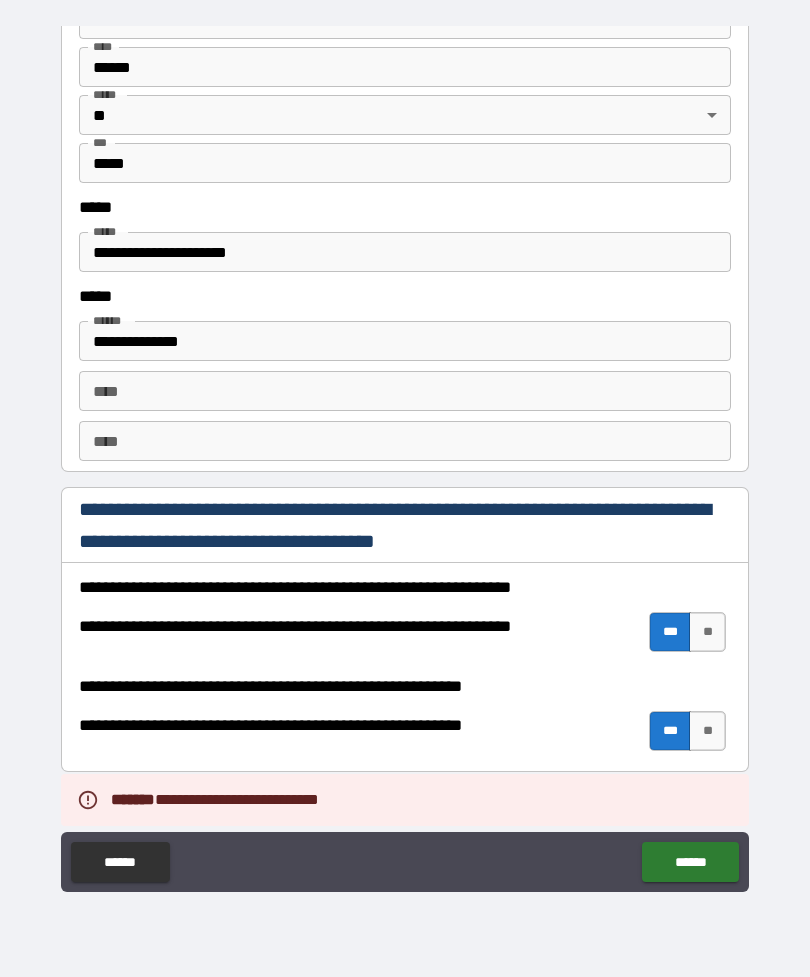 scroll, scrollTop: 2579, scrollLeft: 0, axis: vertical 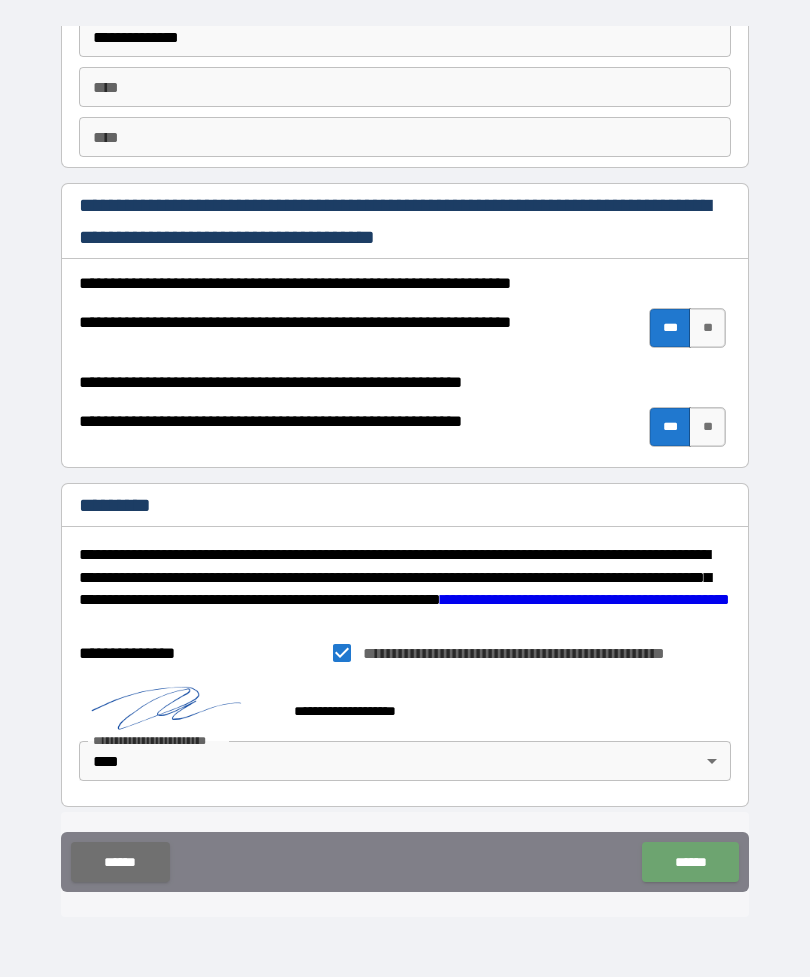 click on "******" at bounding box center (690, 862) 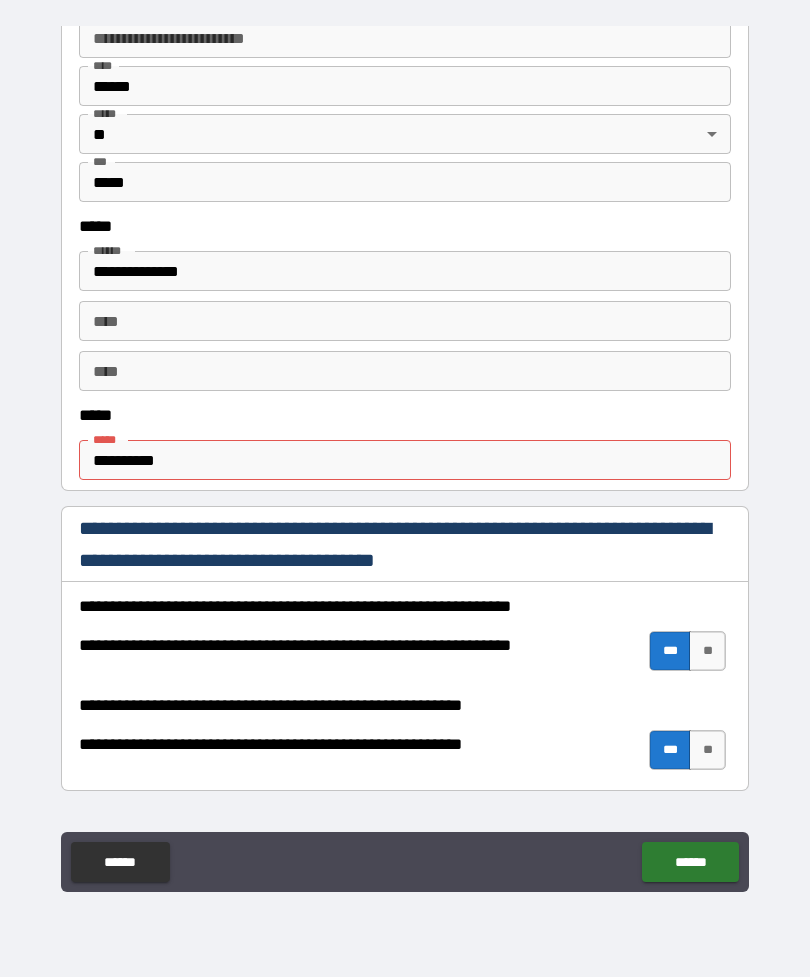 scroll, scrollTop: 879, scrollLeft: 0, axis: vertical 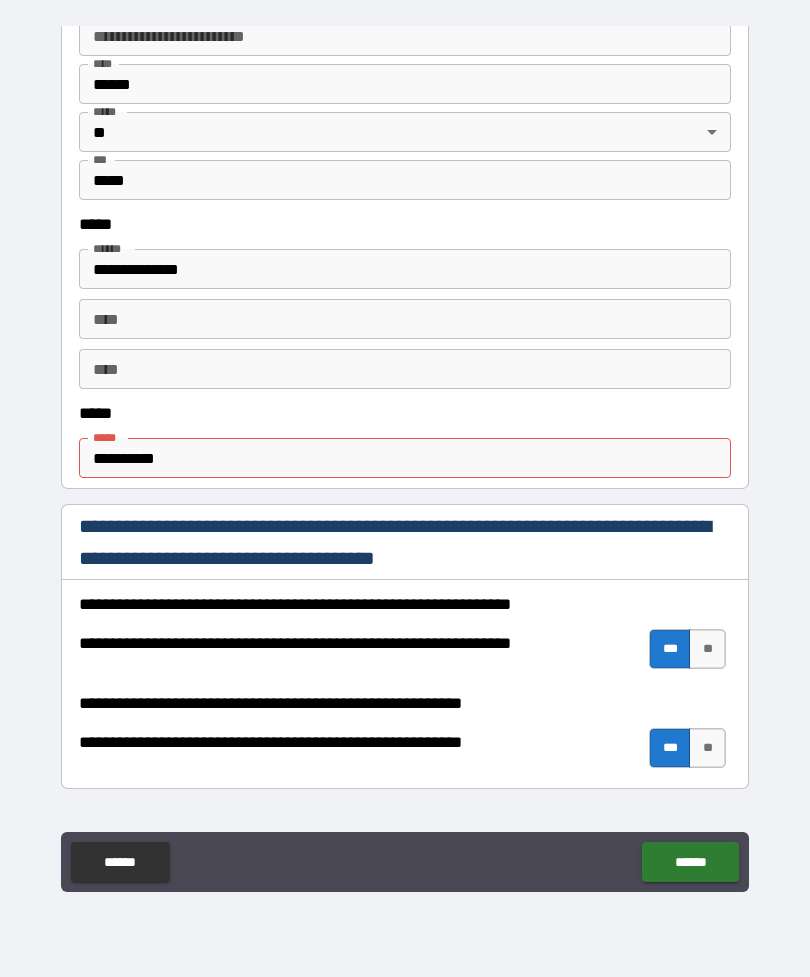 click on "**********" at bounding box center (405, 458) 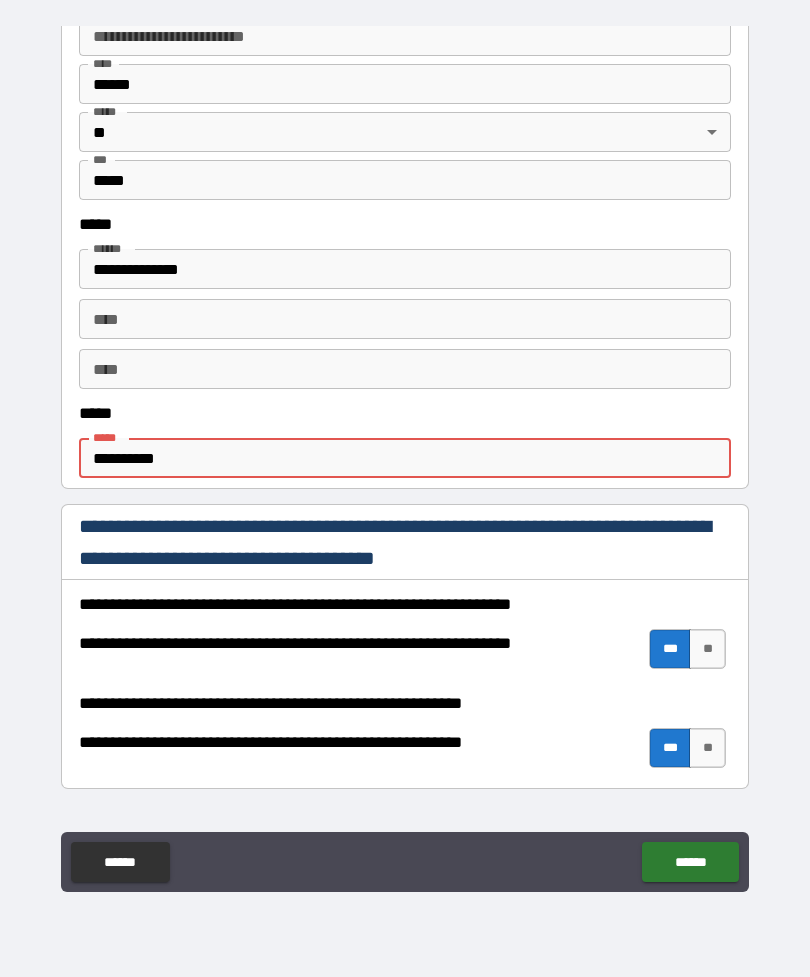 click on "**********" at bounding box center (405, 458) 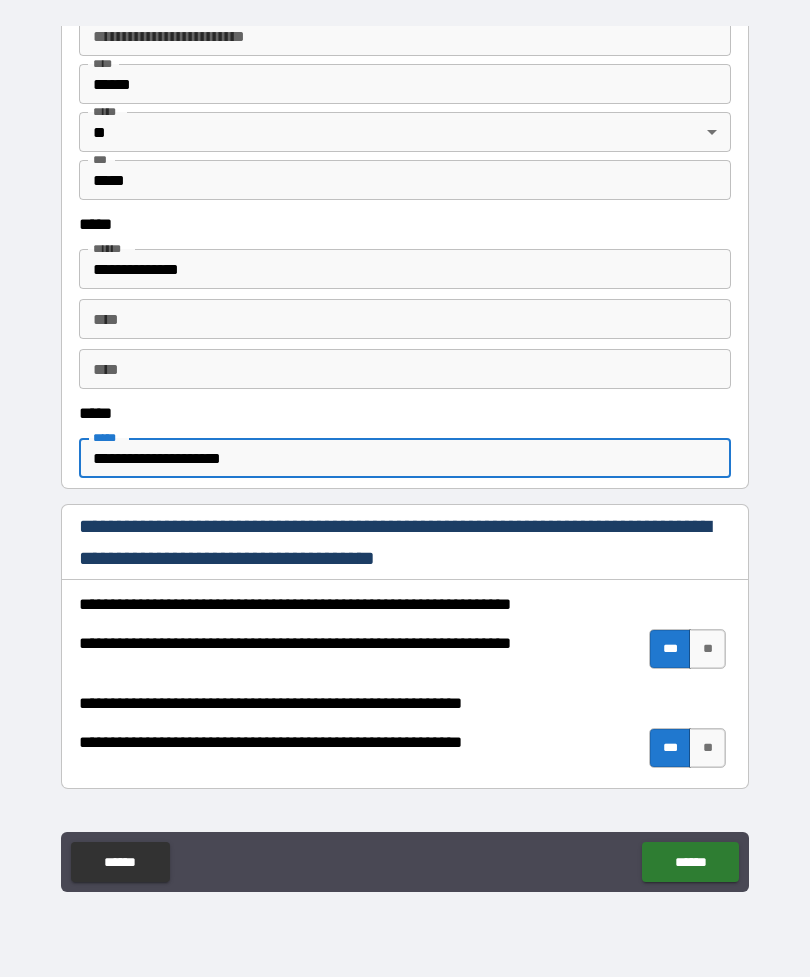 type on "**********" 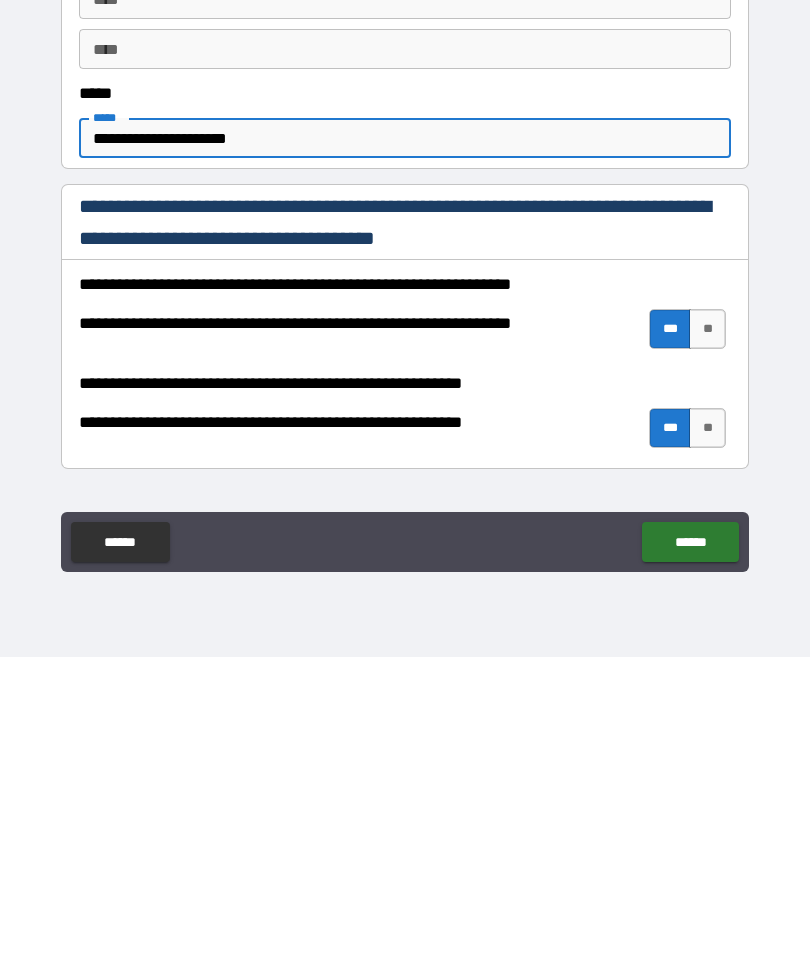 click on "******" at bounding box center (690, 862) 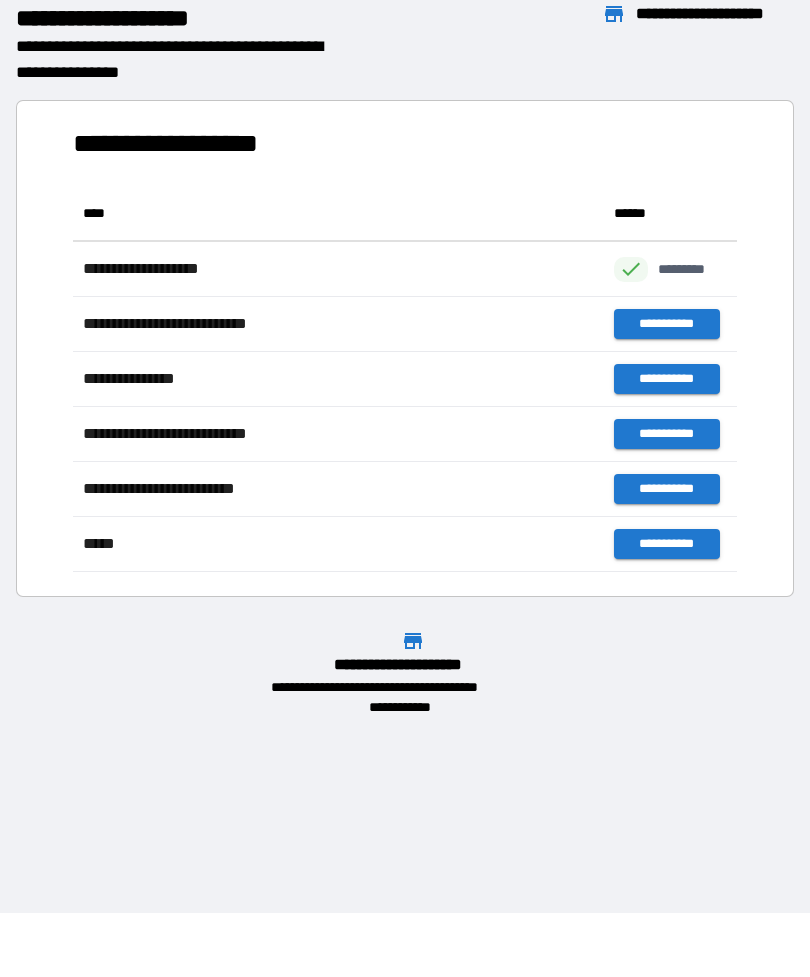 scroll, scrollTop: 1, scrollLeft: 1, axis: both 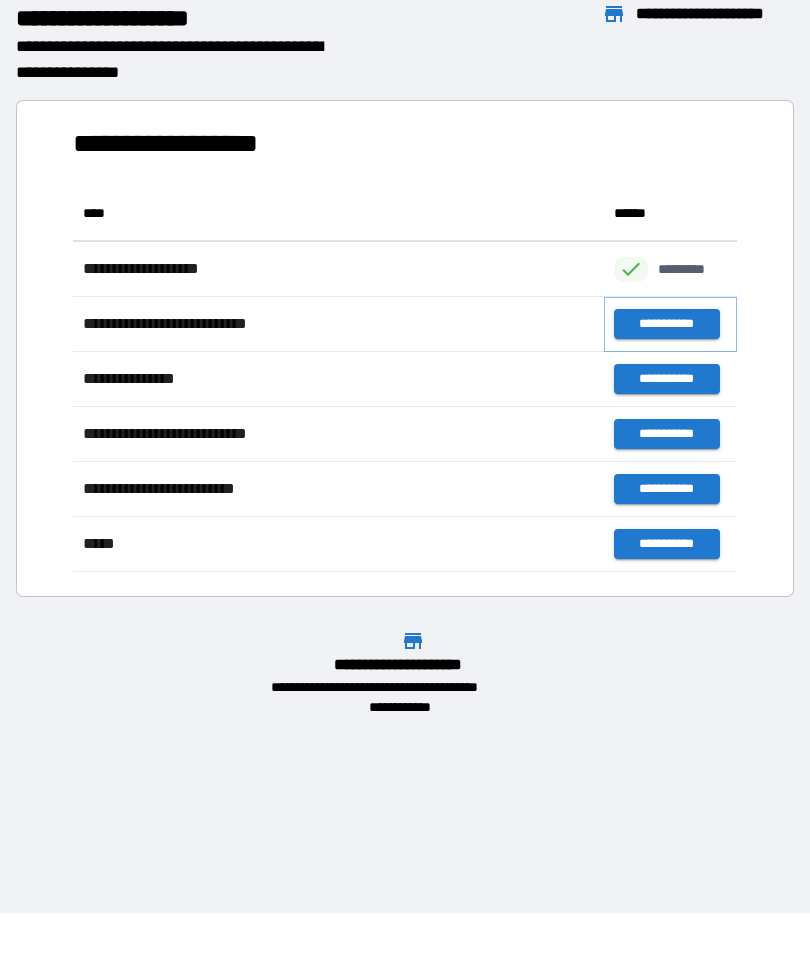 click on "**********" at bounding box center [666, 324] 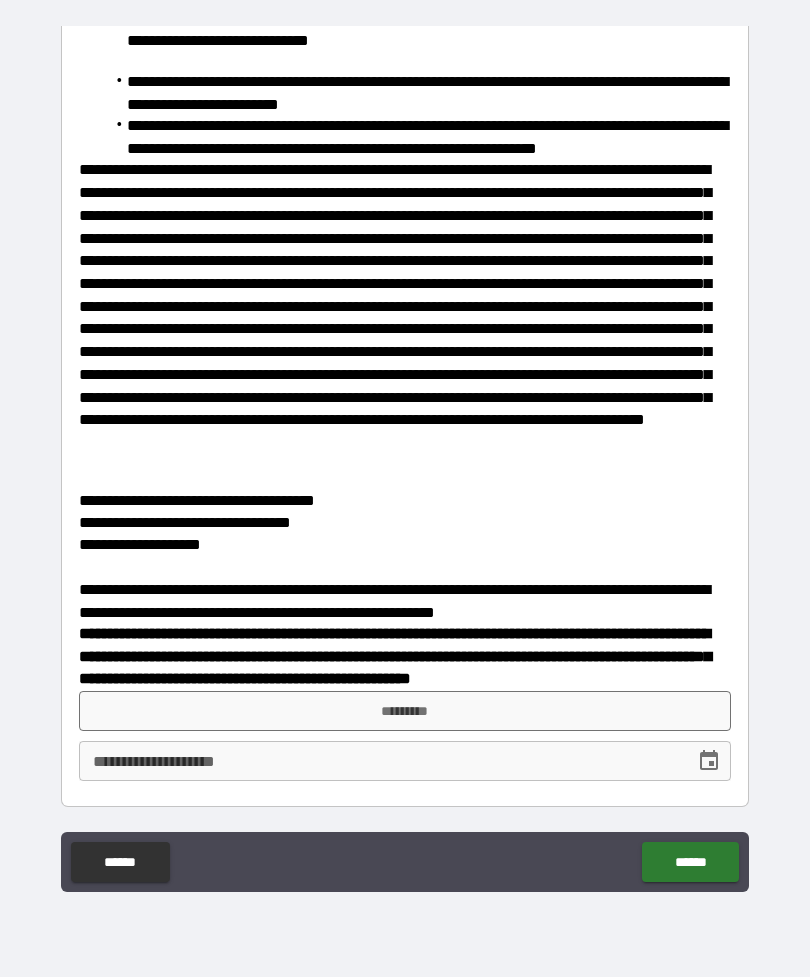 scroll, scrollTop: 4986, scrollLeft: 0, axis: vertical 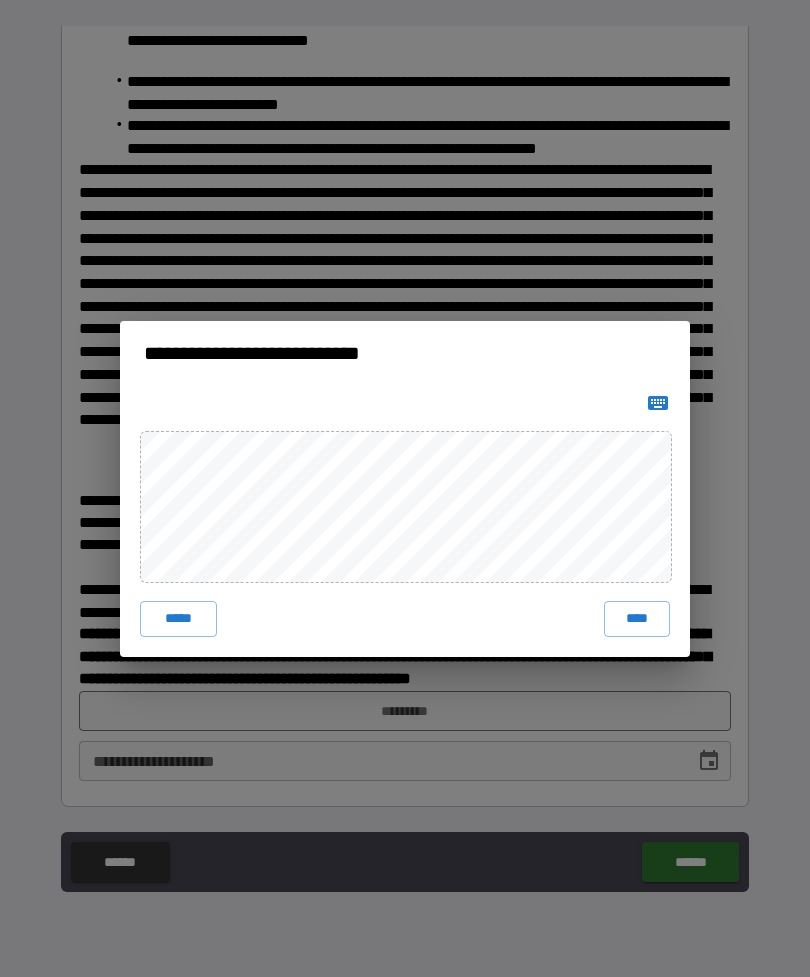 click on "****" at bounding box center (637, 619) 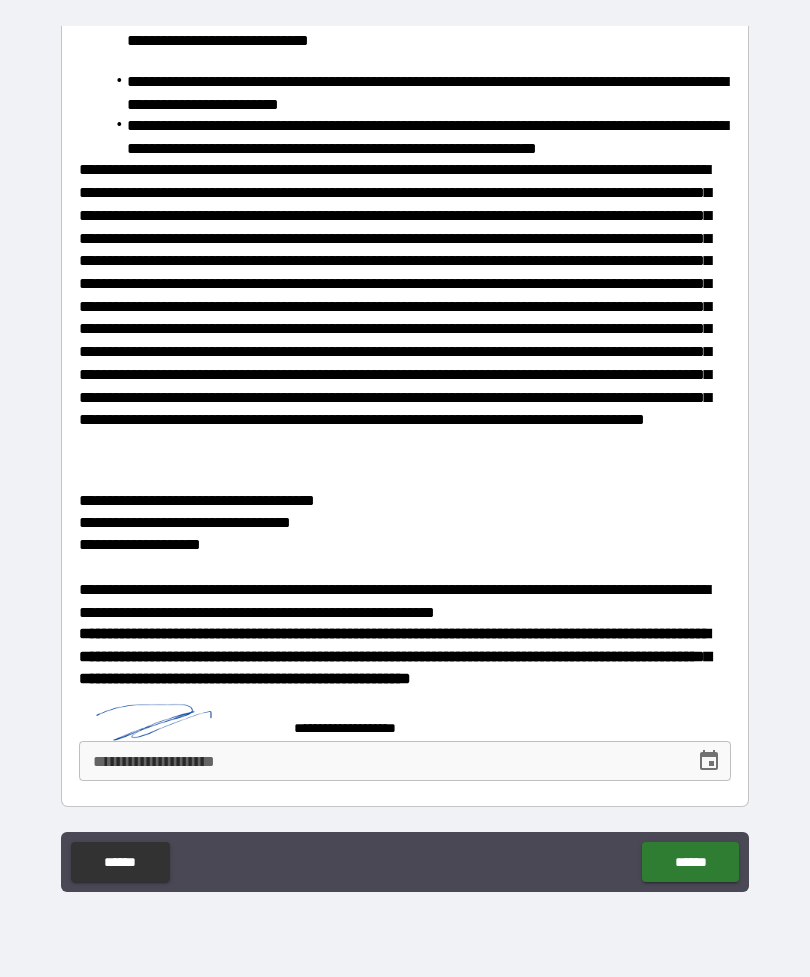 scroll, scrollTop: 4976, scrollLeft: 0, axis: vertical 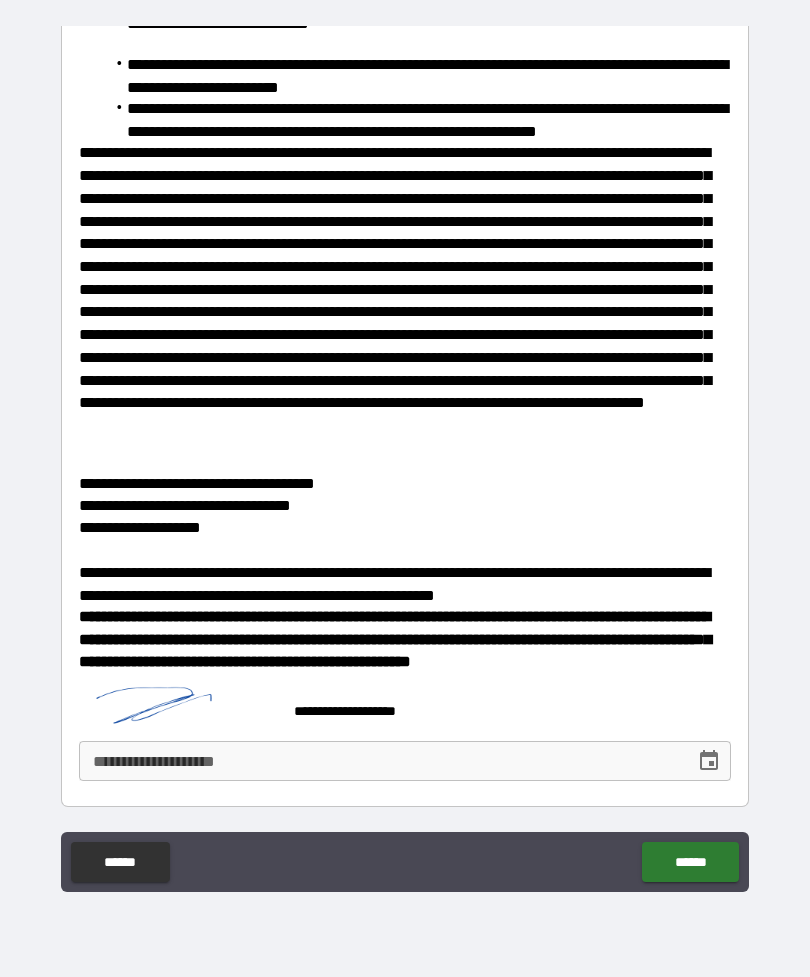 click 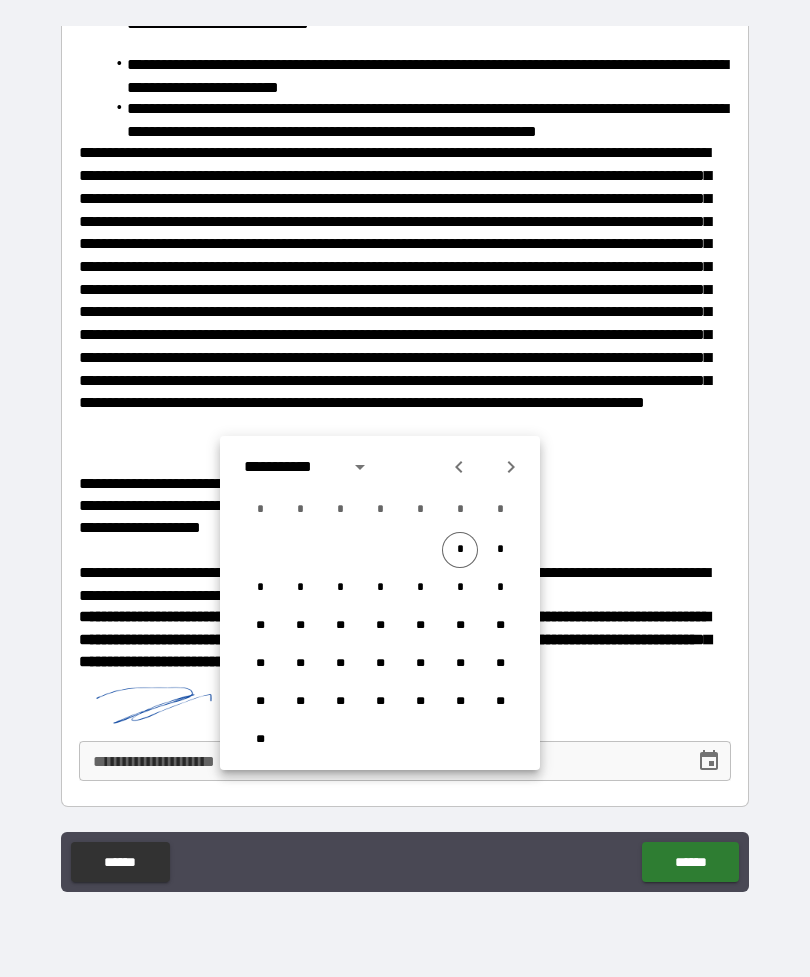 click on "*" at bounding box center (460, 550) 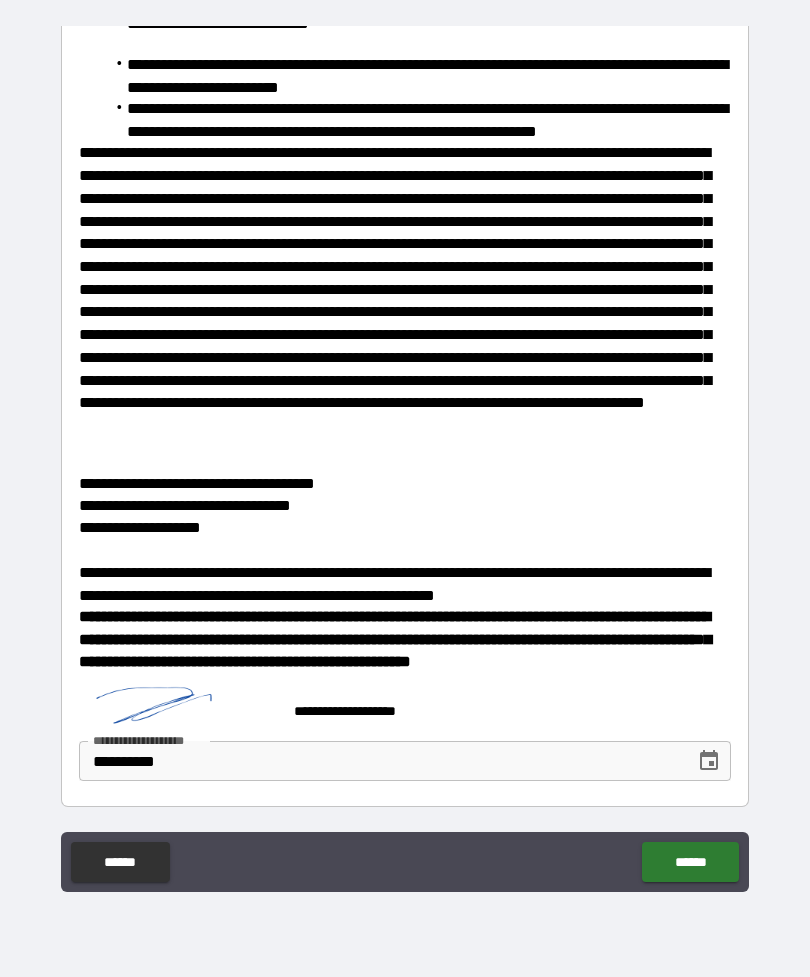 type on "**********" 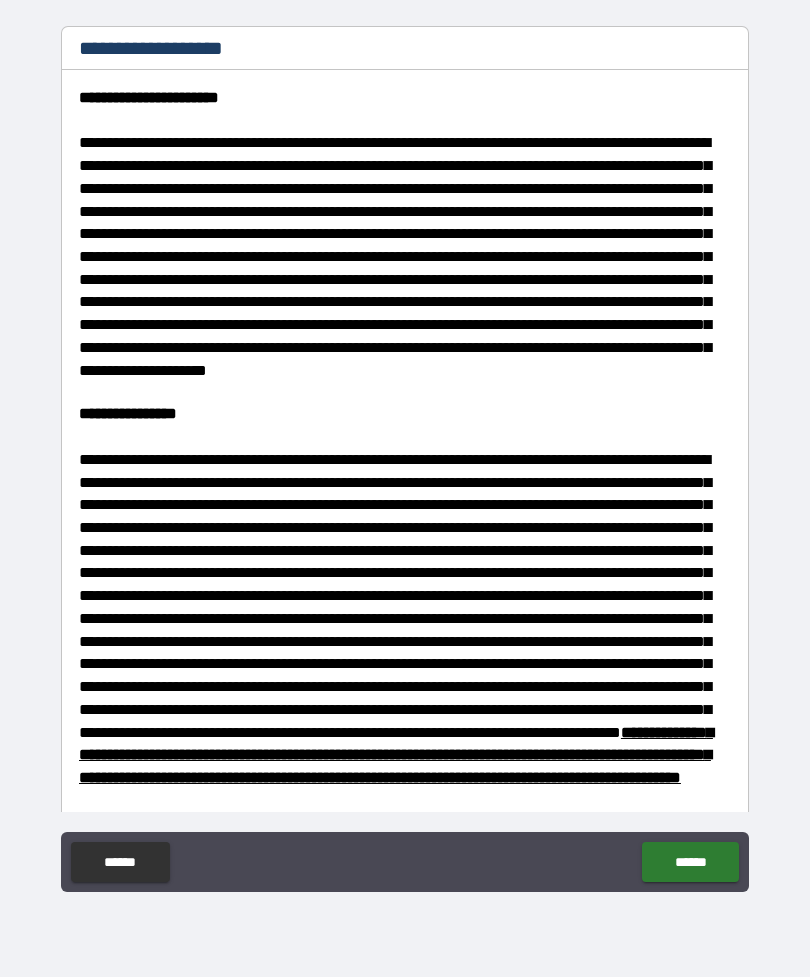 scroll, scrollTop: 0, scrollLeft: 0, axis: both 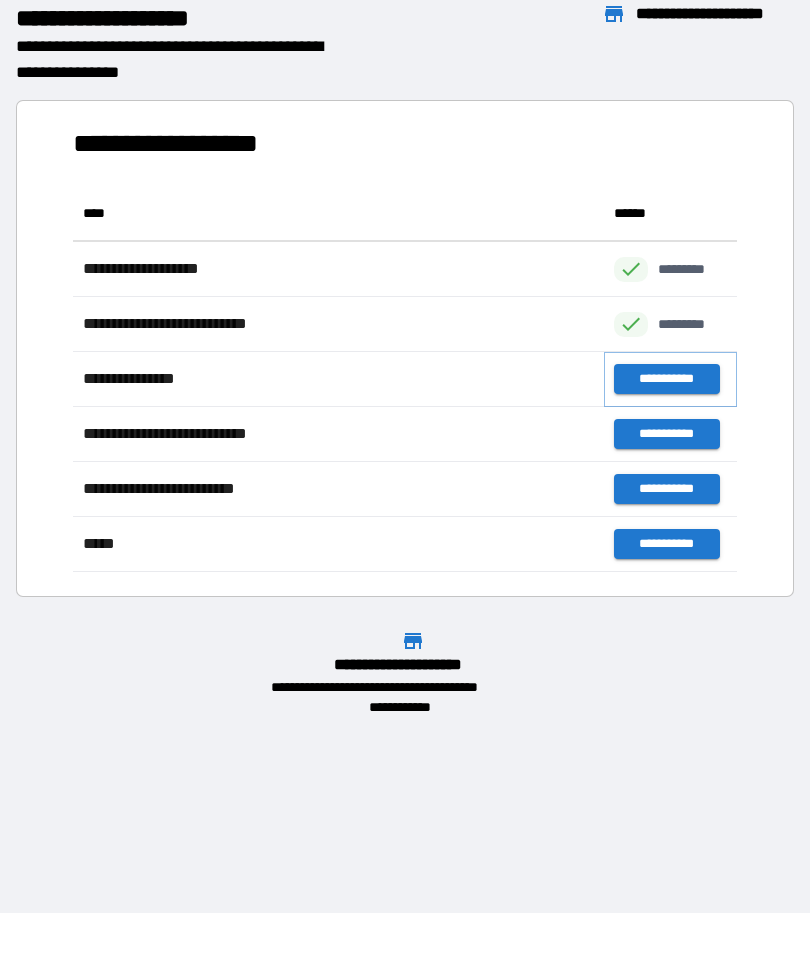 click on "**********" at bounding box center [666, 379] 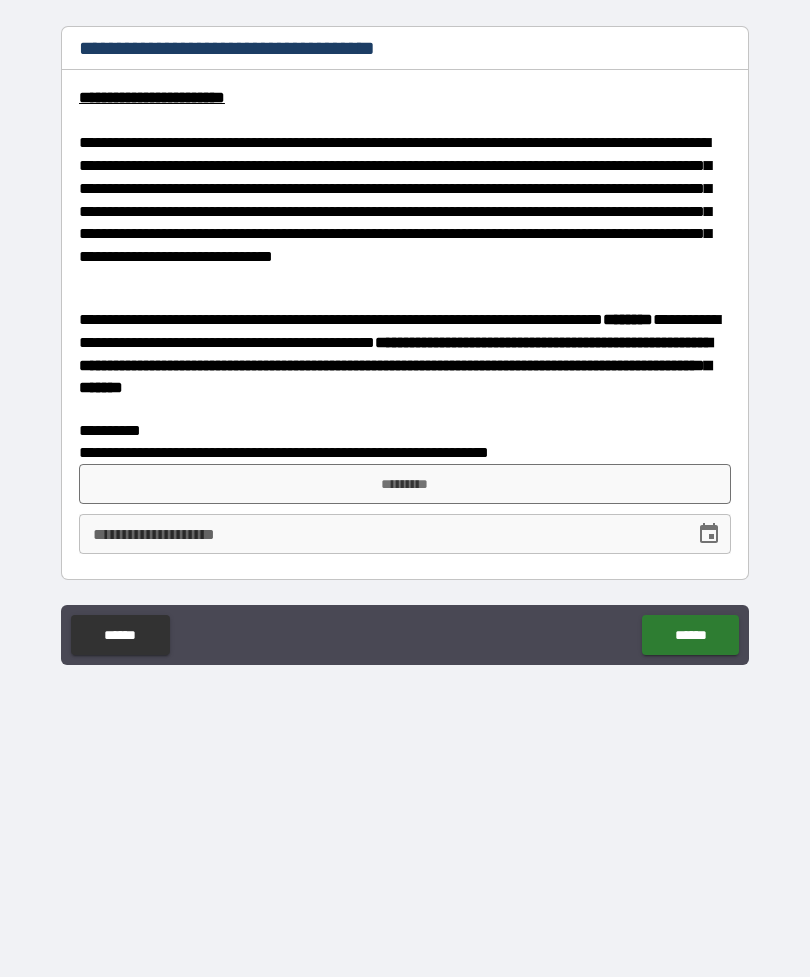click on "*********" at bounding box center [405, 484] 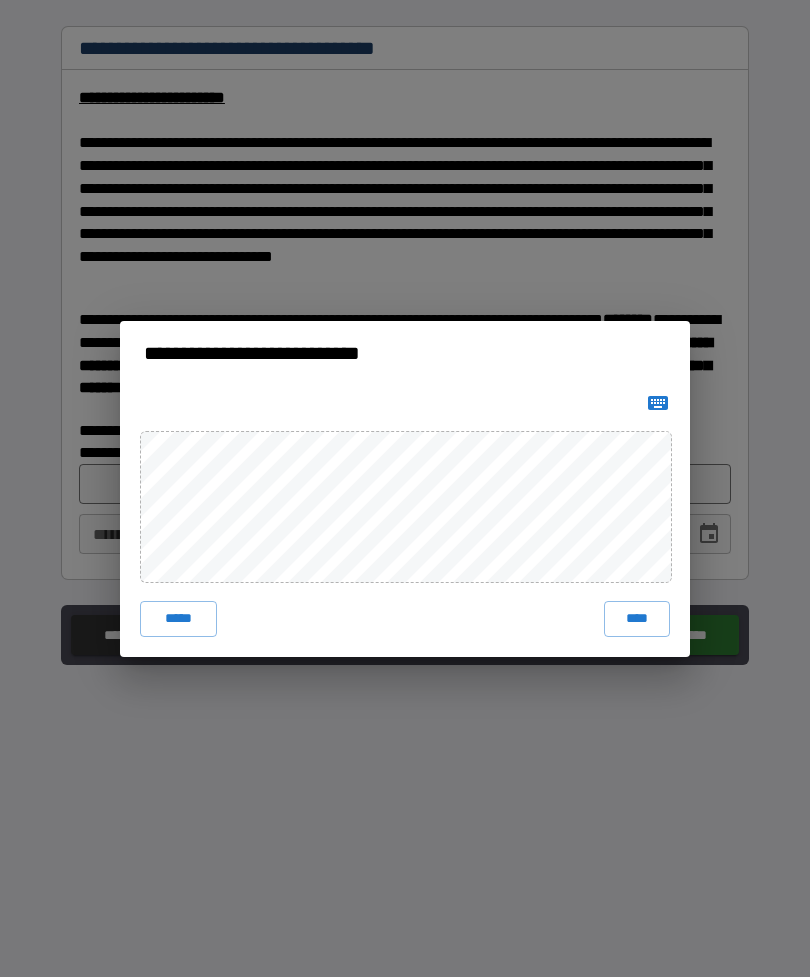 click on "****" at bounding box center (637, 619) 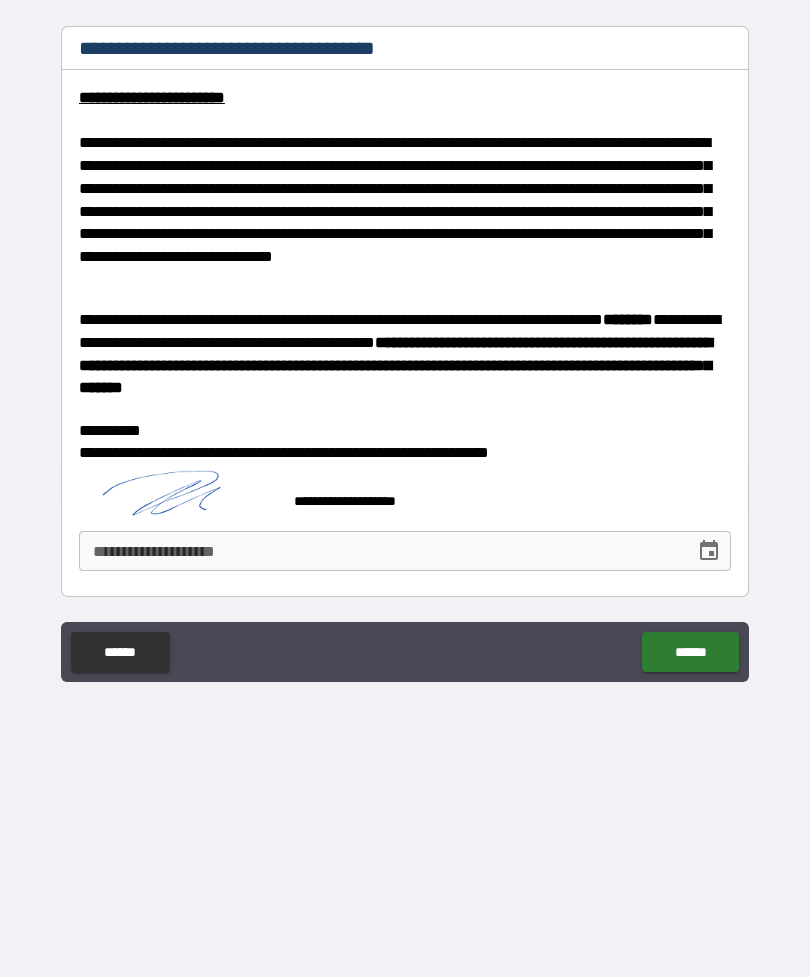 click on "**********" at bounding box center [380, 551] 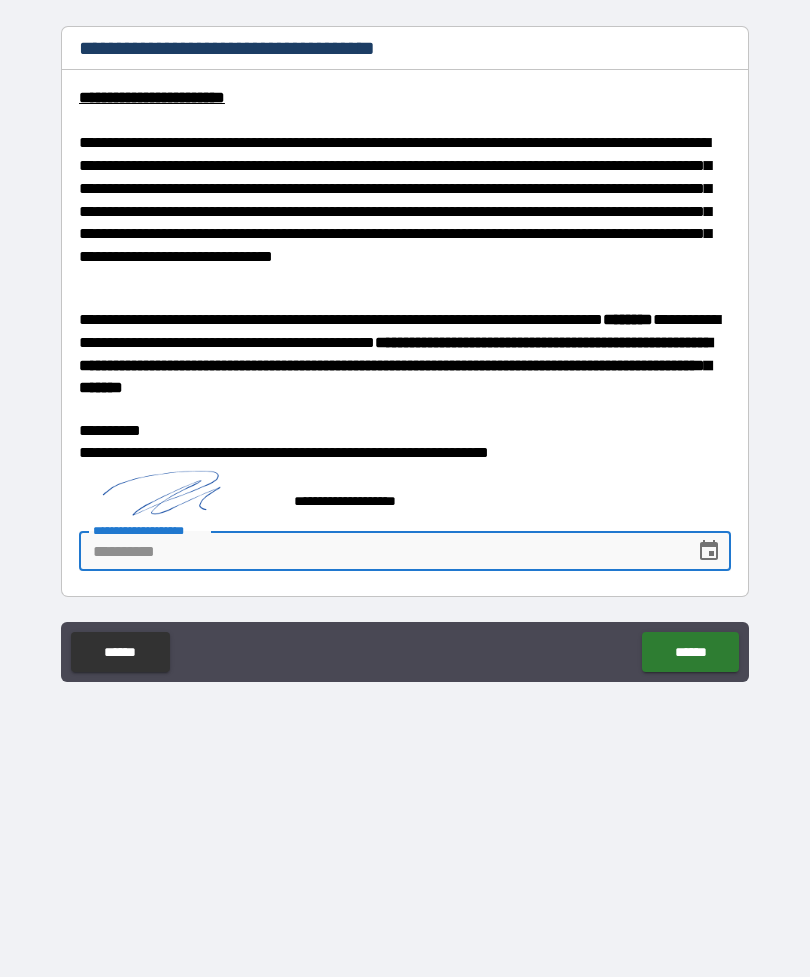 click 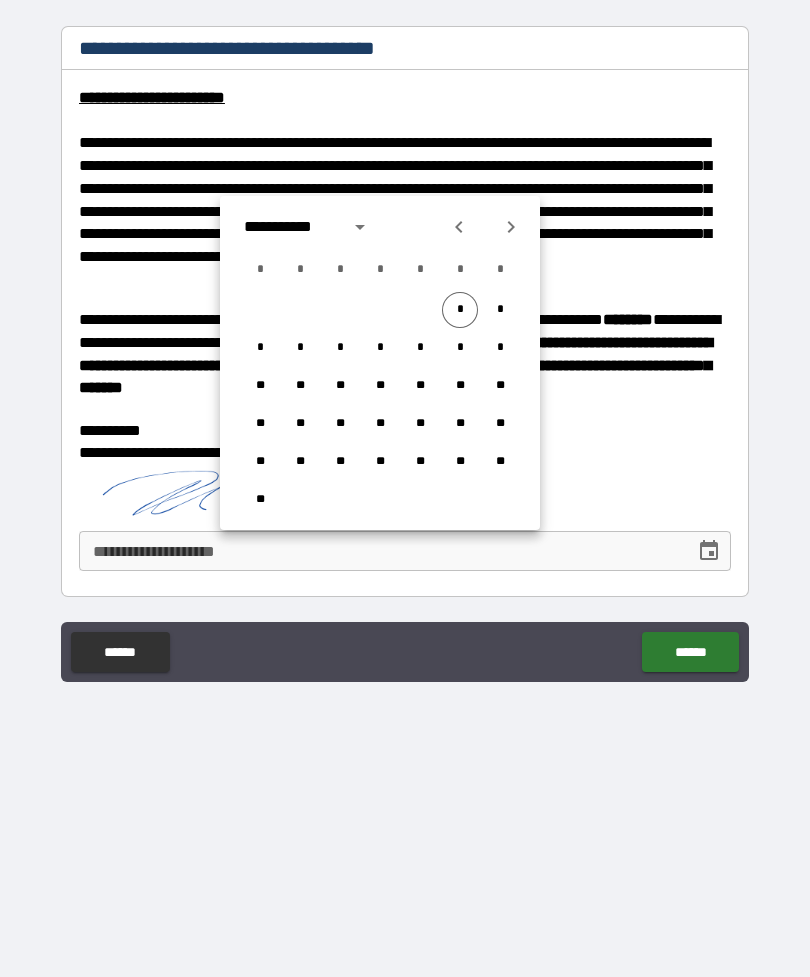 click on "*" at bounding box center [460, 310] 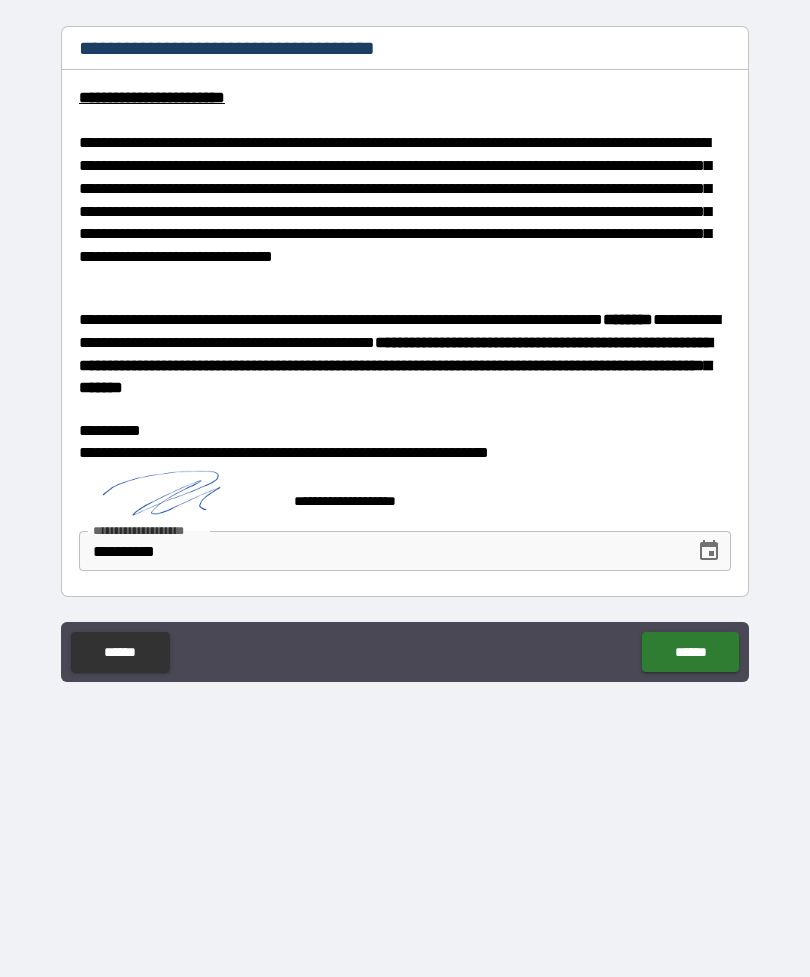 type on "**********" 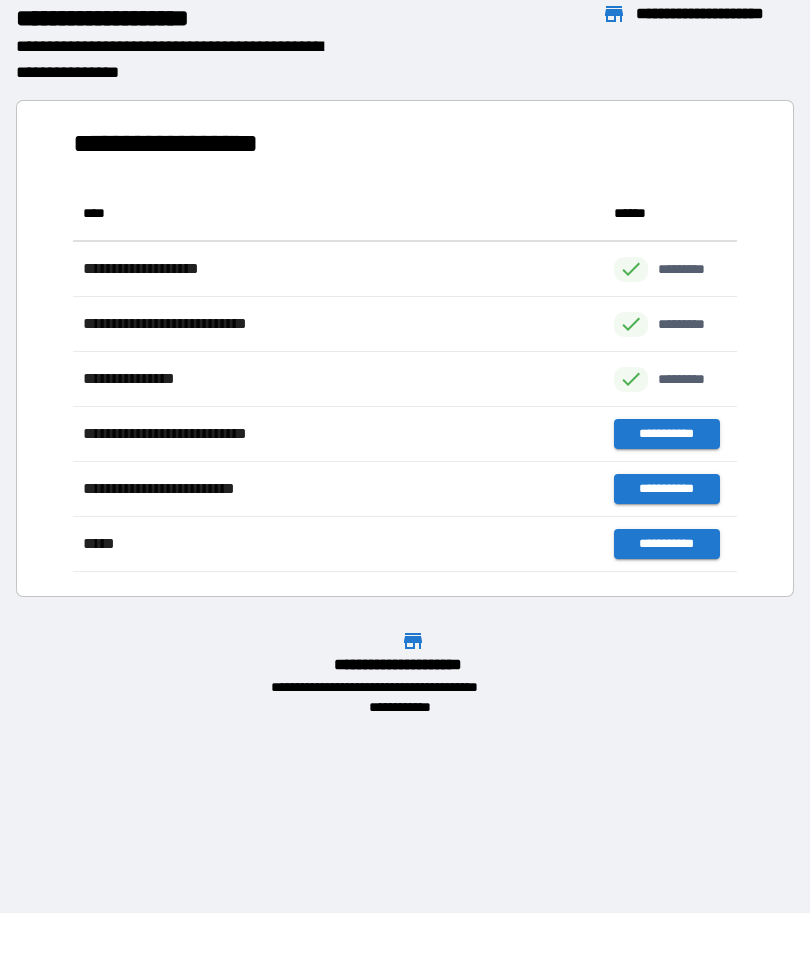 scroll, scrollTop: 1, scrollLeft: 1, axis: both 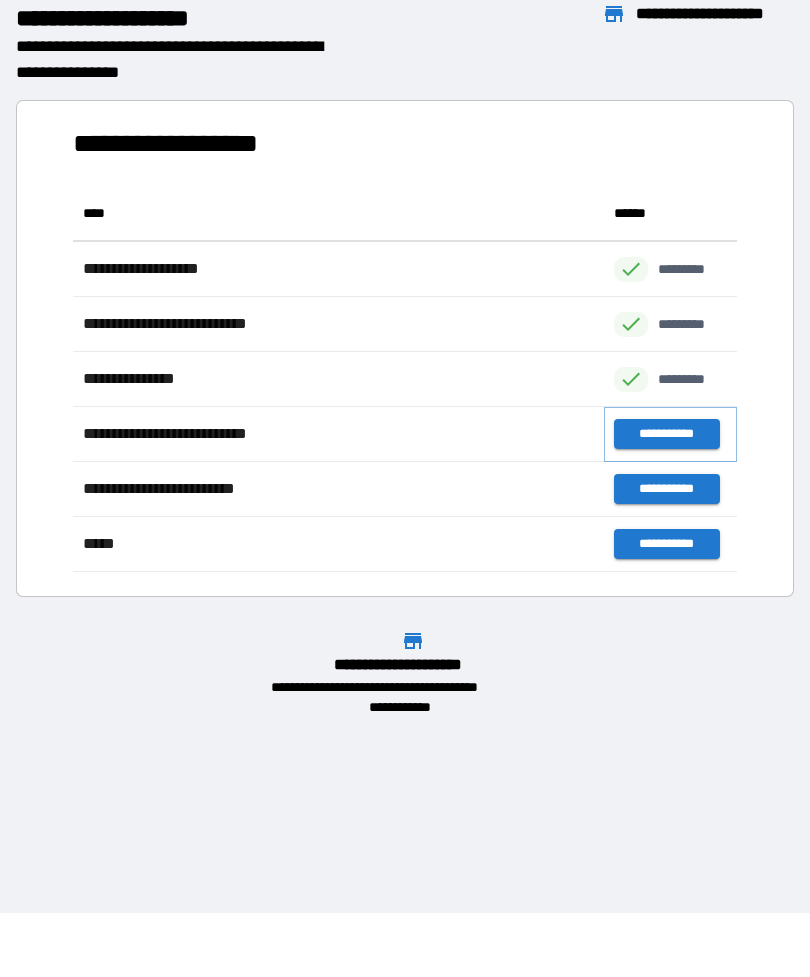 click on "**********" at bounding box center [666, 434] 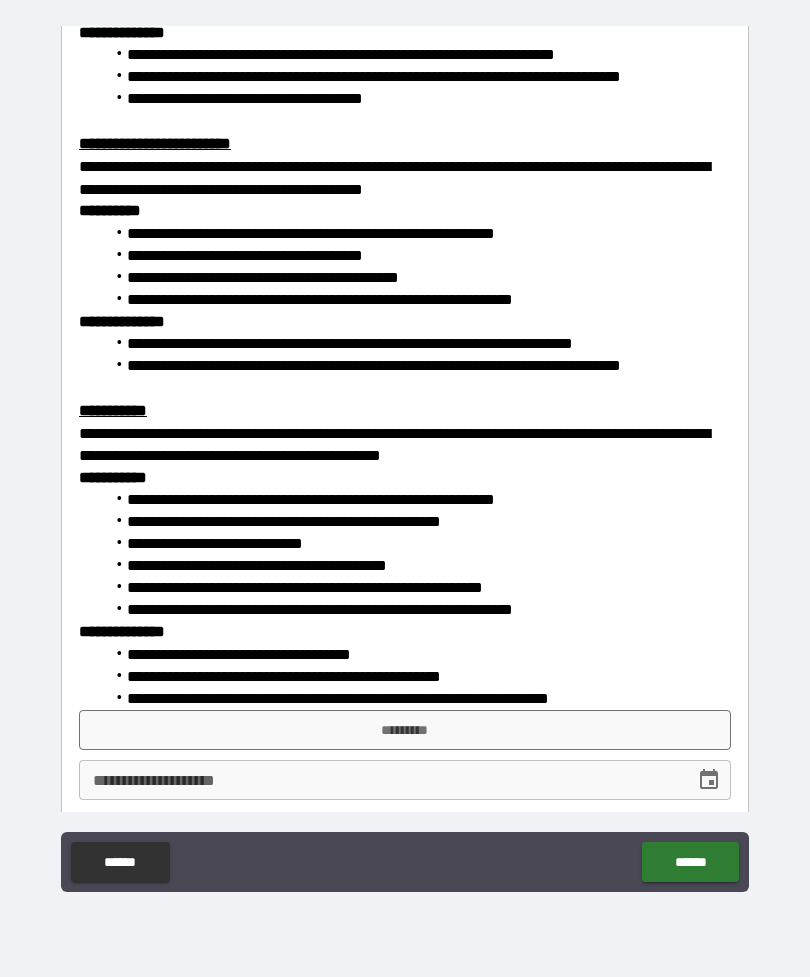 scroll, scrollTop: 2982, scrollLeft: 0, axis: vertical 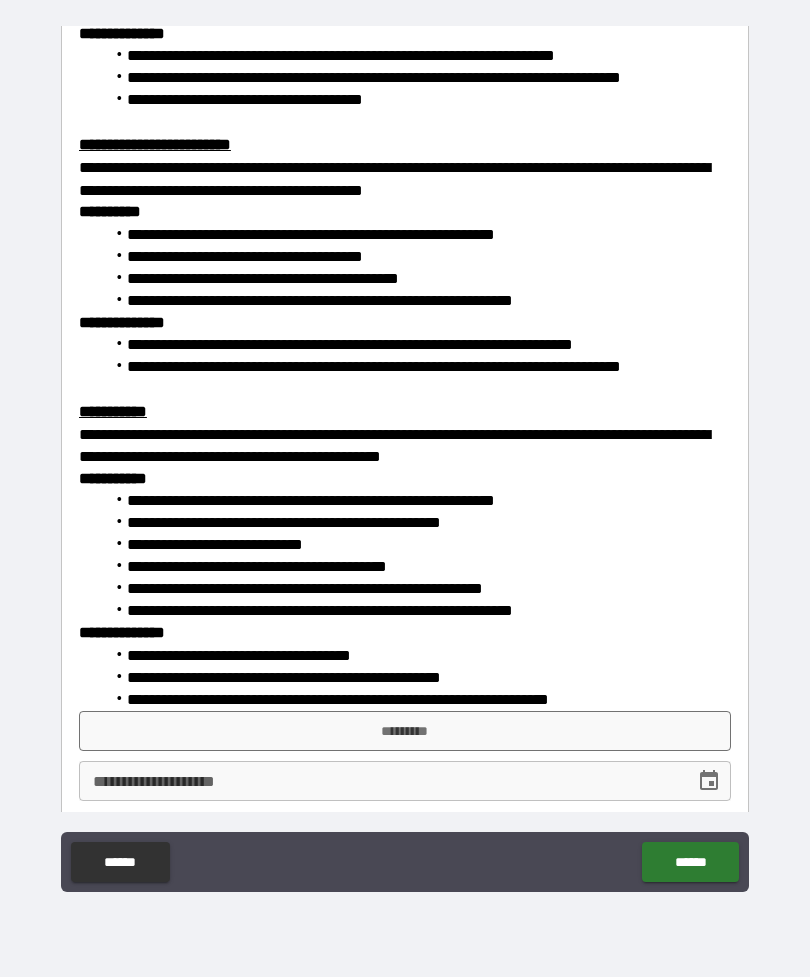 click on "*********" at bounding box center [405, 731] 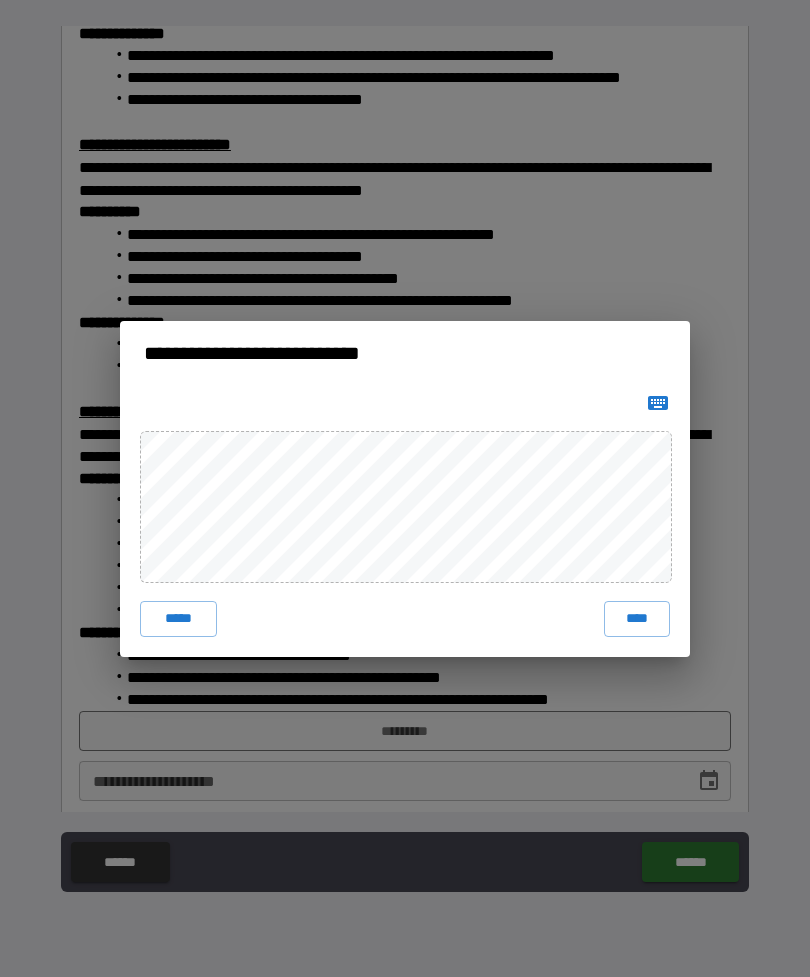 click on "****" at bounding box center (637, 619) 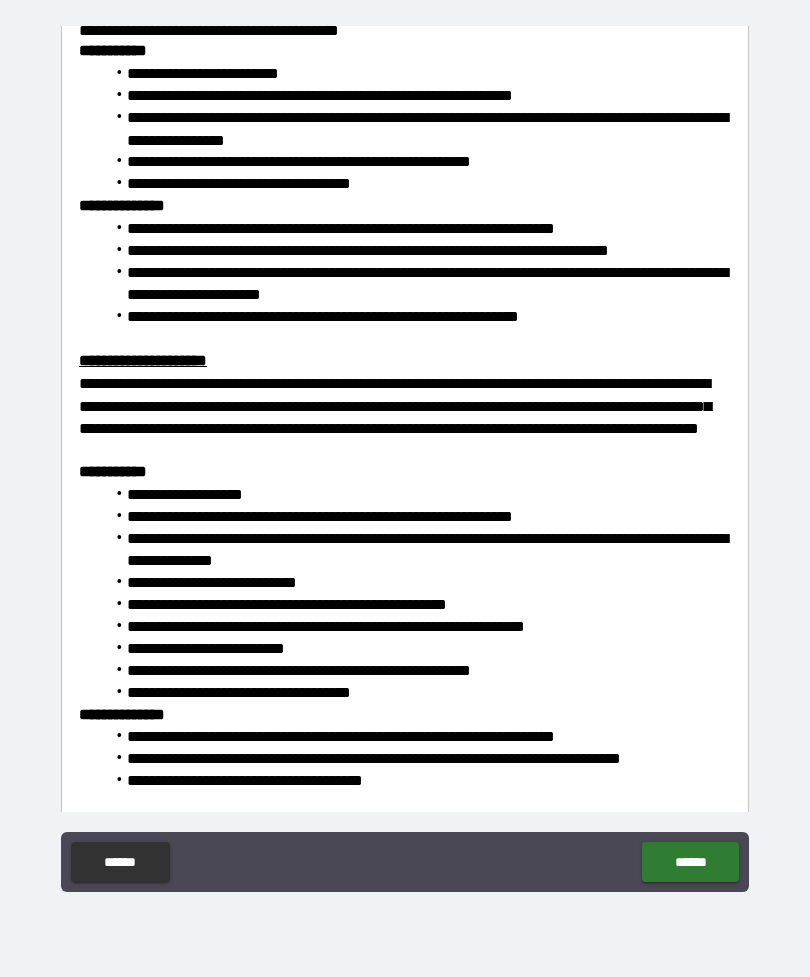 scroll, scrollTop: 2299, scrollLeft: 0, axis: vertical 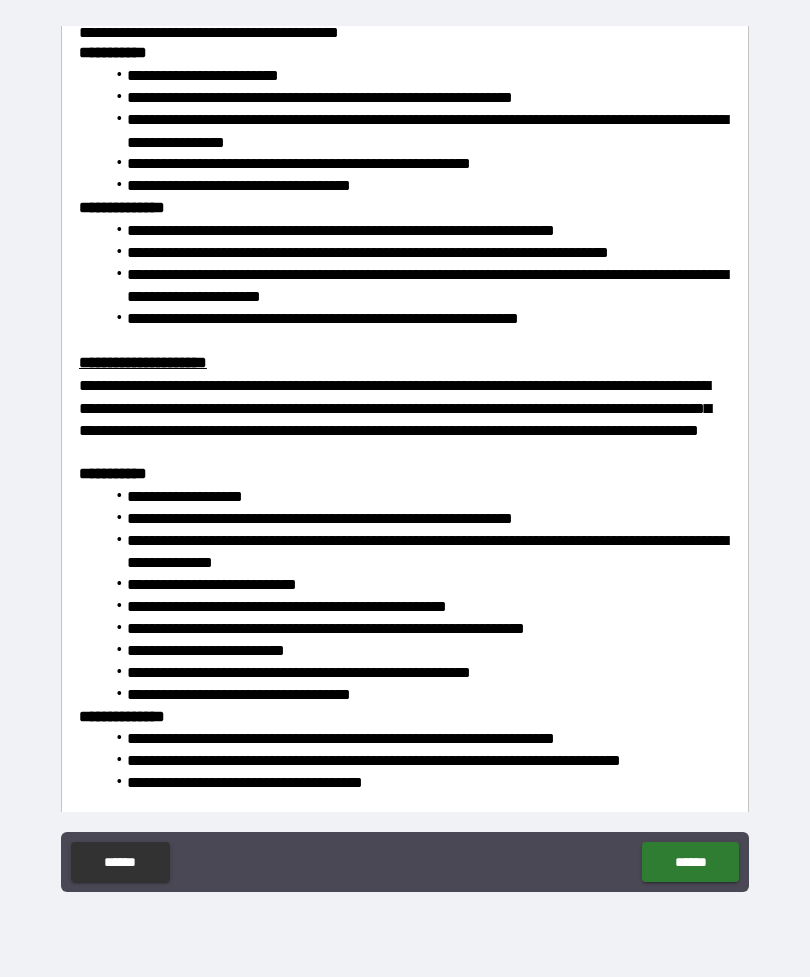 click on "******" at bounding box center (690, 862) 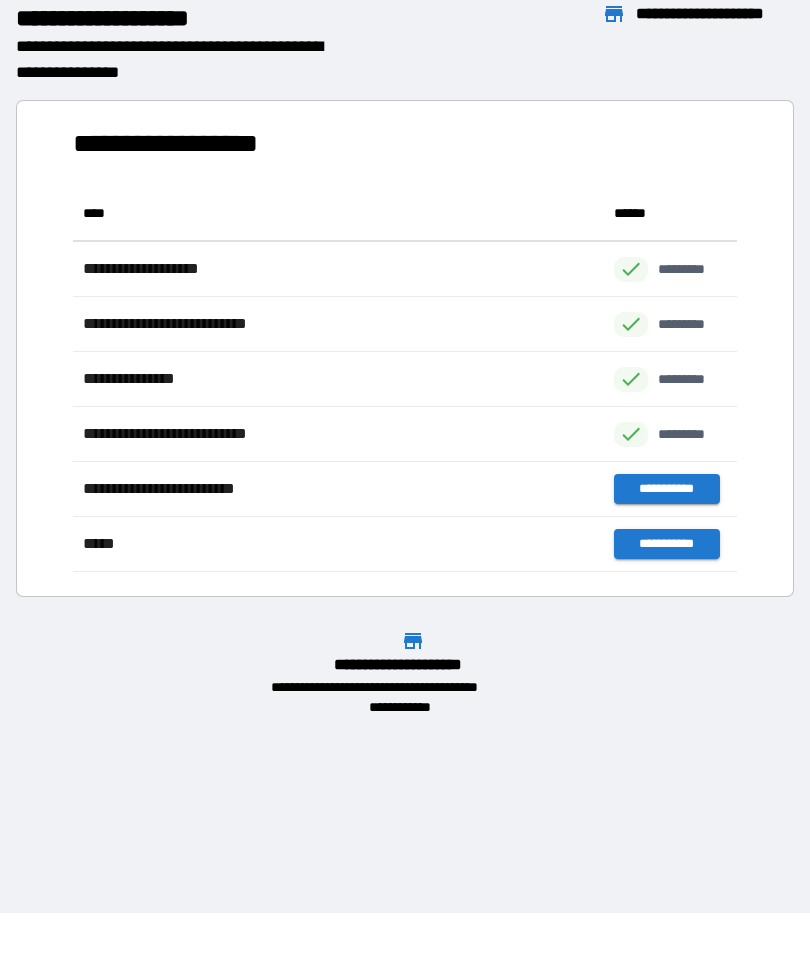 scroll, scrollTop: 1, scrollLeft: 1, axis: both 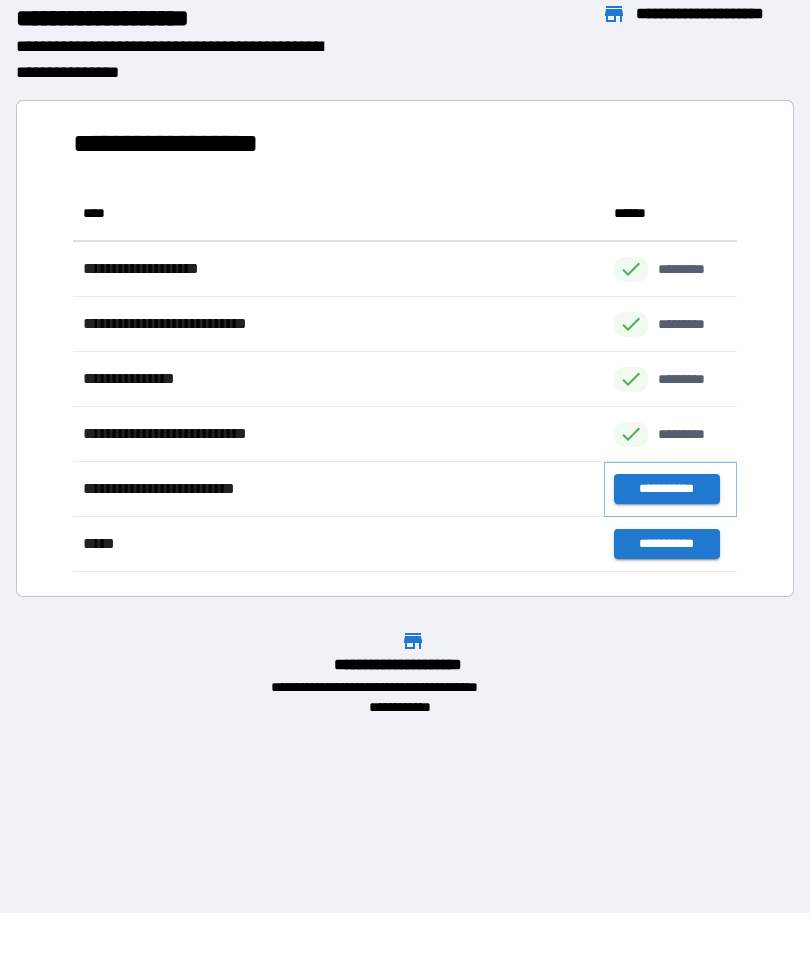 click on "**********" at bounding box center [666, 489] 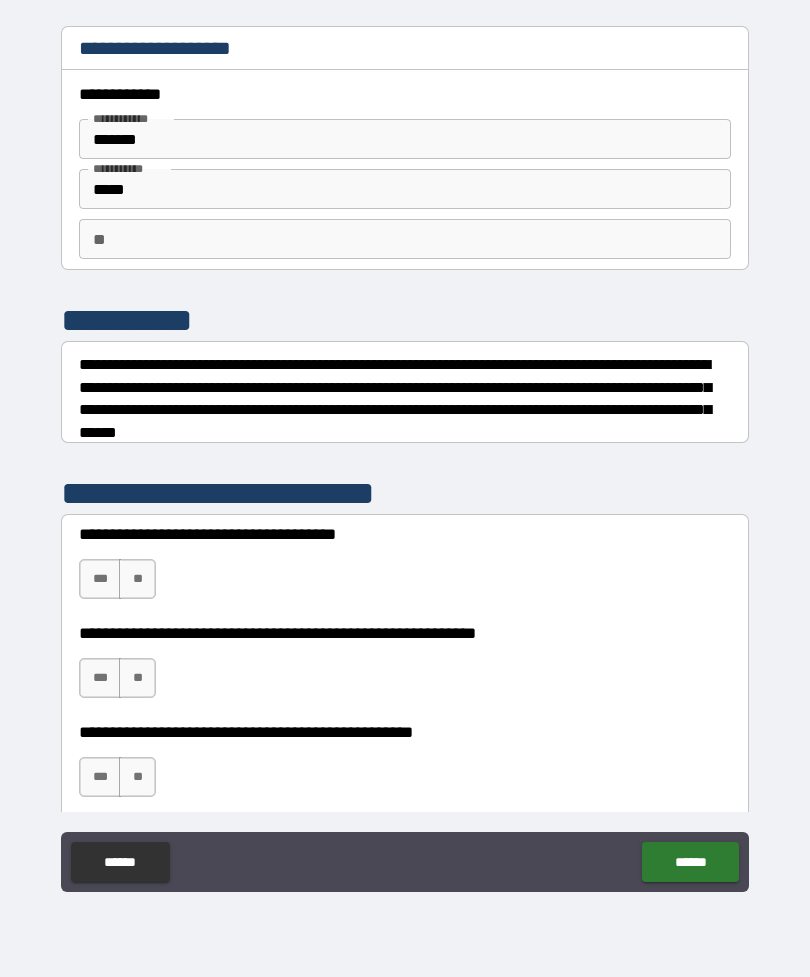 click on "**" at bounding box center (137, 579) 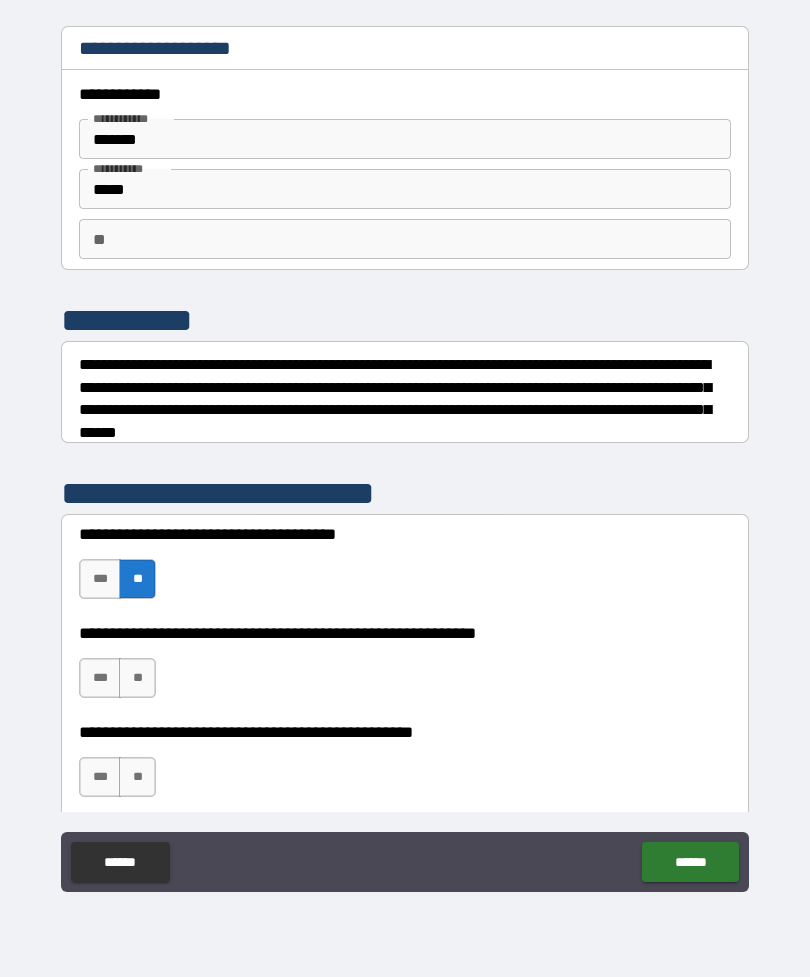 click on "**" at bounding box center [137, 678] 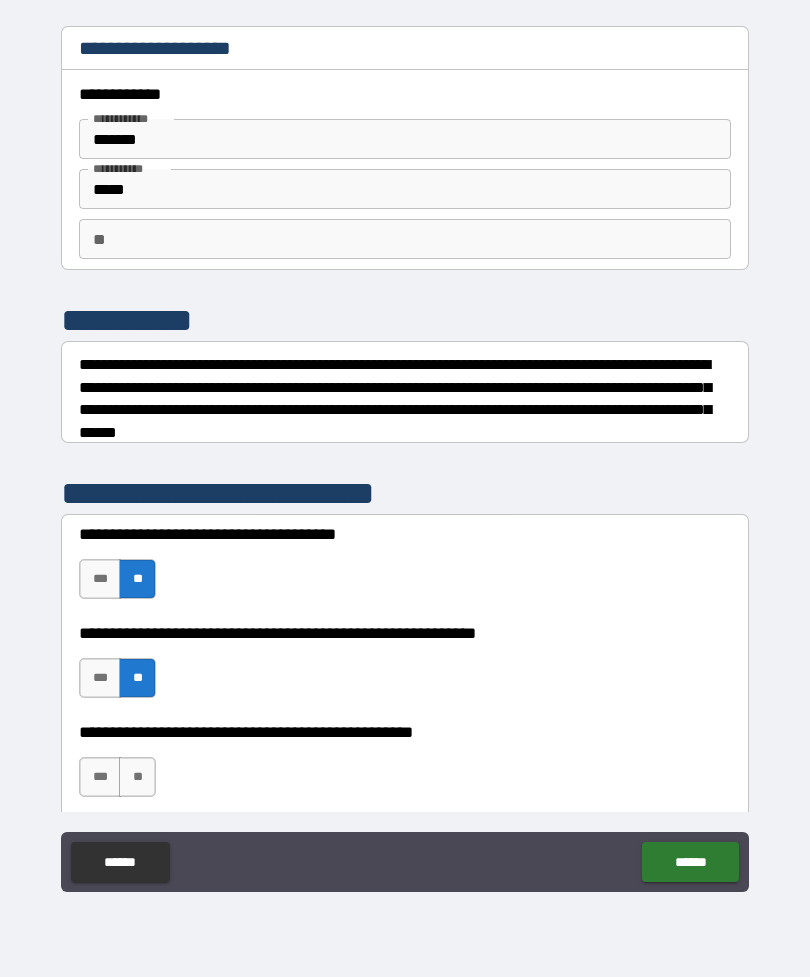 click on "**" at bounding box center [137, 777] 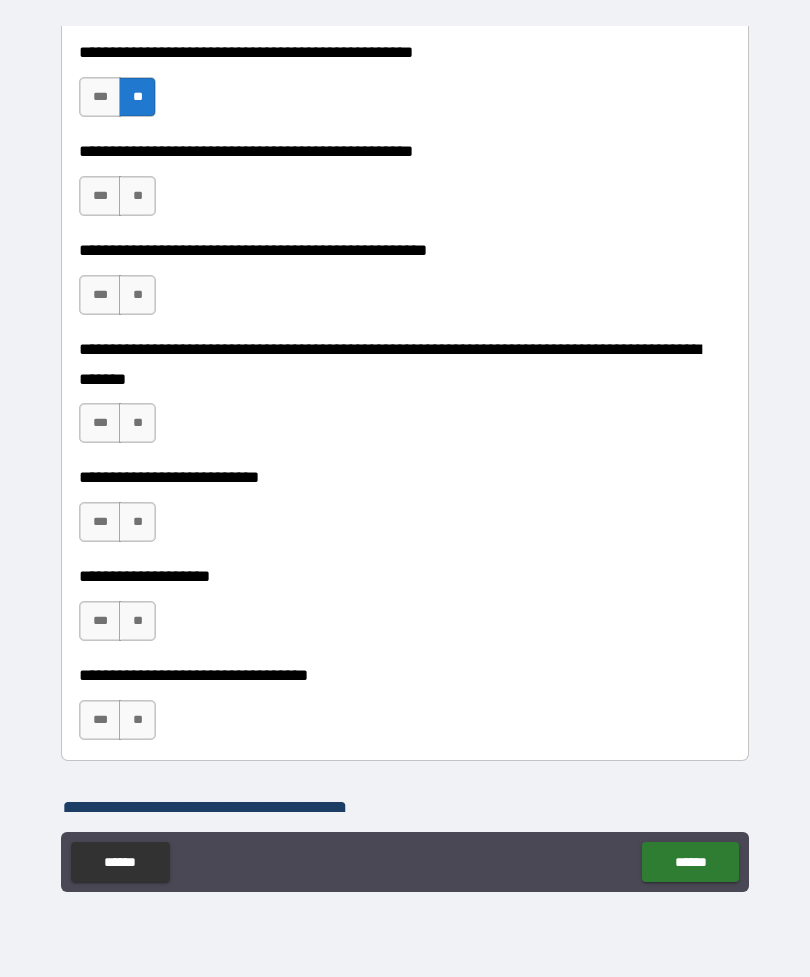 scroll, scrollTop: 681, scrollLeft: 0, axis: vertical 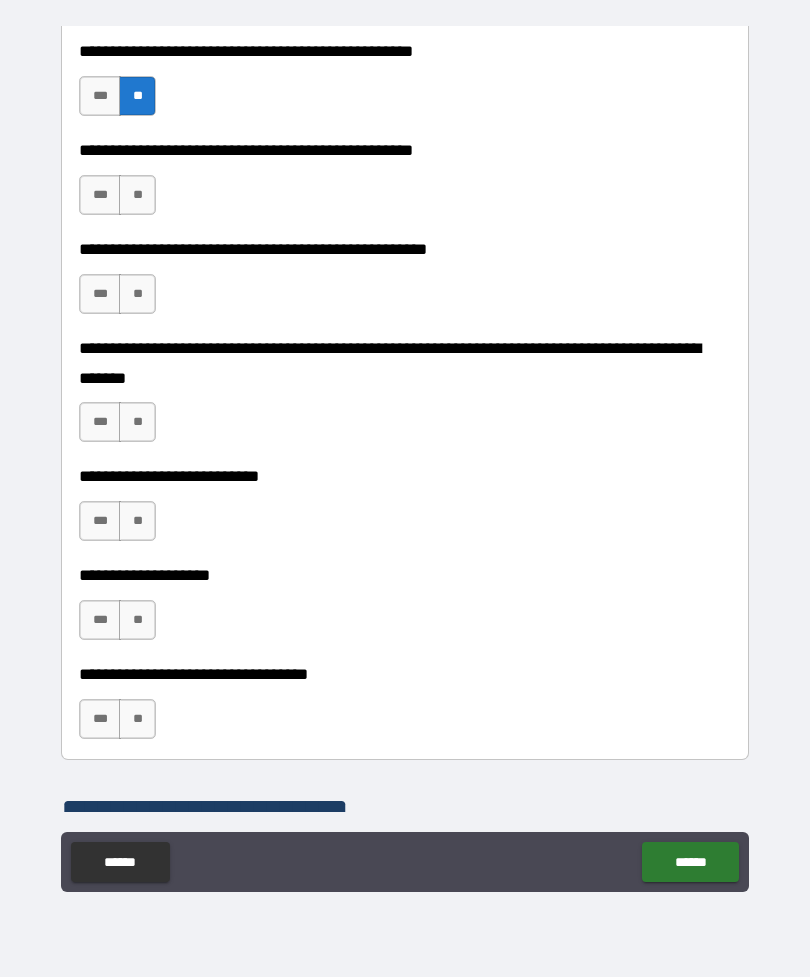 click on "***" at bounding box center [100, 195] 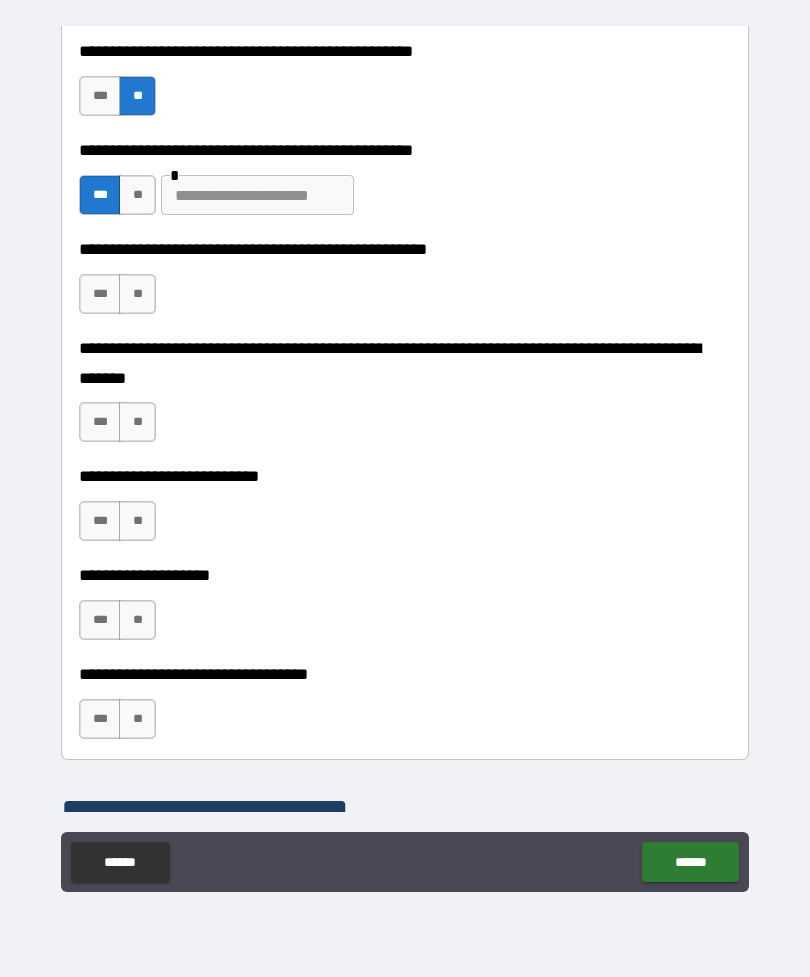 click at bounding box center (257, 195) 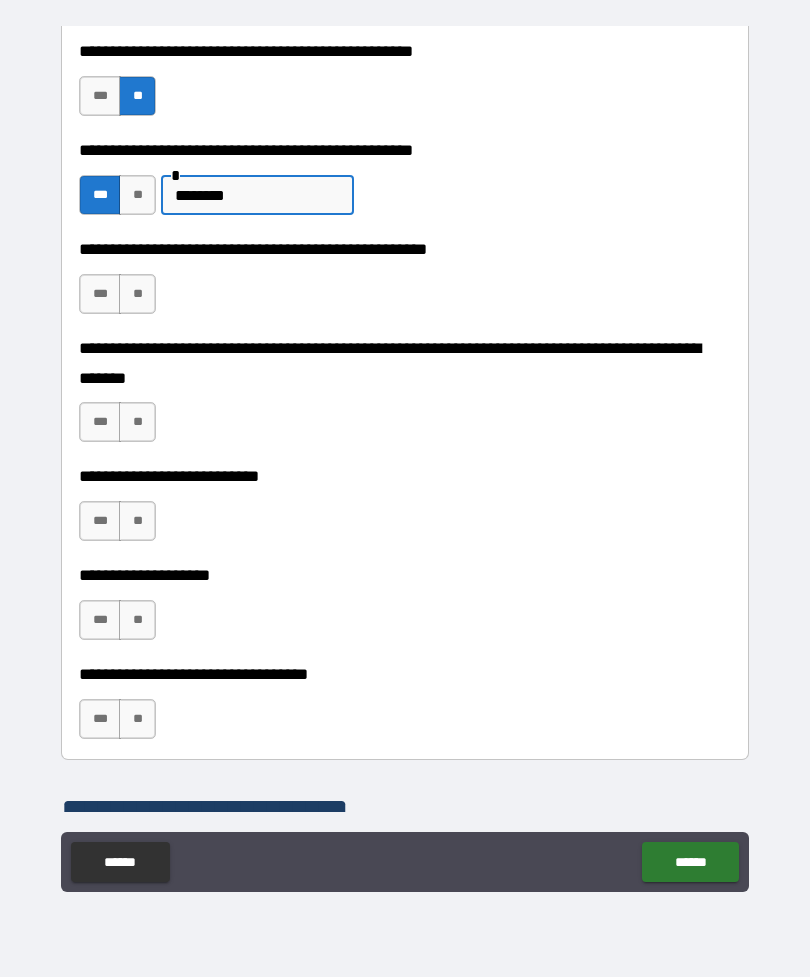 type on "********" 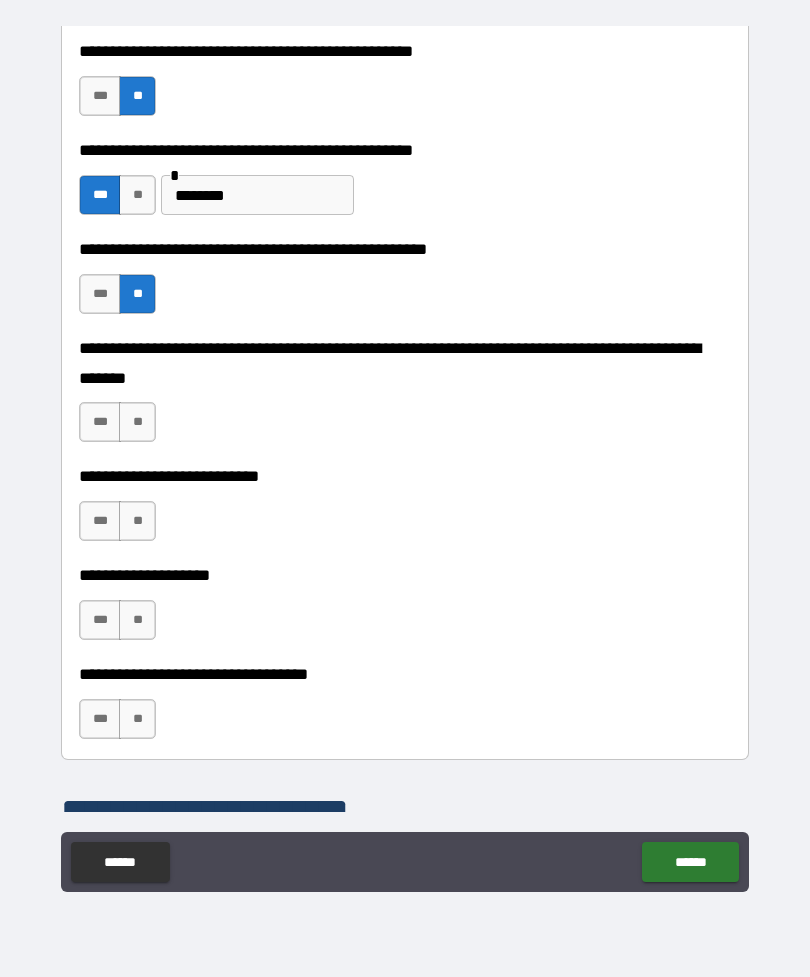 click on "**" at bounding box center [137, 422] 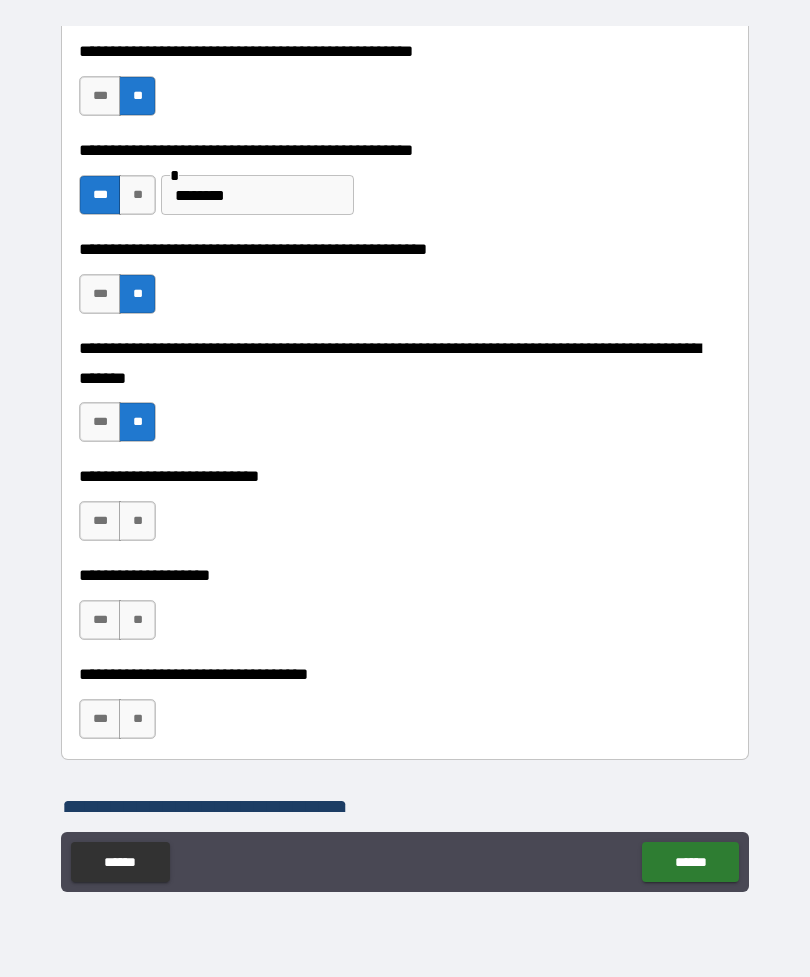 click on "***" at bounding box center (100, 521) 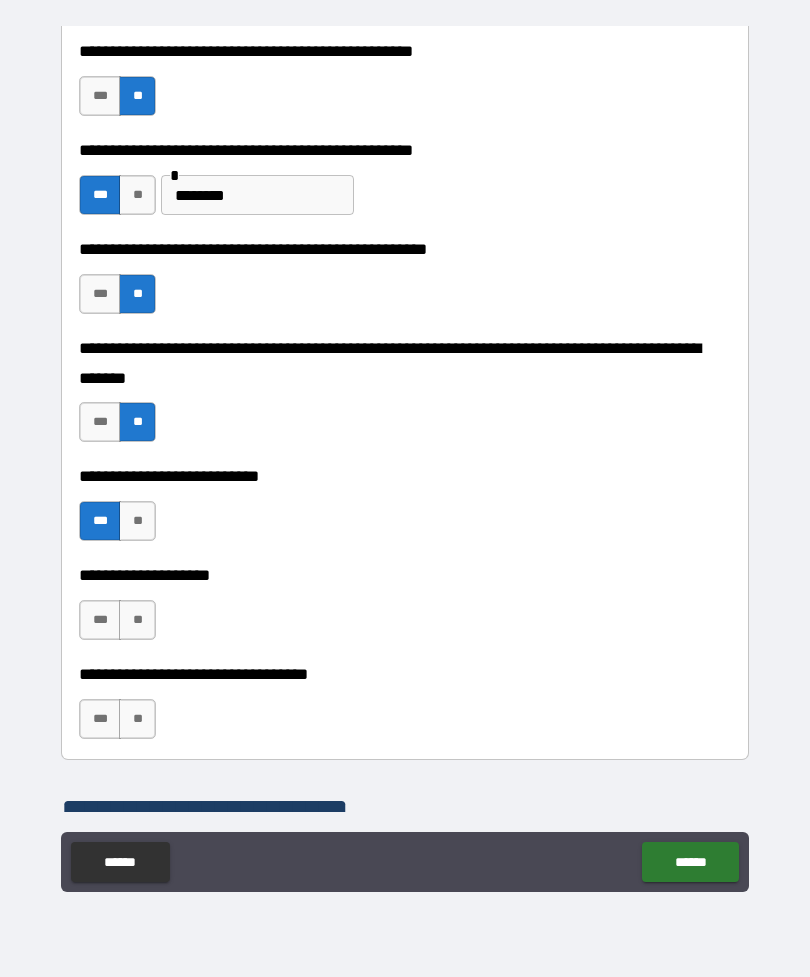 click on "***" at bounding box center [100, 620] 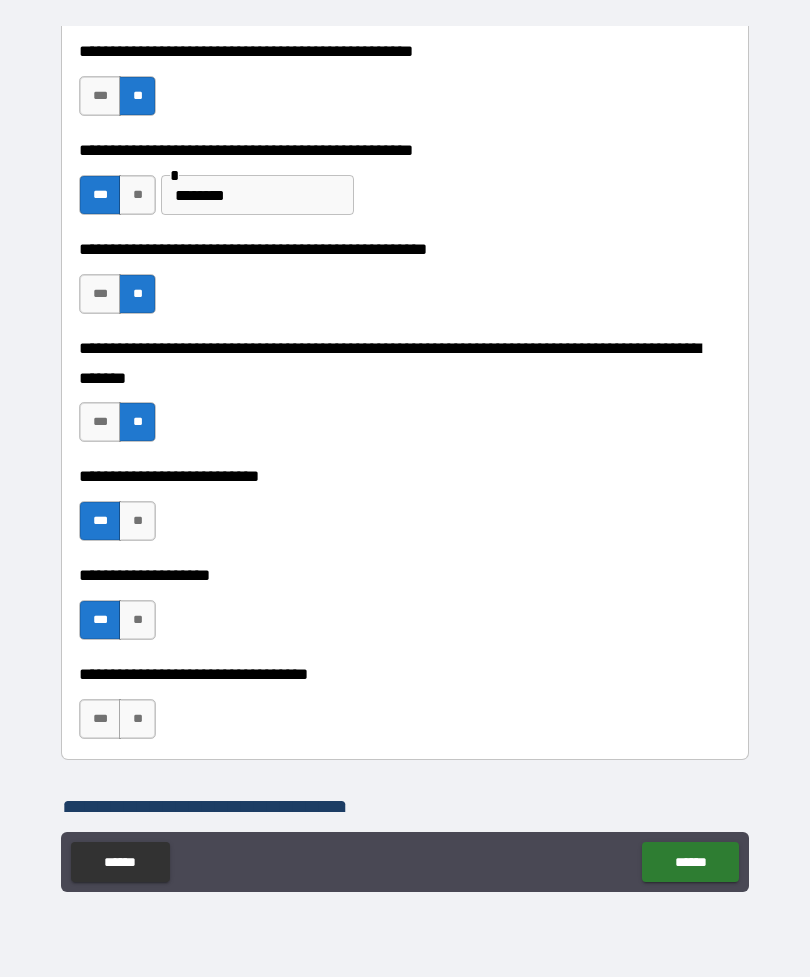 click on "**" at bounding box center (137, 719) 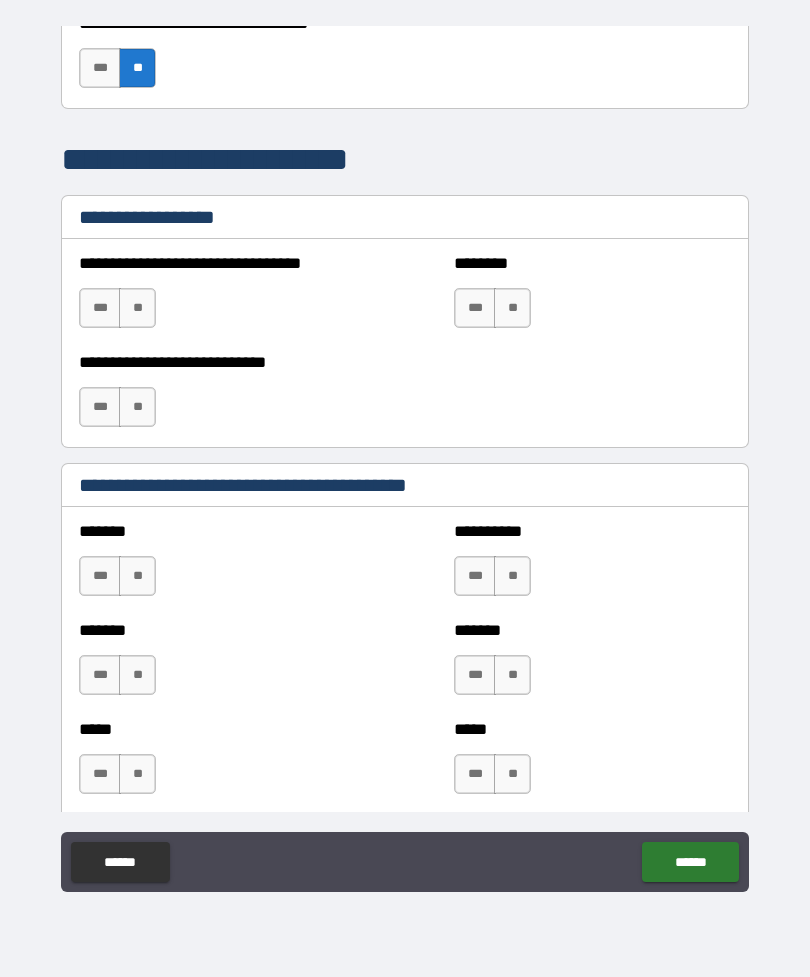 scroll, scrollTop: 1334, scrollLeft: 0, axis: vertical 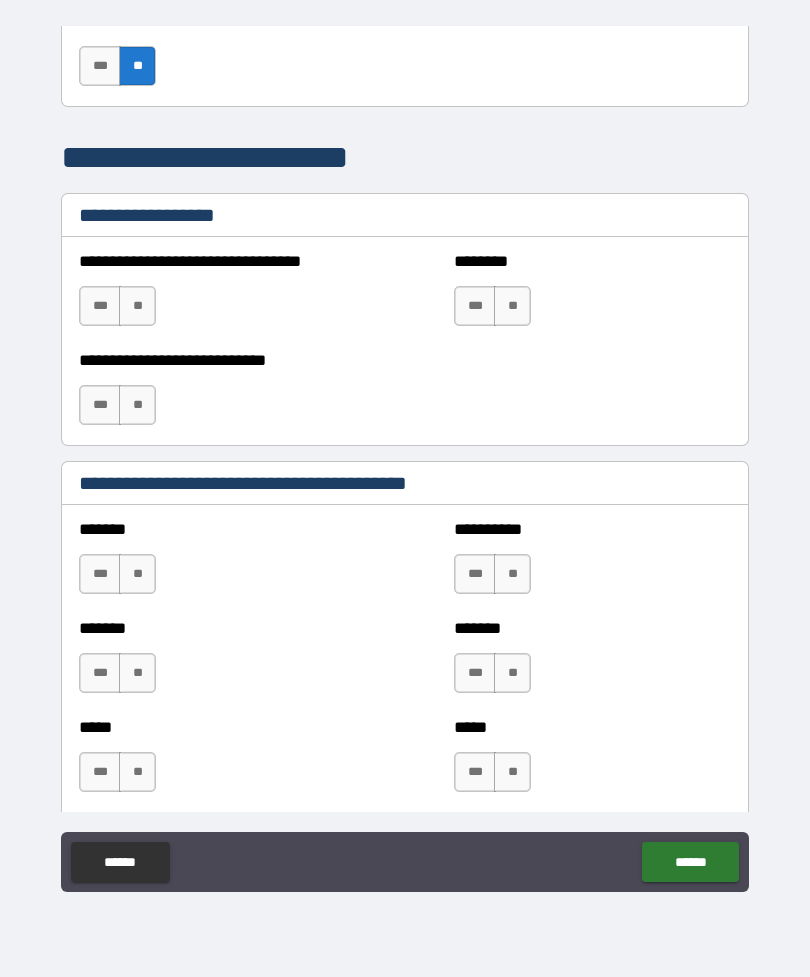 click on "**" at bounding box center [137, 306] 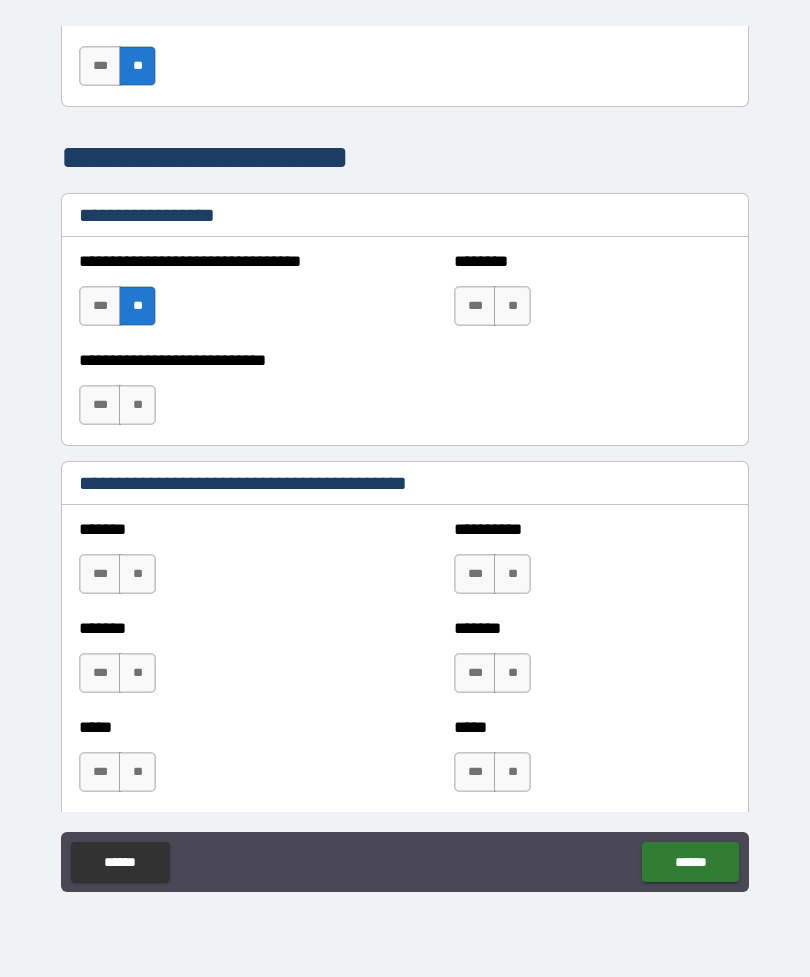 click on "**" at bounding box center (512, 306) 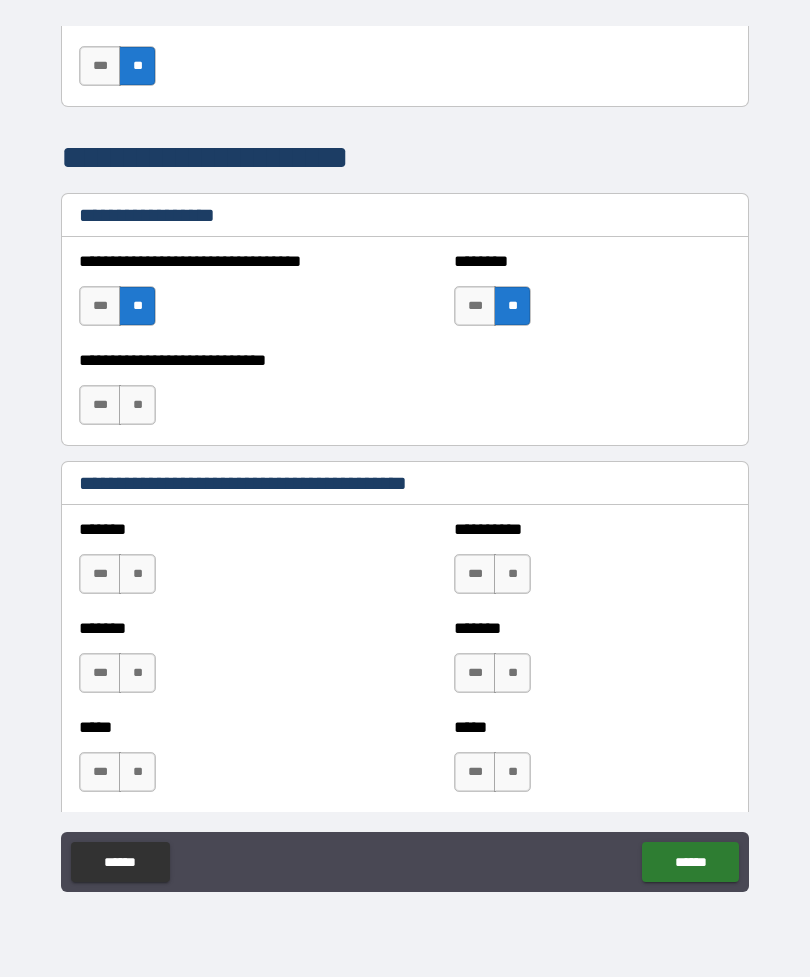 click on "**" at bounding box center [137, 405] 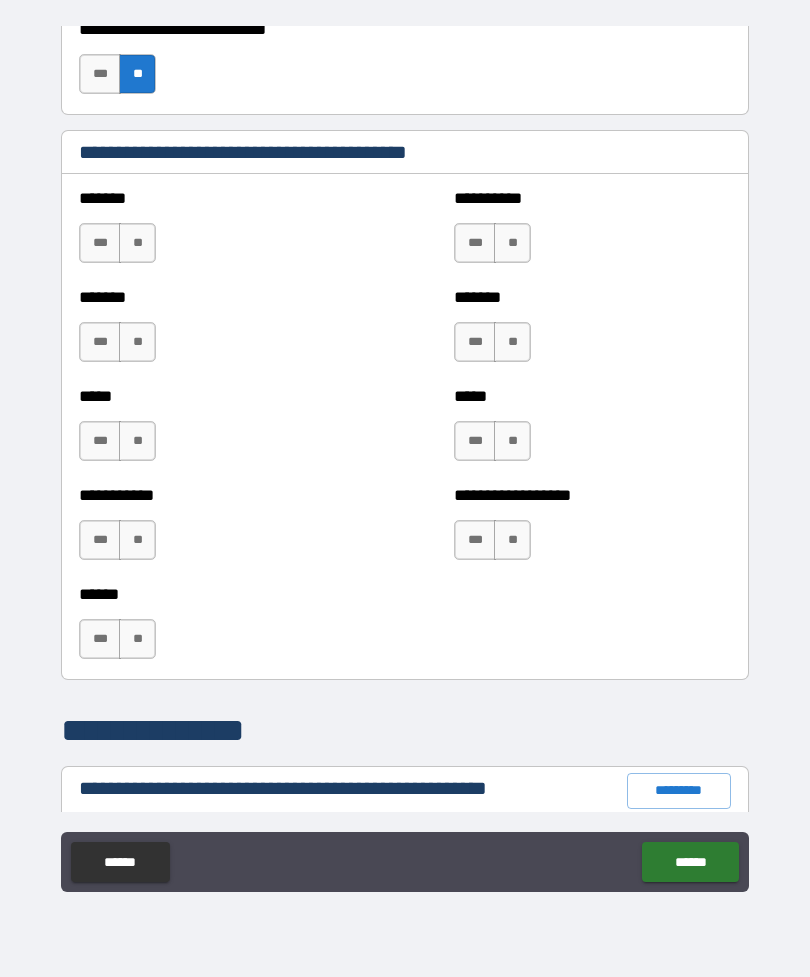 scroll, scrollTop: 1666, scrollLeft: 0, axis: vertical 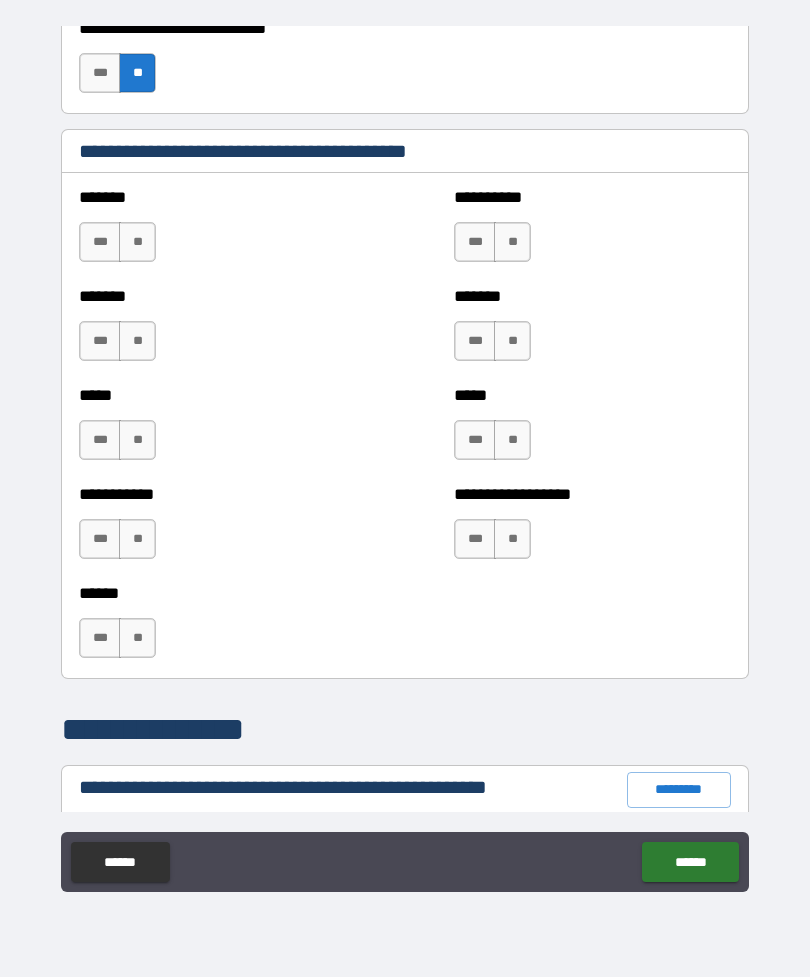 click on "**" at bounding box center [137, 242] 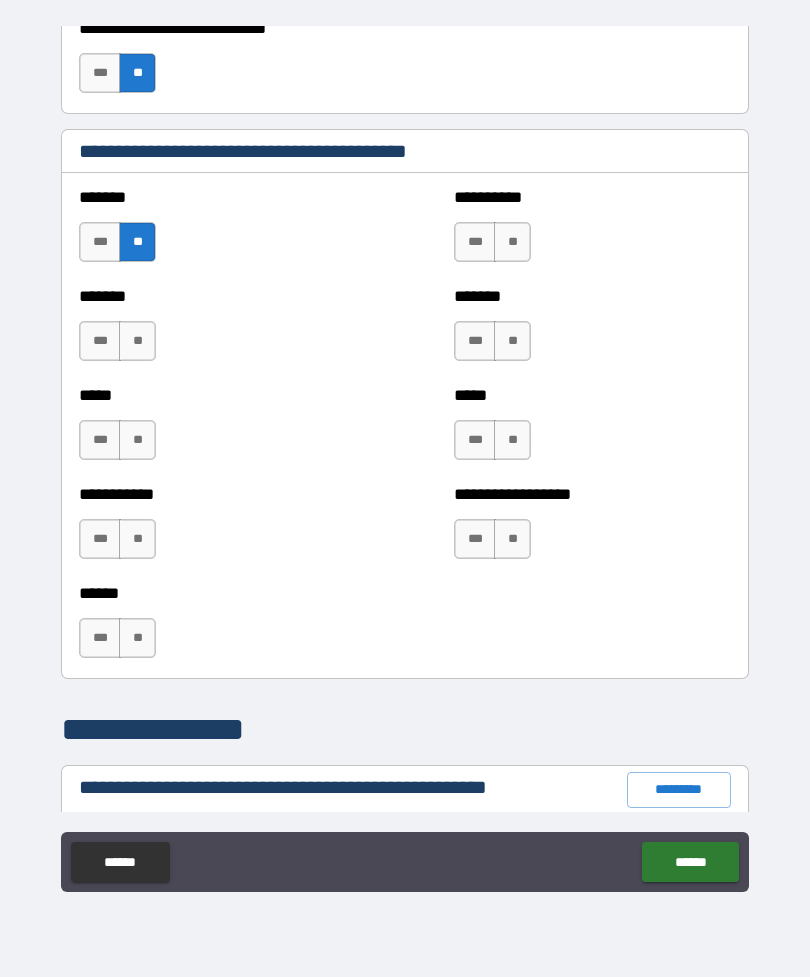click on "**" at bounding box center [137, 341] 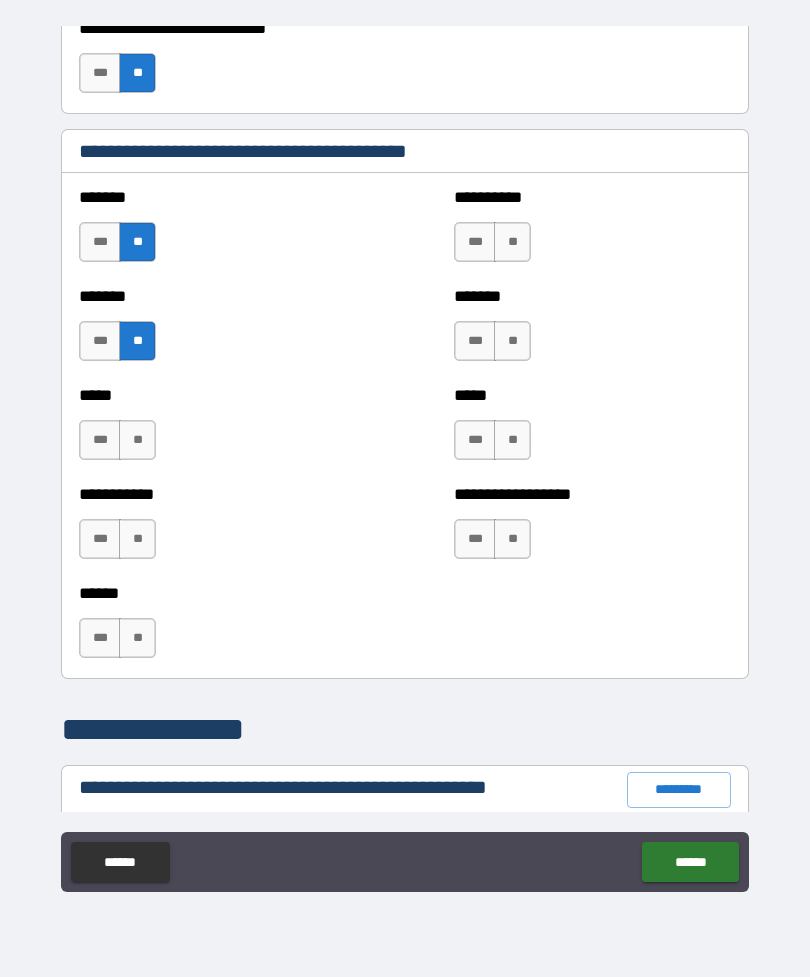 click on "**" at bounding box center (137, 440) 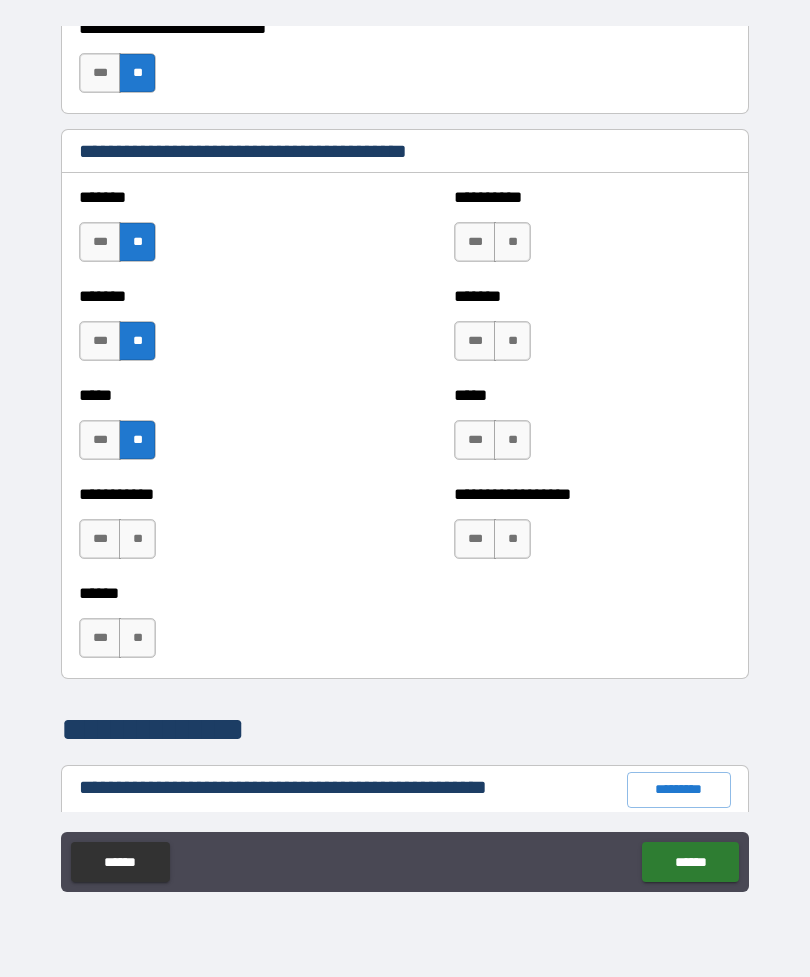click on "**" at bounding box center [137, 539] 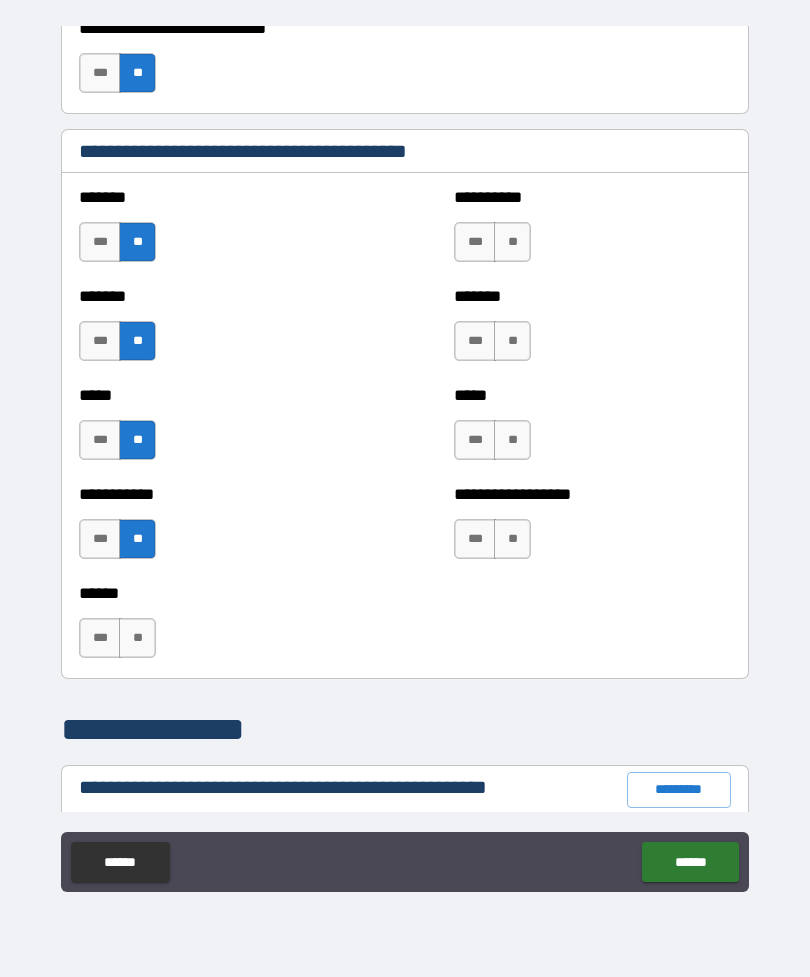 click on "**" at bounding box center (137, 638) 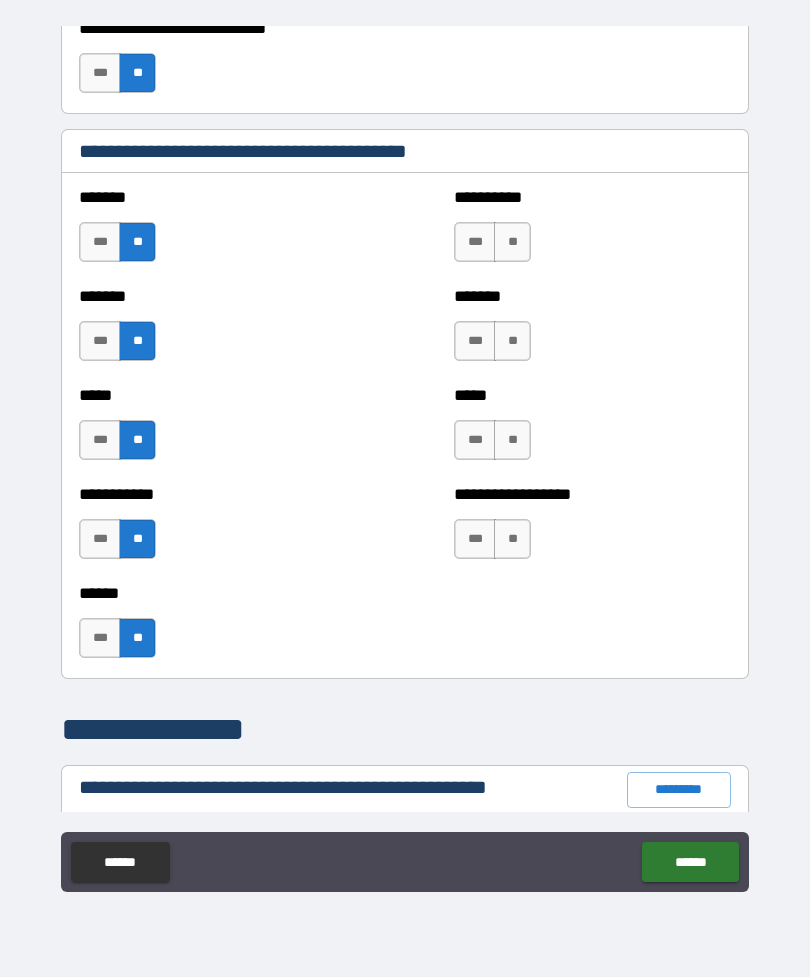 click on "**" at bounding box center [512, 539] 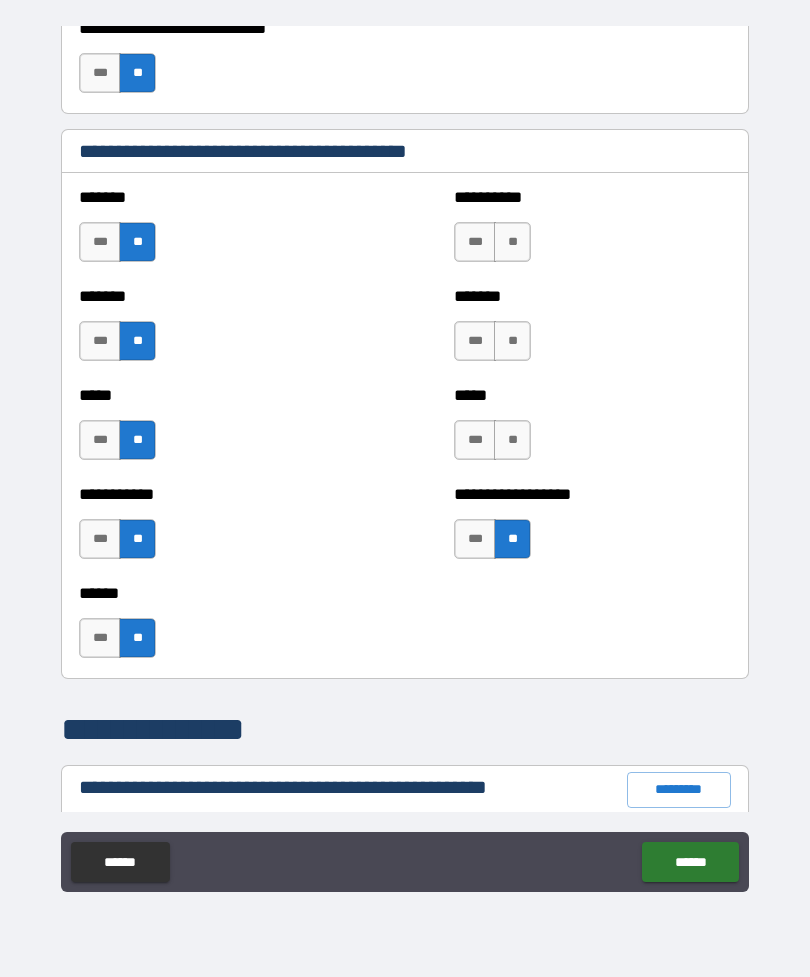 click on "**" at bounding box center [512, 440] 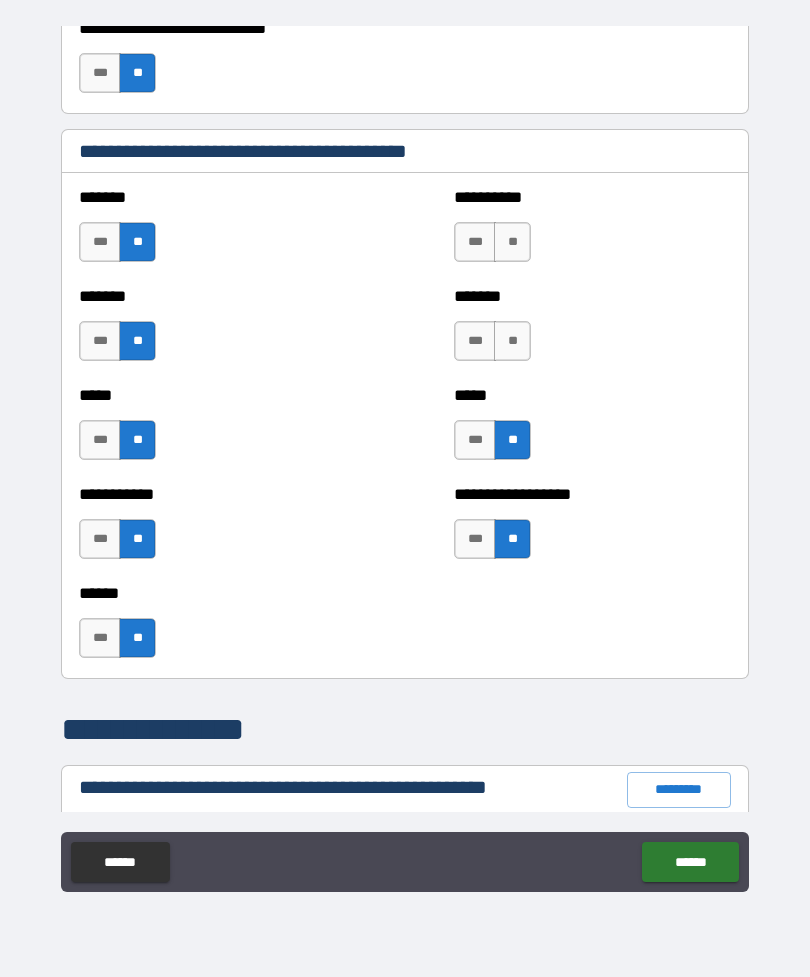 click on "**" at bounding box center (512, 341) 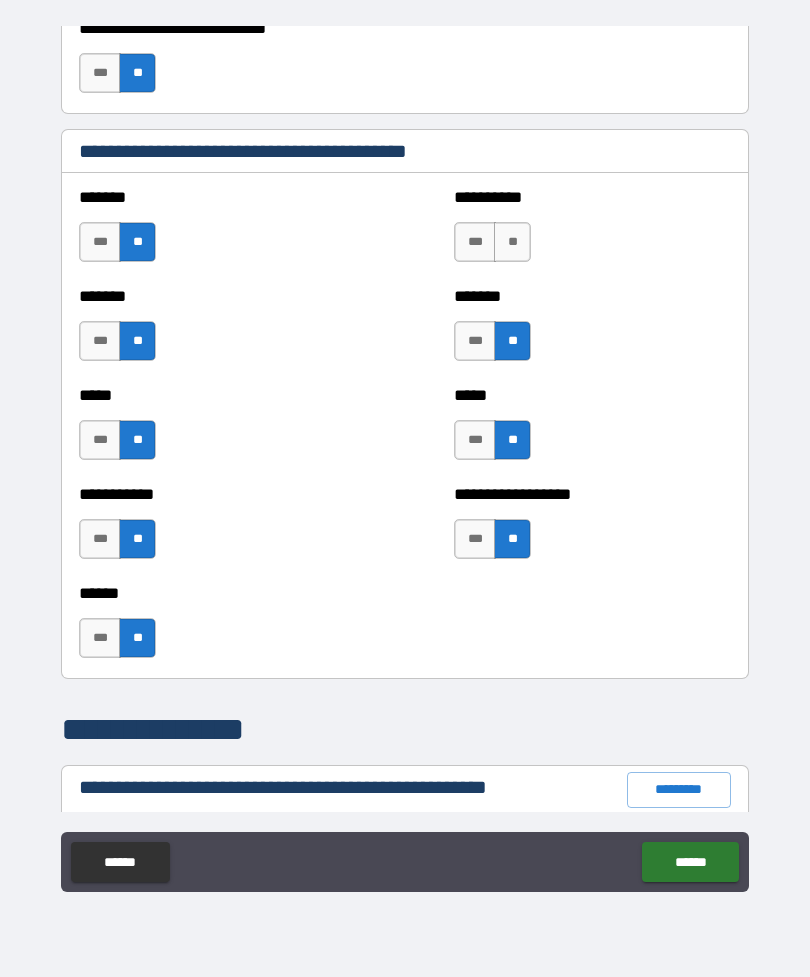 click on "**" at bounding box center (512, 242) 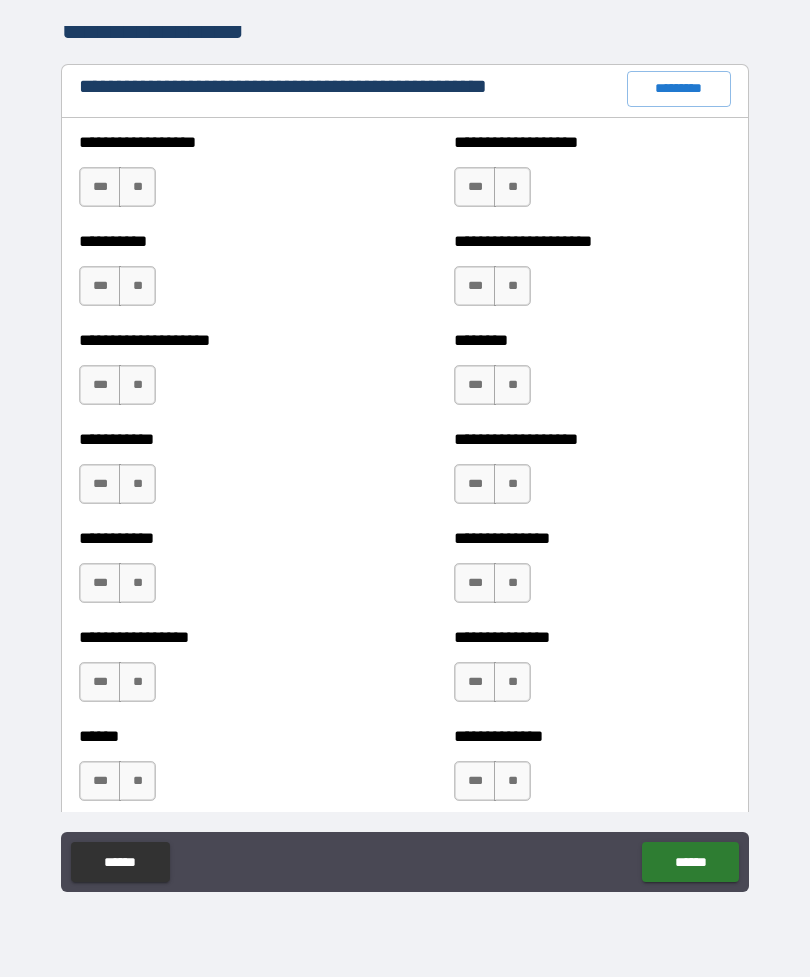 scroll, scrollTop: 2365, scrollLeft: 0, axis: vertical 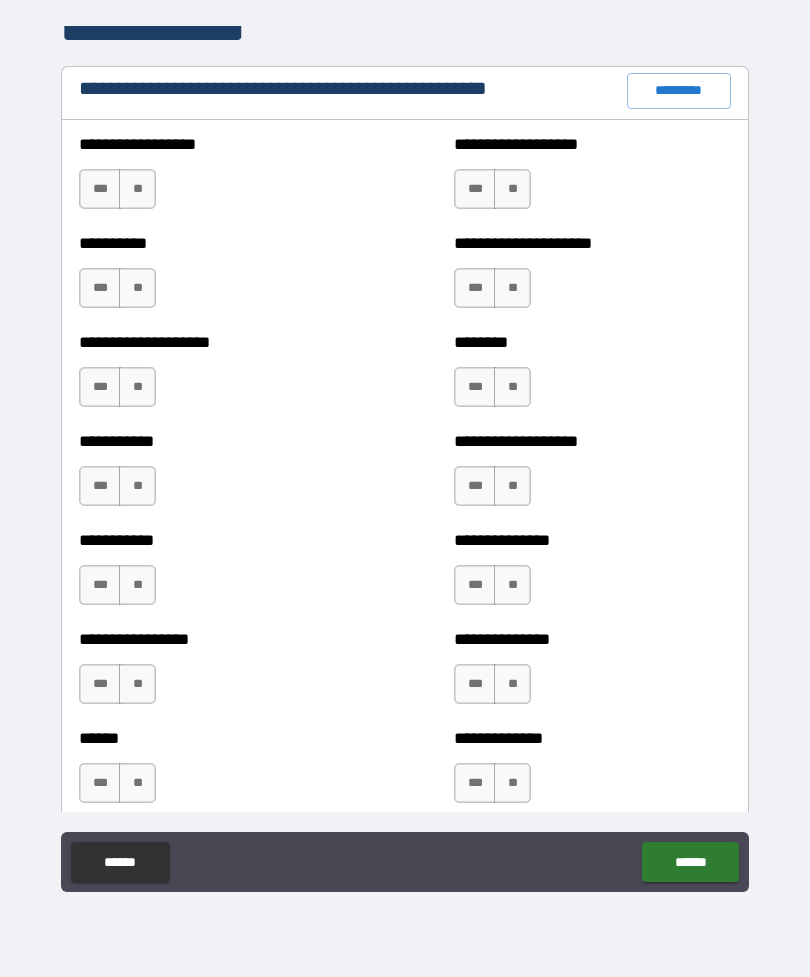 click on "**" at bounding box center [137, 189] 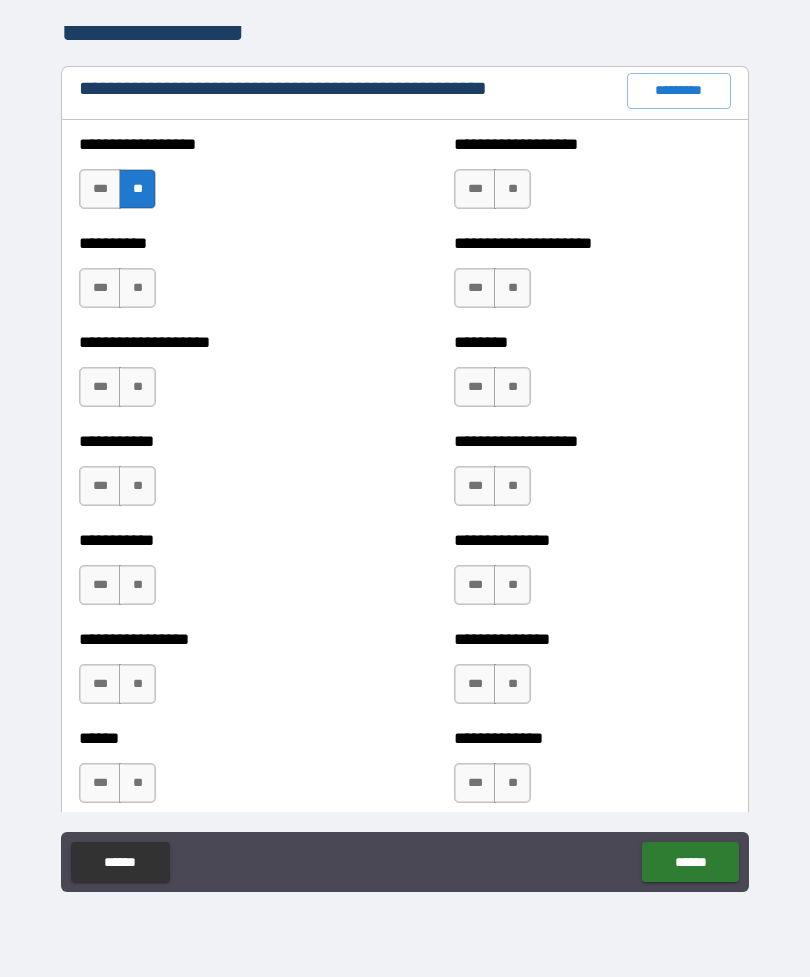 click on "**" at bounding box center (137, 288) 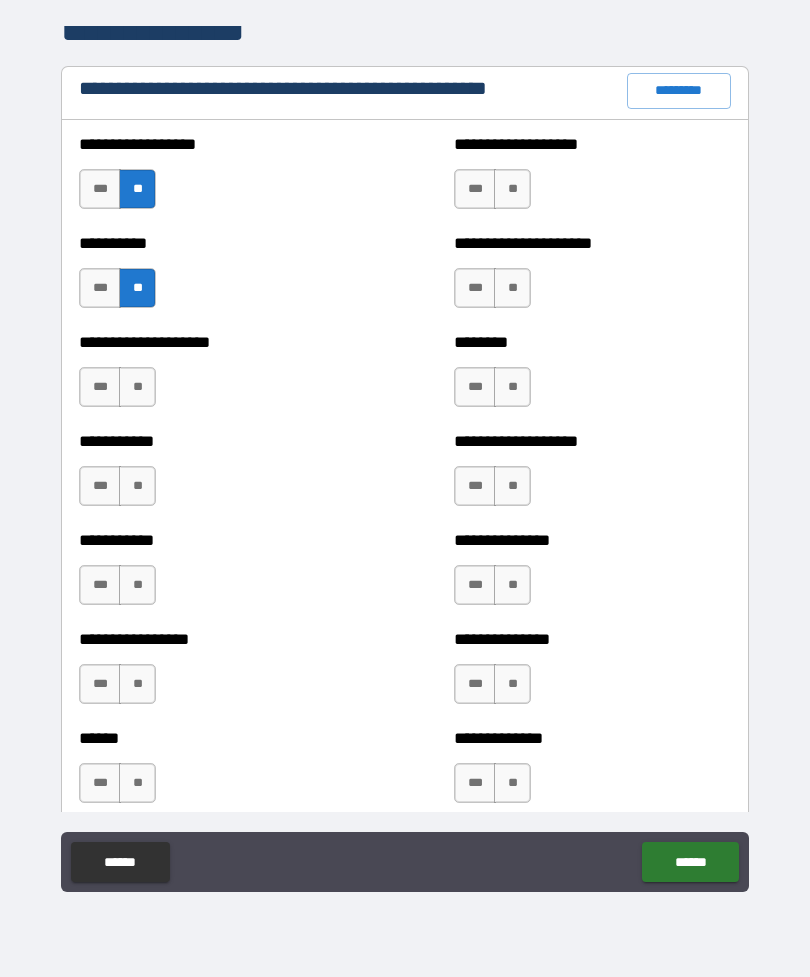click on "**" at bounding box center [137, 387] 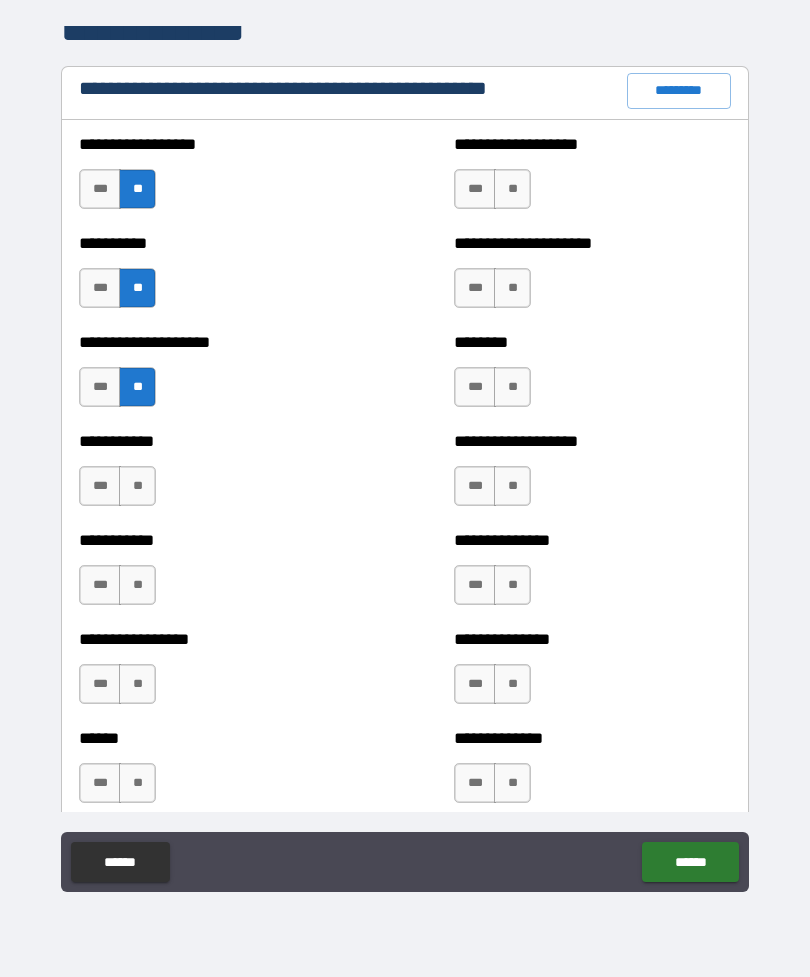 click on "**" at bounding box center [137, 486] 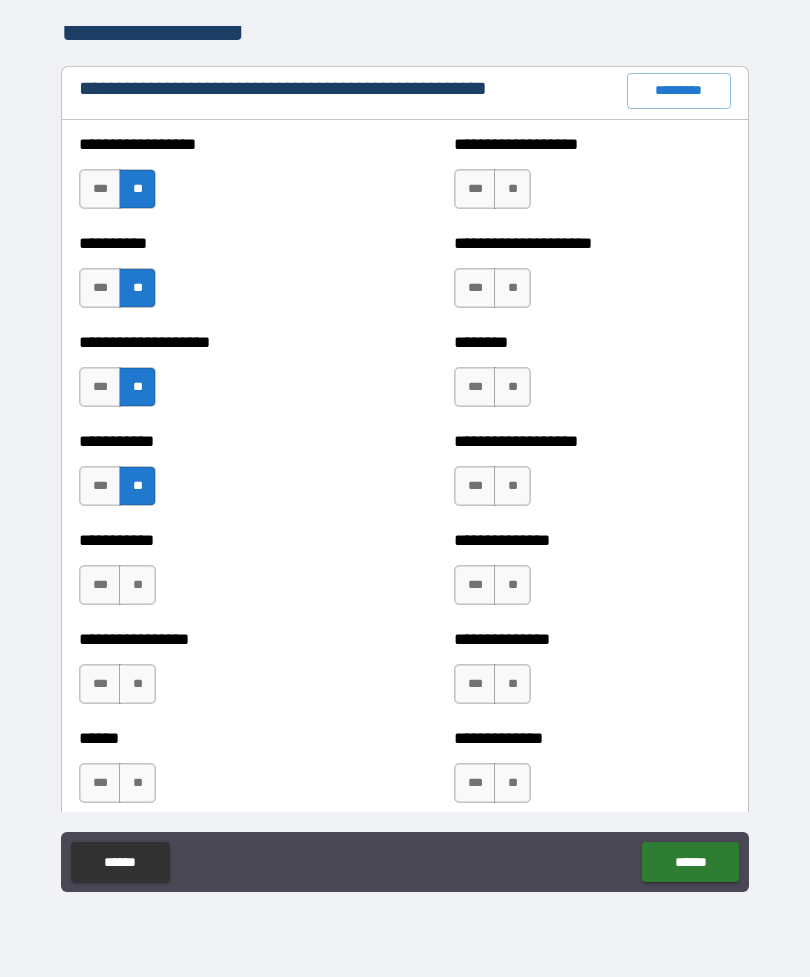 click on "**" at bounding box center [137, 585] 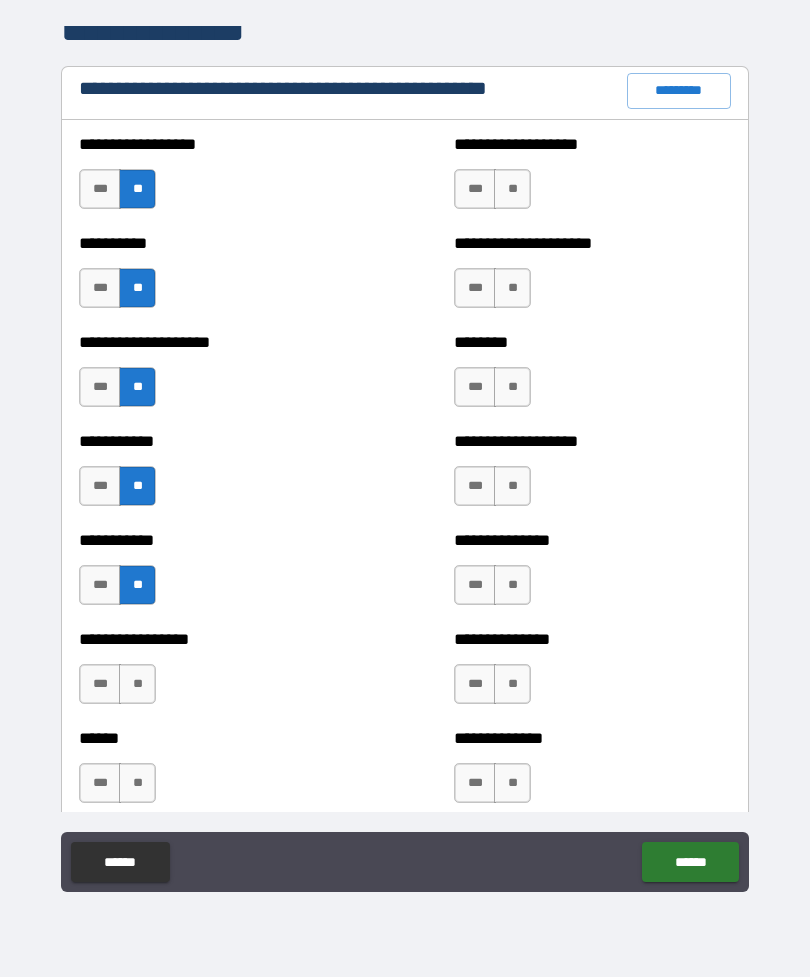 click on "**" at bounding box center (137, 684) 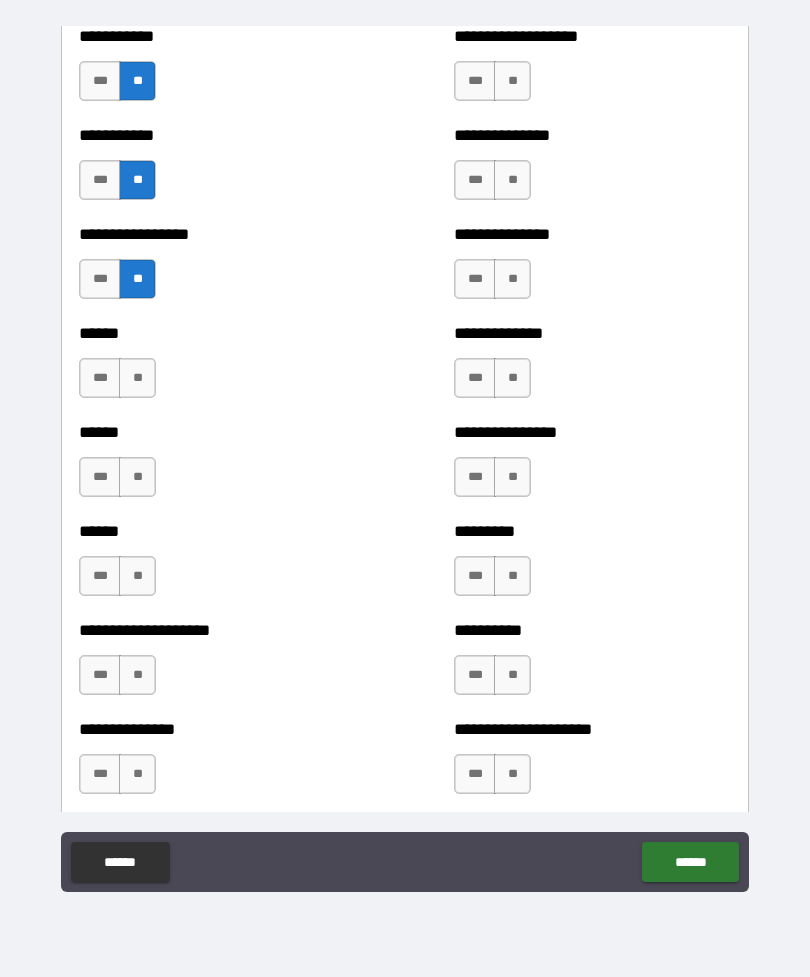 scroll, scrollTop: 2782, scrollLeft: 0, axis: vertical 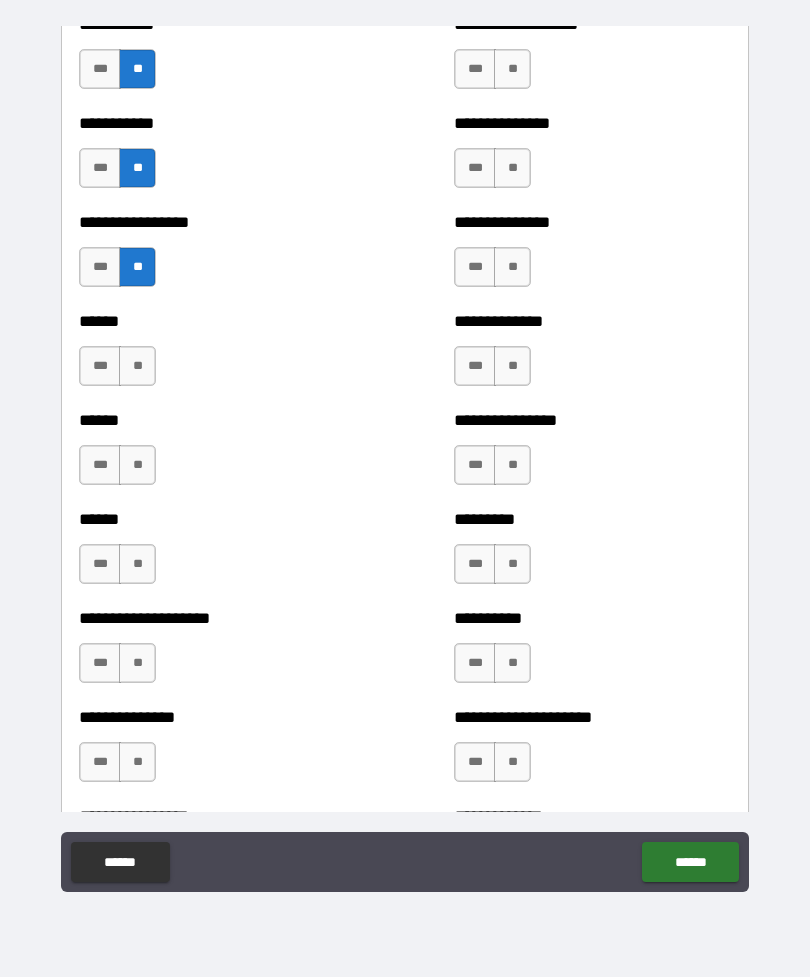 click on "**" at bounding box center [137, 465] 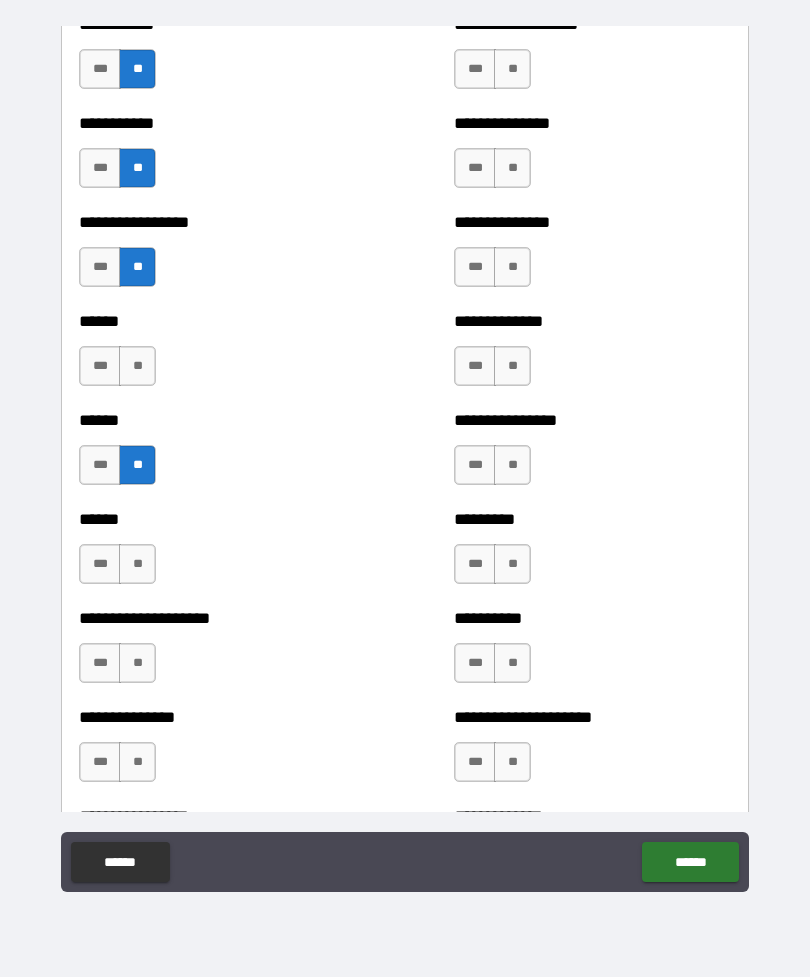 click on "**" at bounding box center [137, 366] 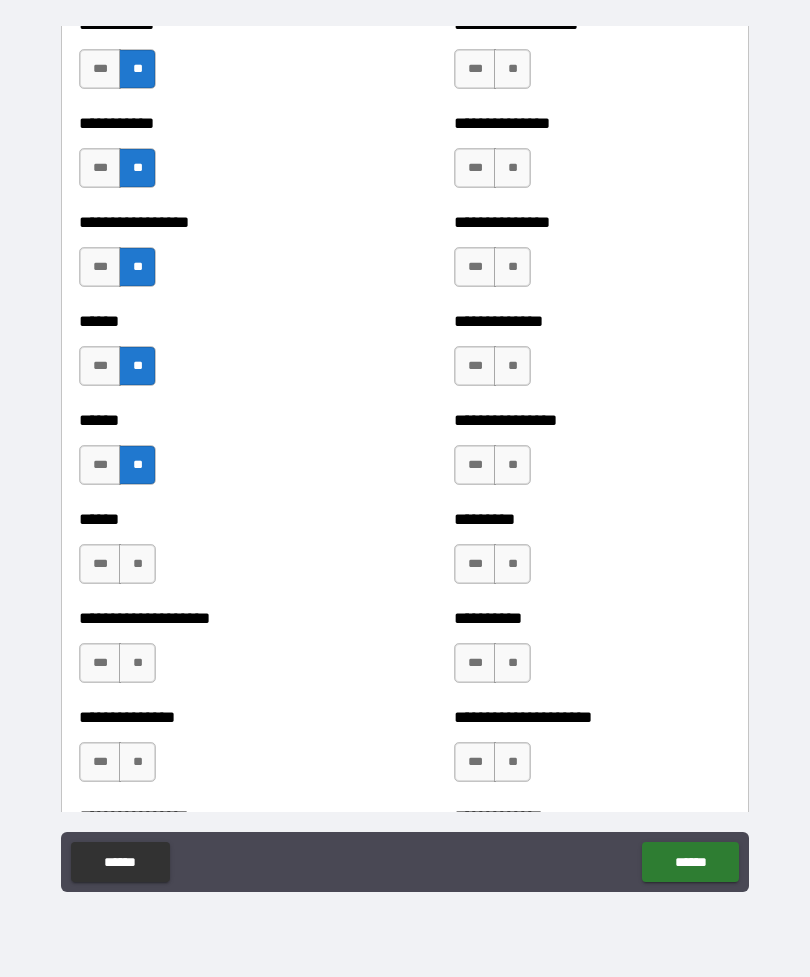 click on "**" at bounding box center (137, 564) 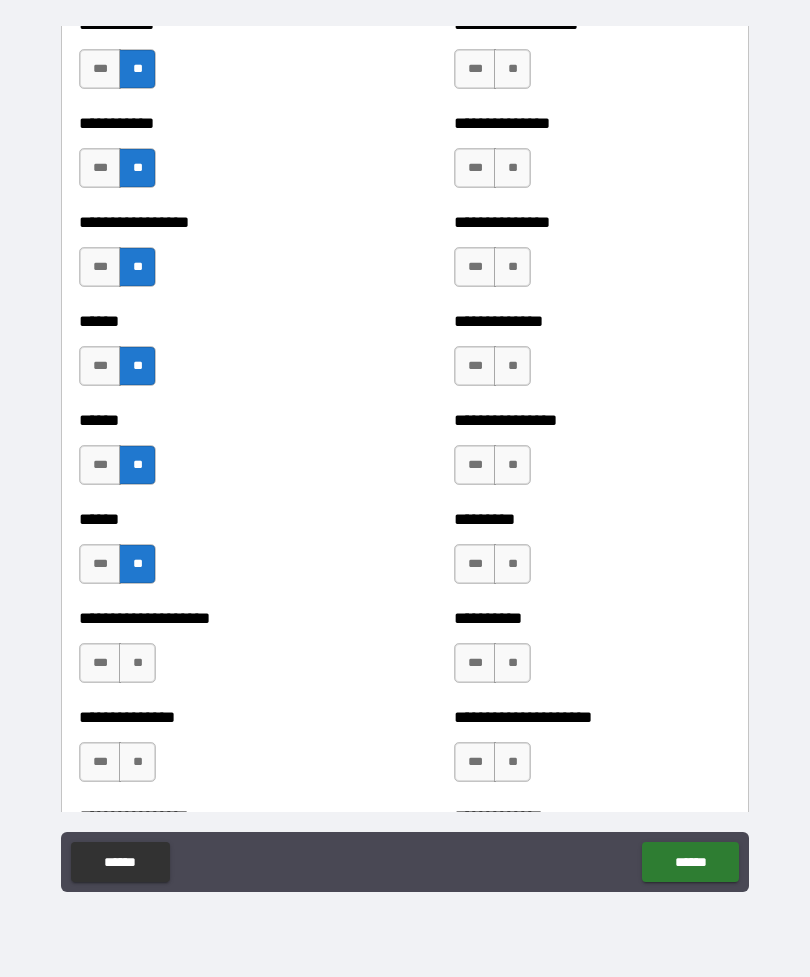 click on "**" at bounding box center [137, 663] 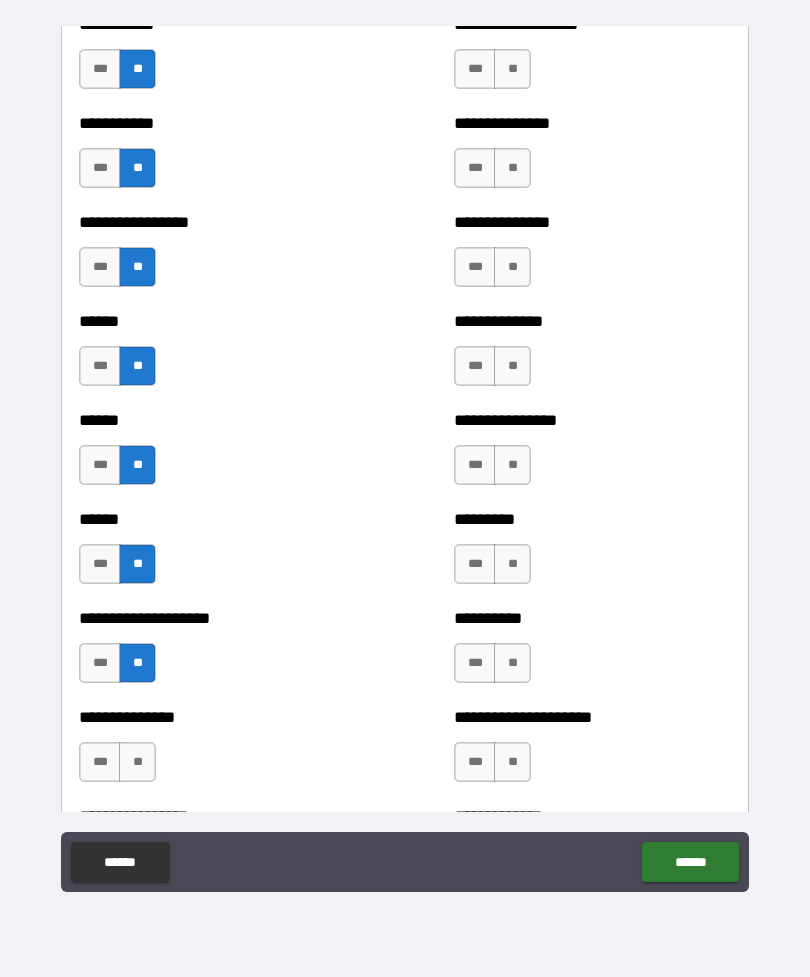 click on "***" at bounding box center (100, 663) 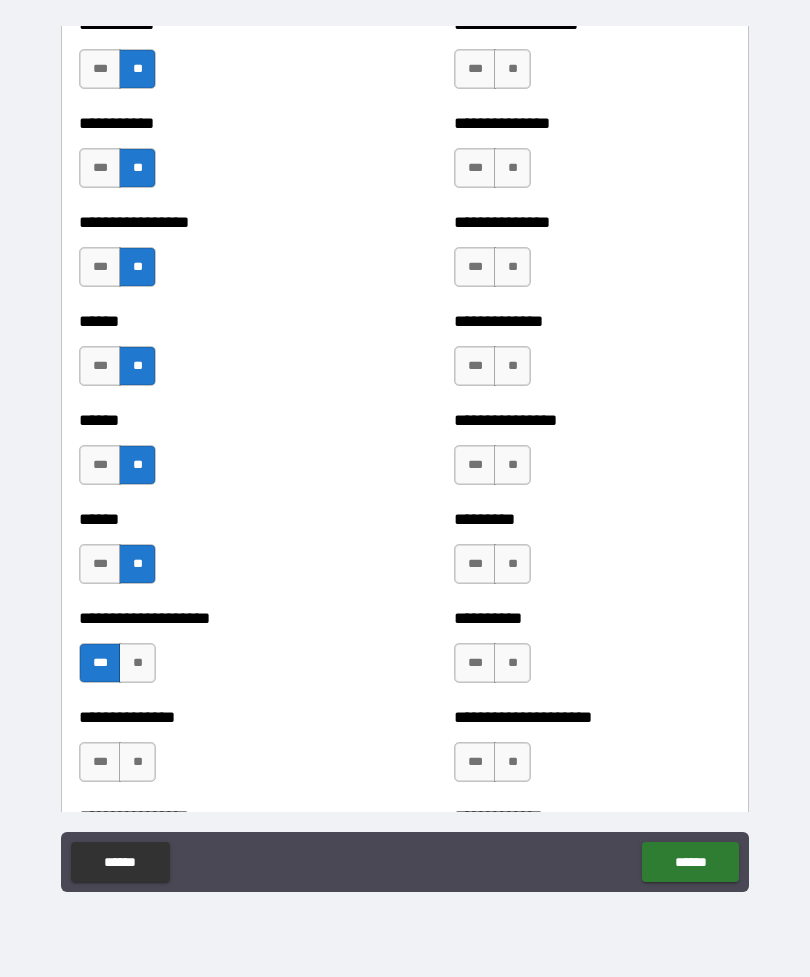 click on "**" at bounding box center [137, 762] 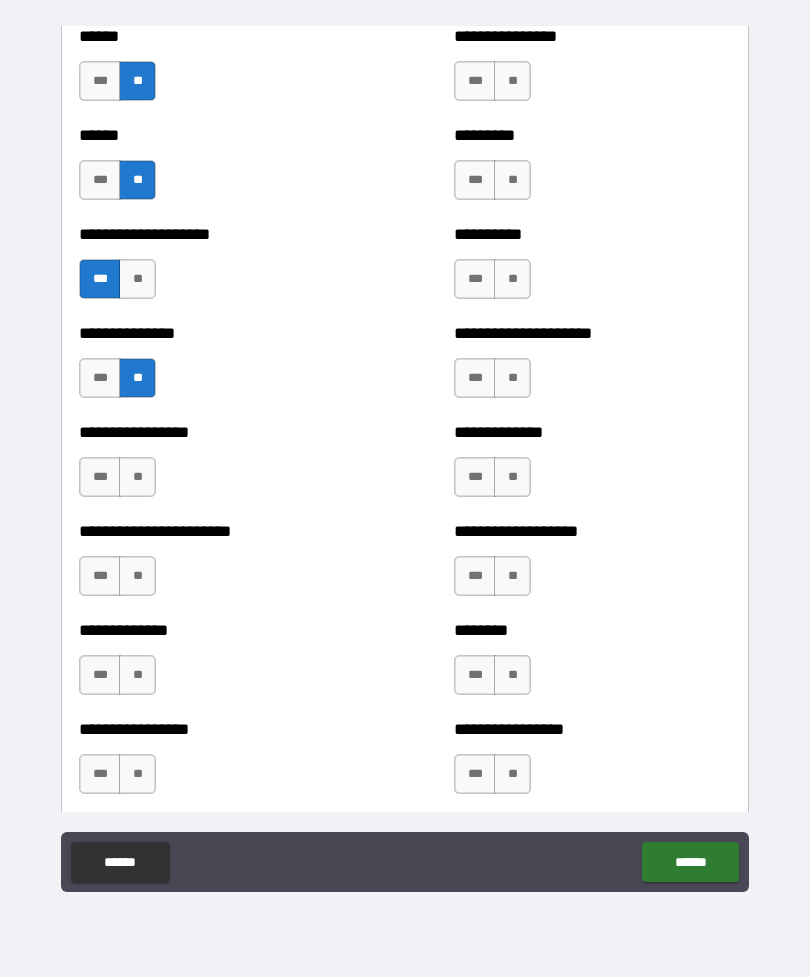 scroll, scrollTop: 3168, scrollLeft: 0, axis: vertical 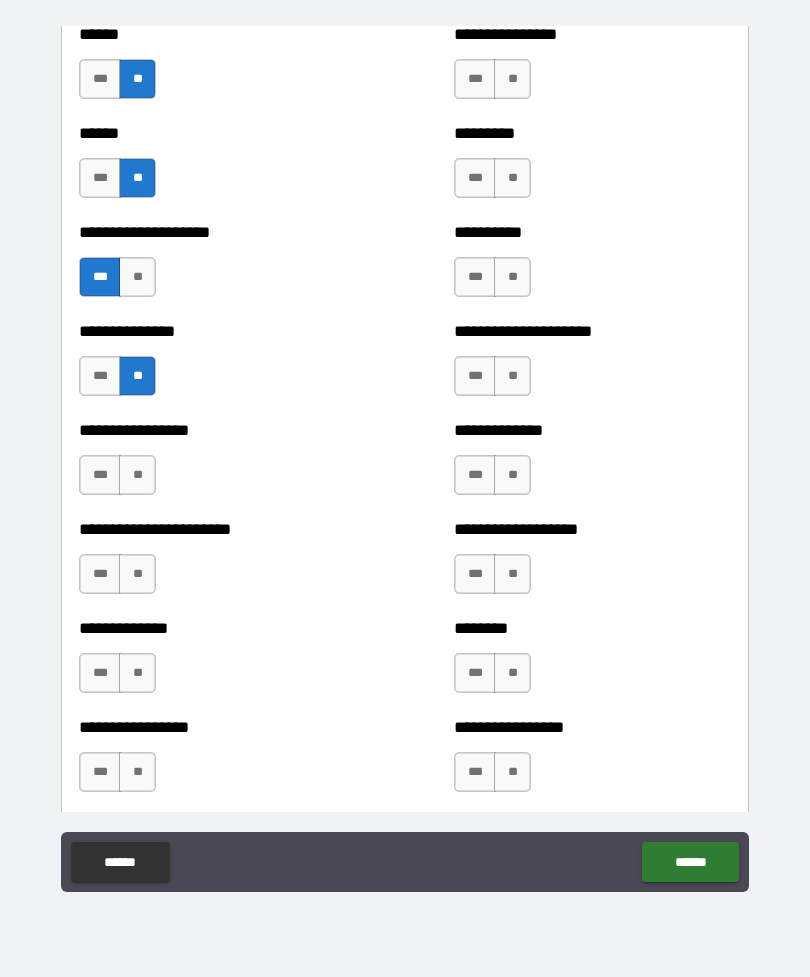 click on "**" at bounding box center [137, 475] 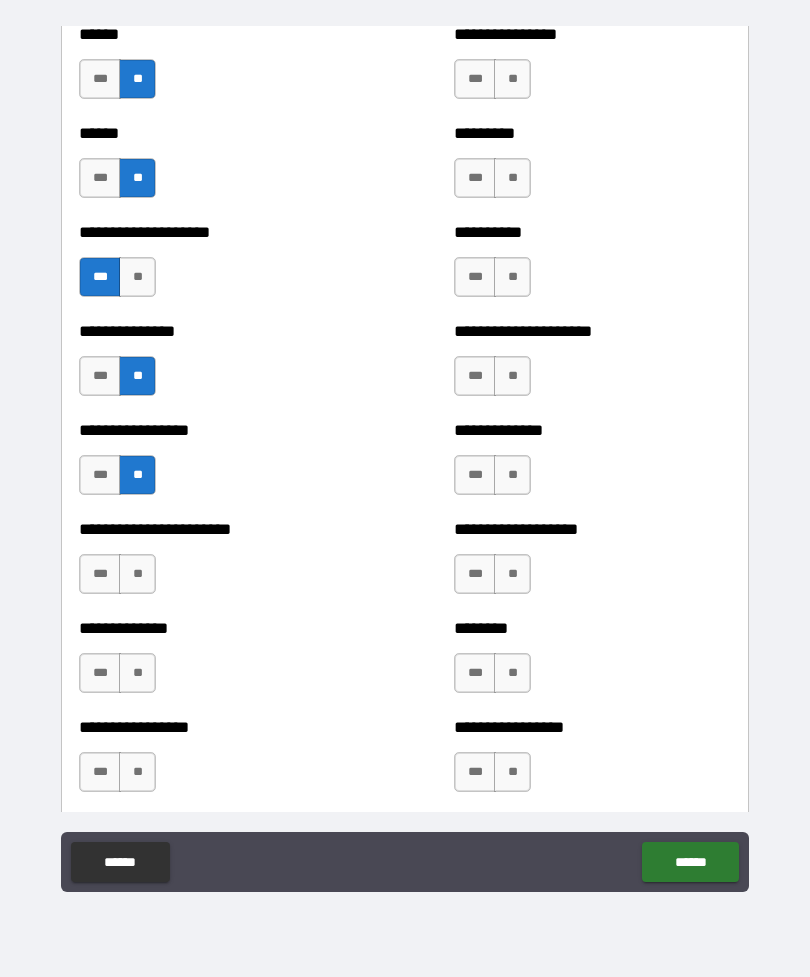 click on "**" at bounding box center [137, 574] 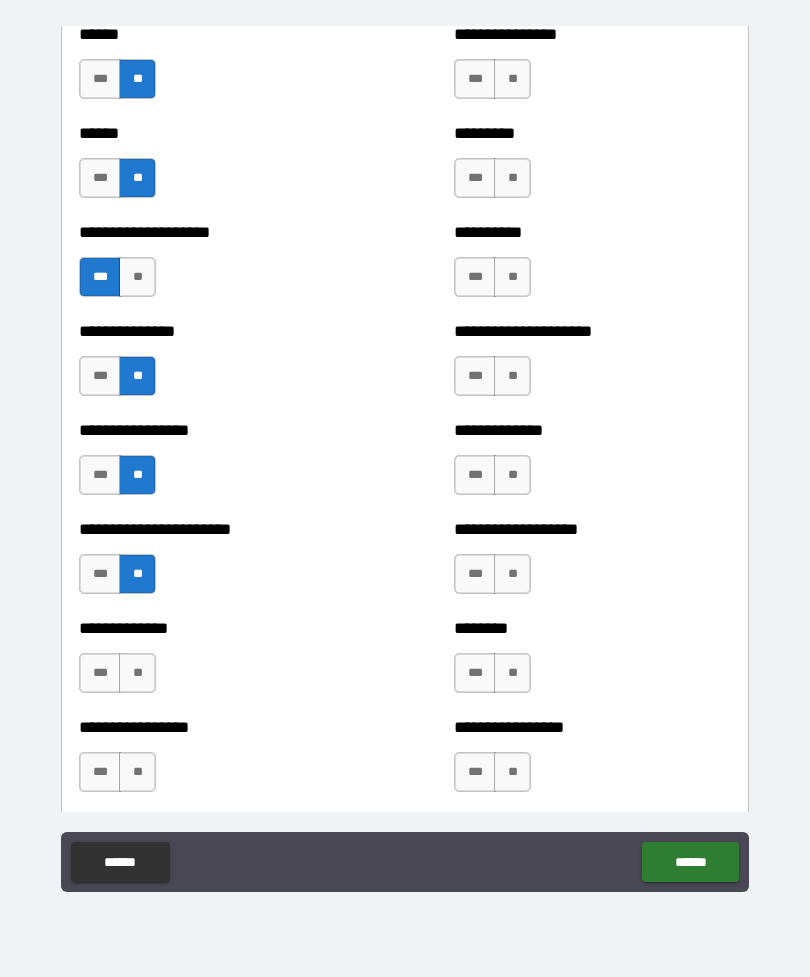 click on "**" at bounding box center (137, 673) 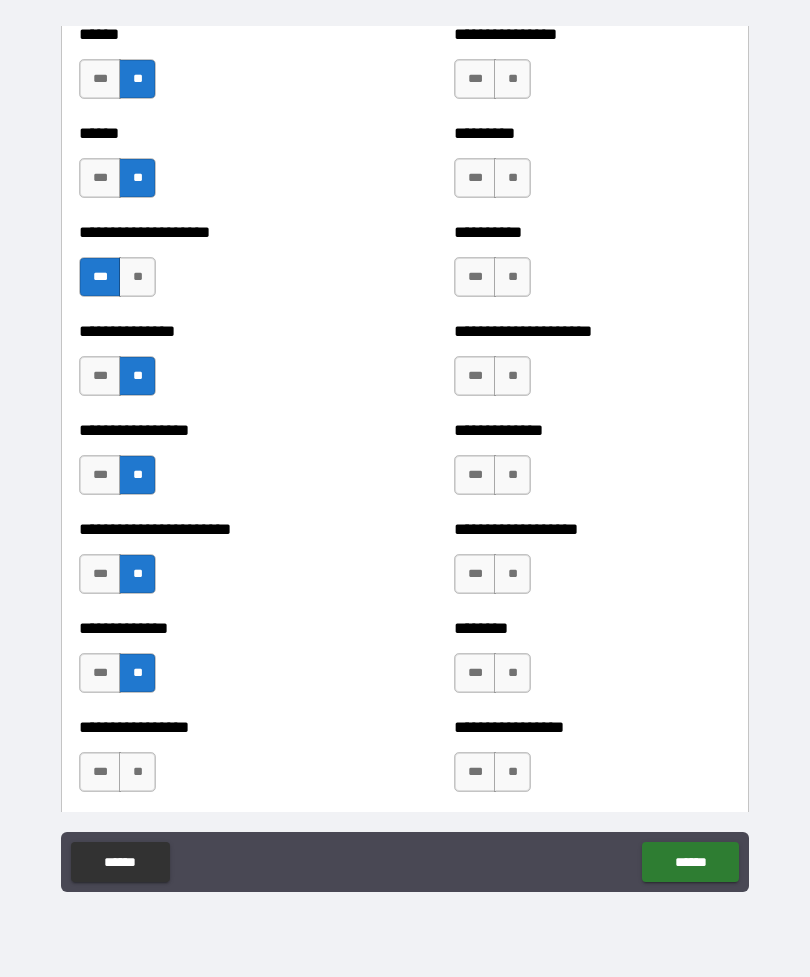 click on "**" at bounding box center [137, 772] 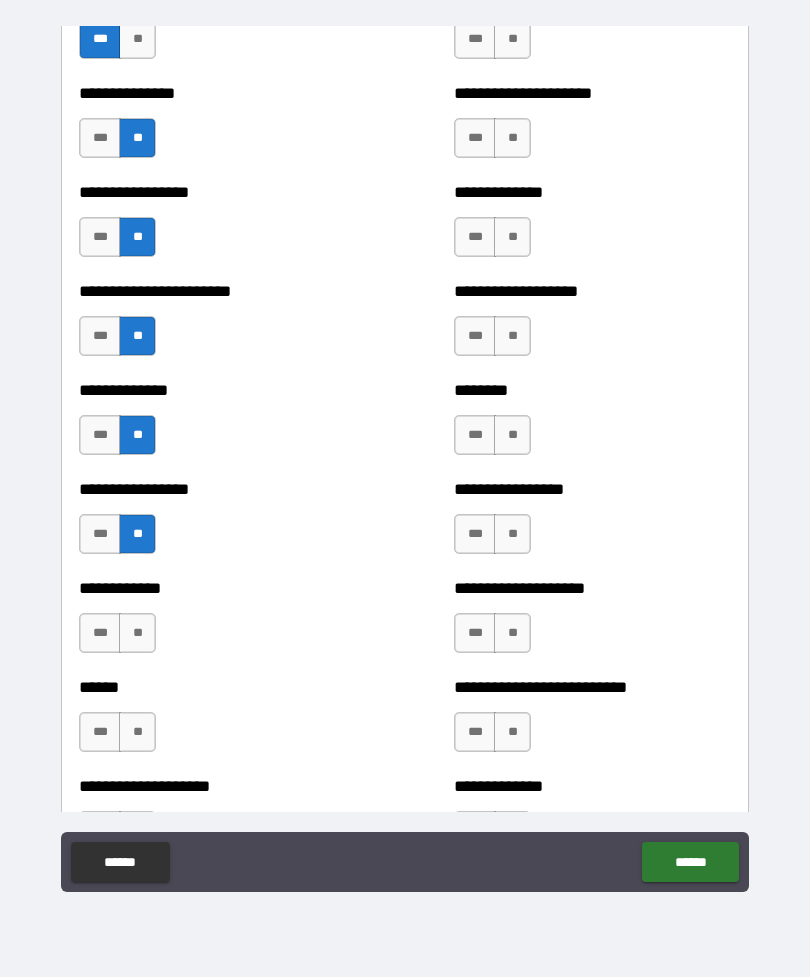 scroll, scrollTop: 3410, scrollLeft: 0, axis: vertical 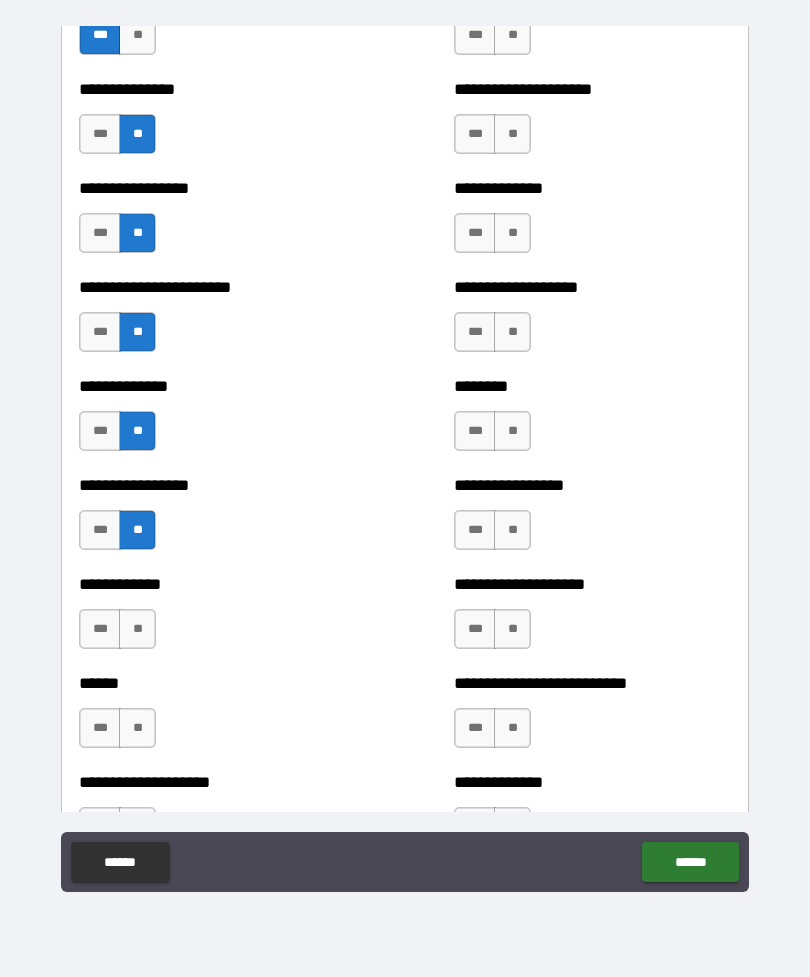 click on "**" at bounding box center [137, 629] 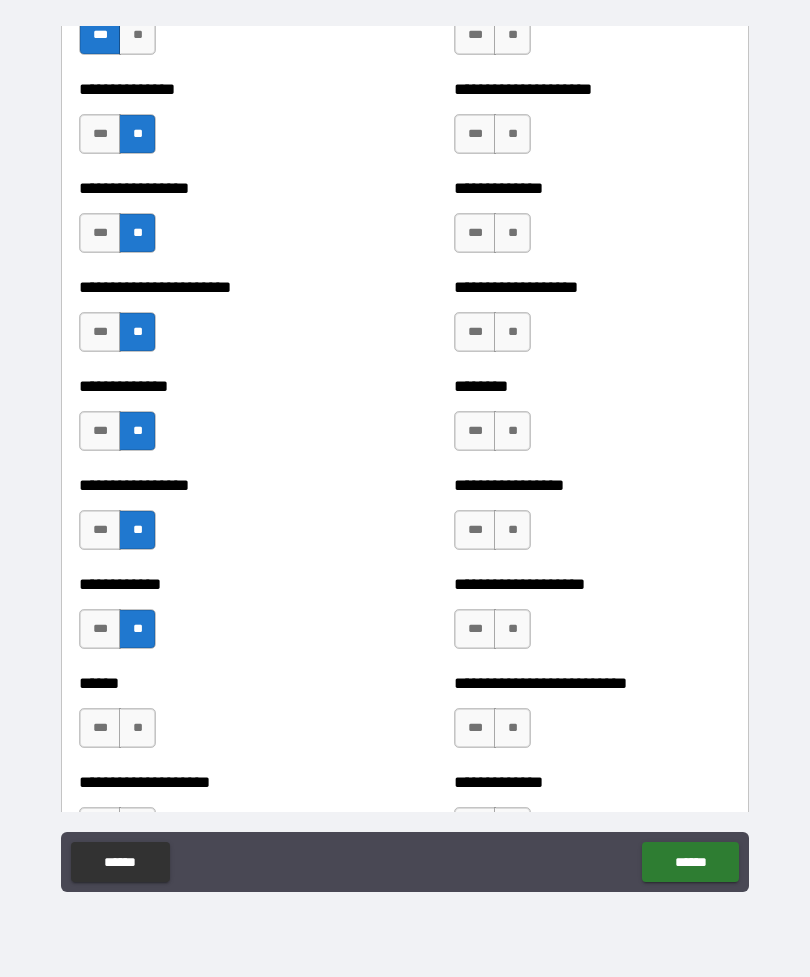 click on "**" at bounding box center (137, 728) 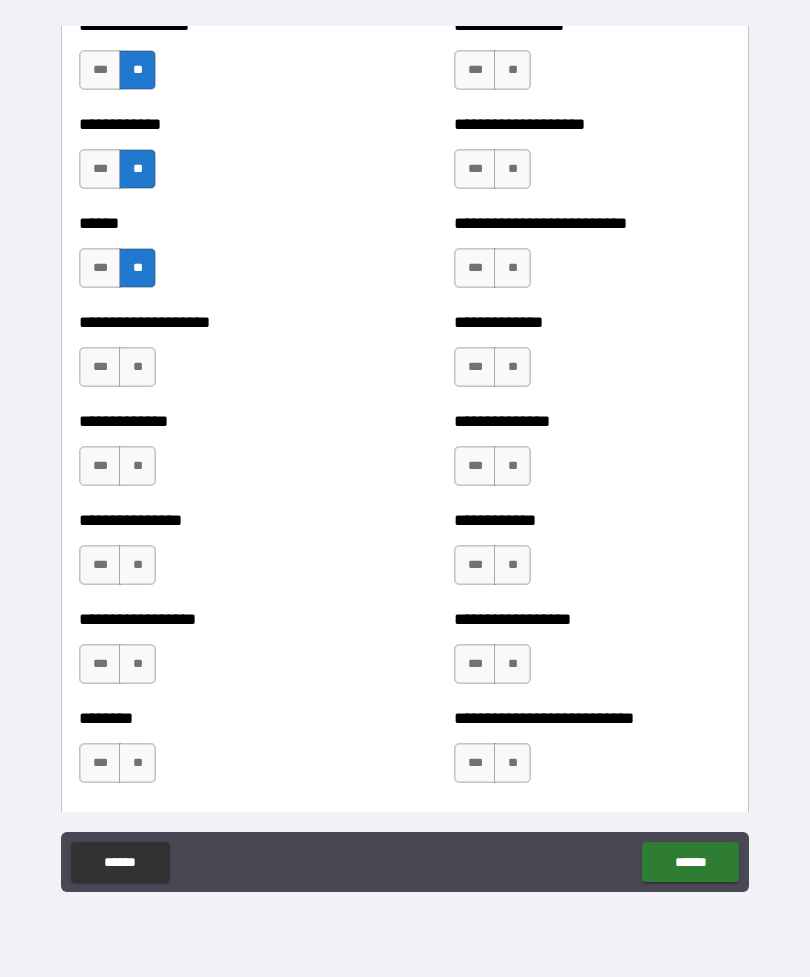 scroll, scrollTop: 3876, scrollLeft: 0, axis: vertical 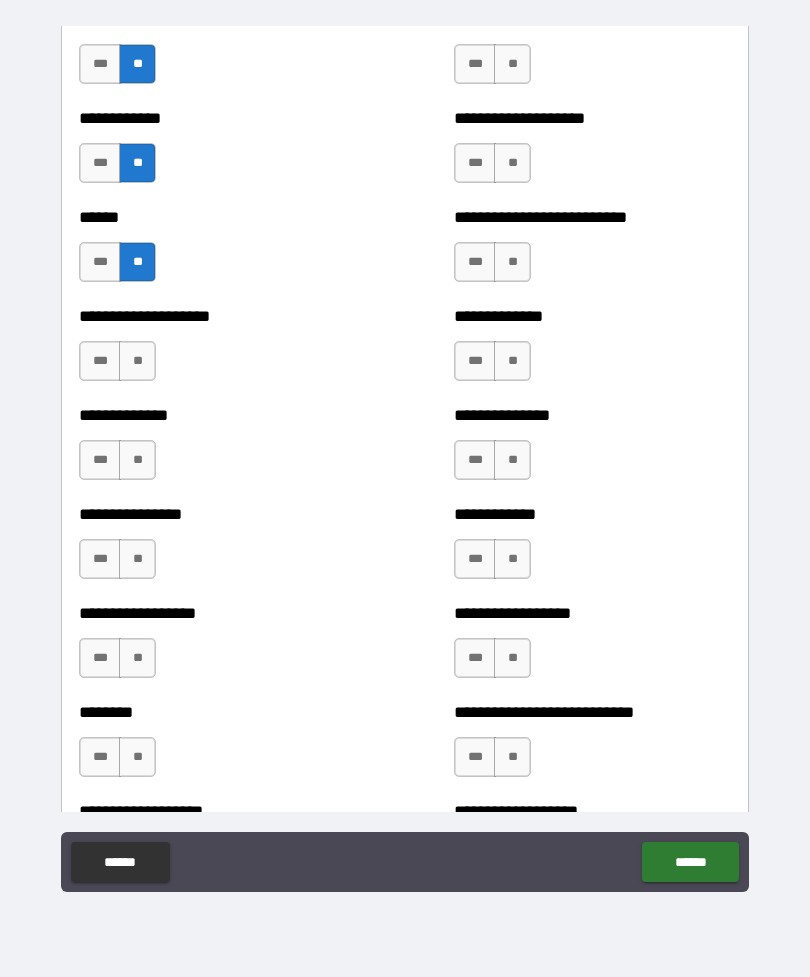 click on "**" at bounding box center [137, 361] 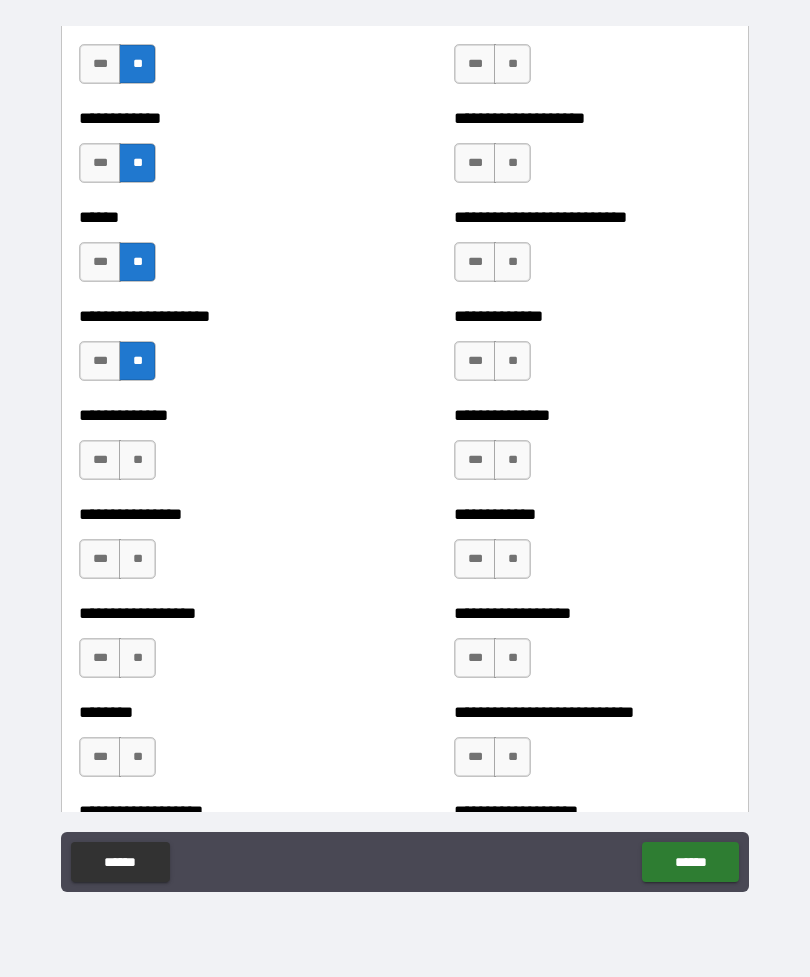 click on "**" at bounding box center (137, 460) 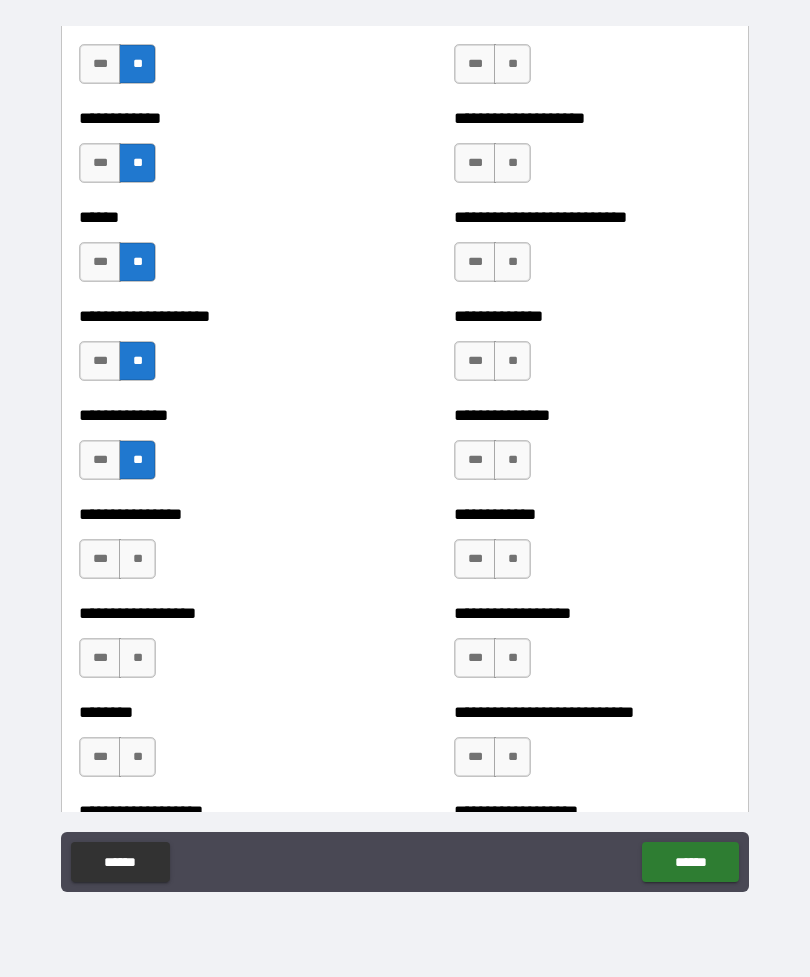 click on "**" at bounding box center [137, 559] 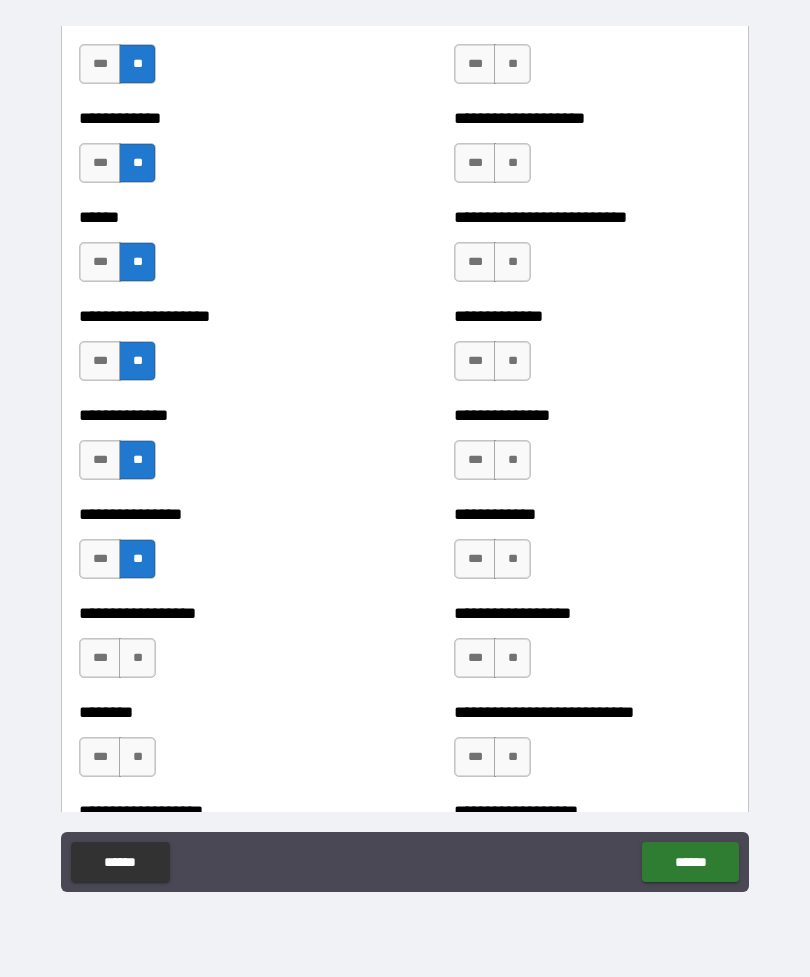 click on "**" at bounding box center (137, 658) 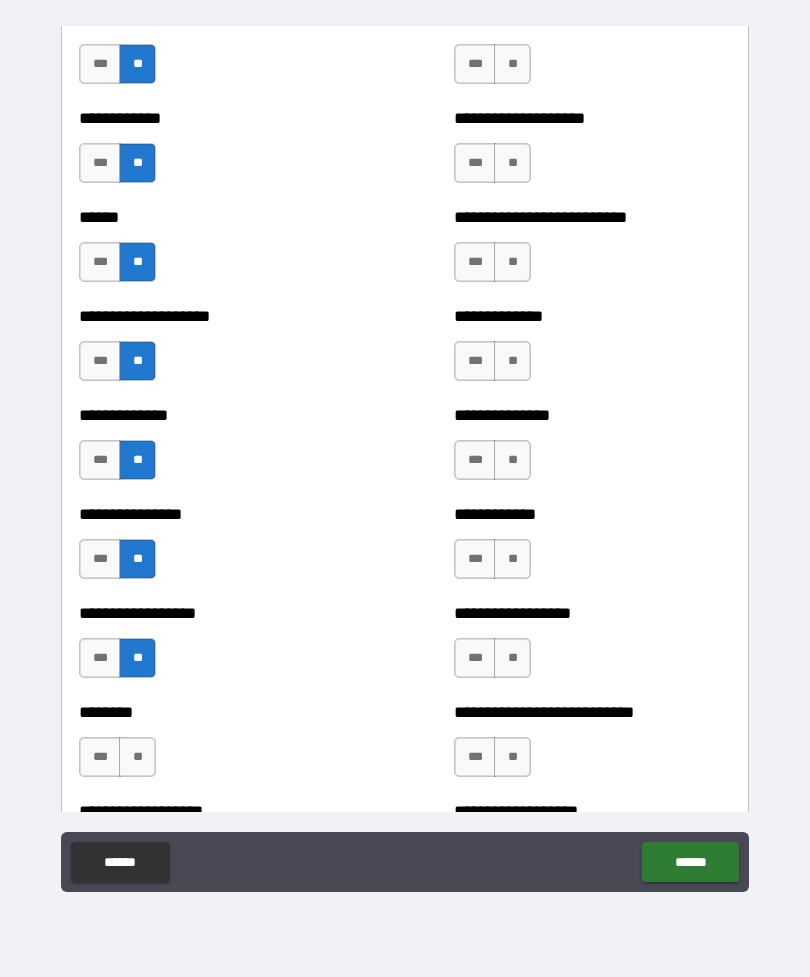 click on "**" at bounding box center (137, 757) 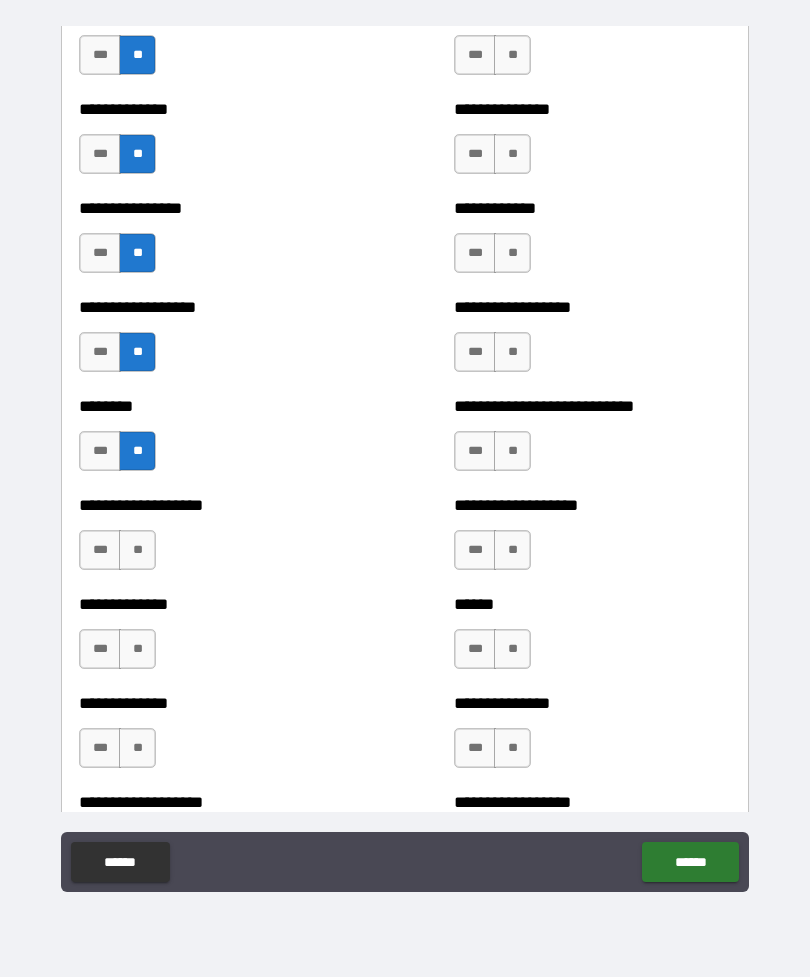 scroll, scrollTop: 4213, scrollLeft: 0, axis: vertical 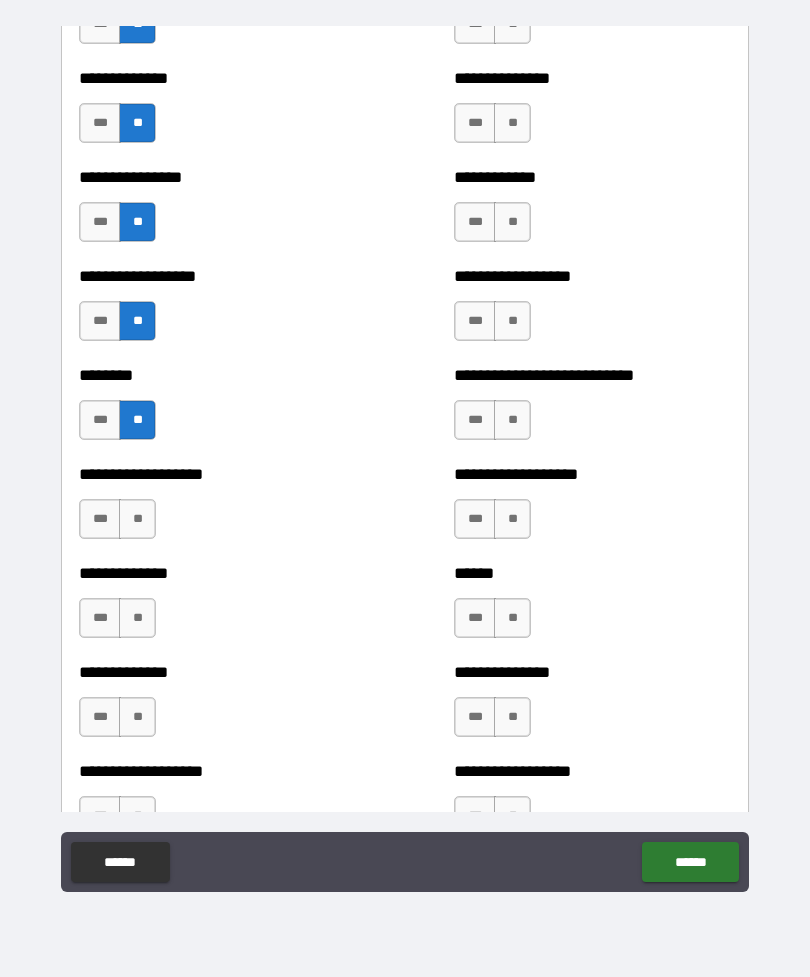 click on "**" at bounding box center [137, 519] 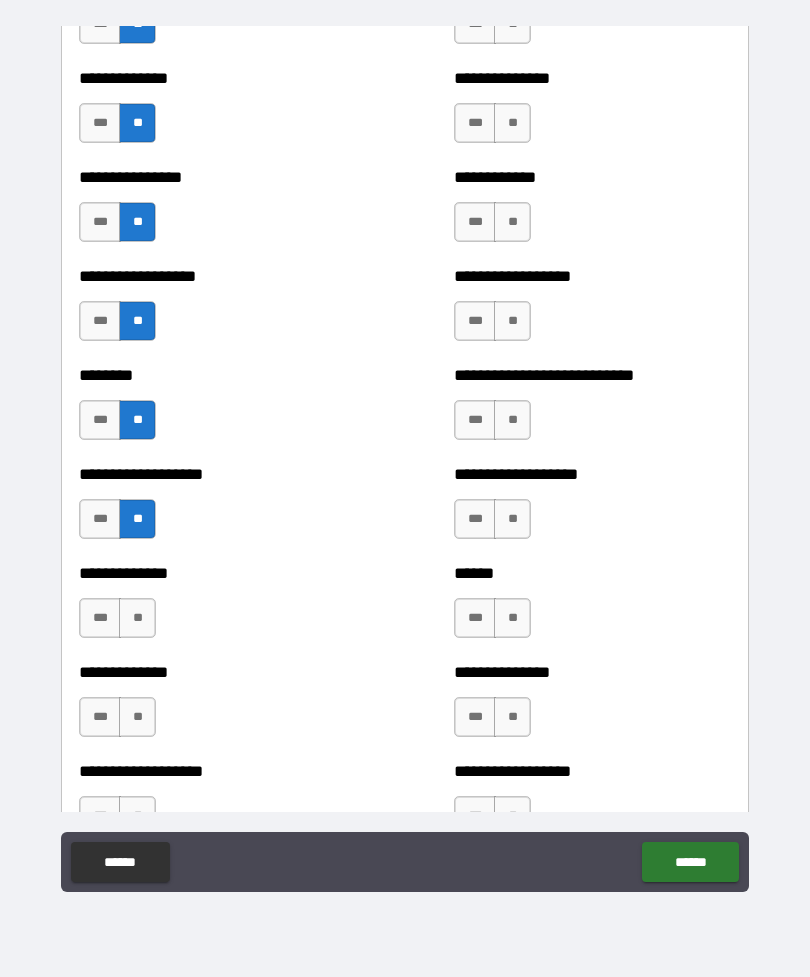 click on "**" at bounding box center (137, 618) 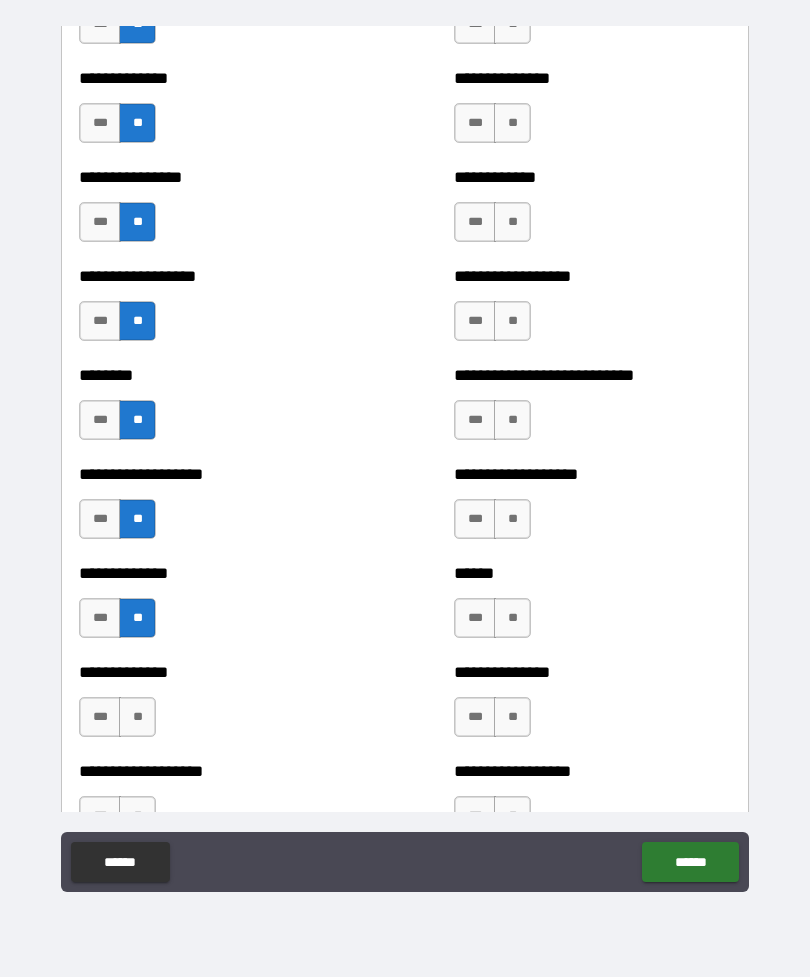 click on "**" at bounding box center [137, 717] 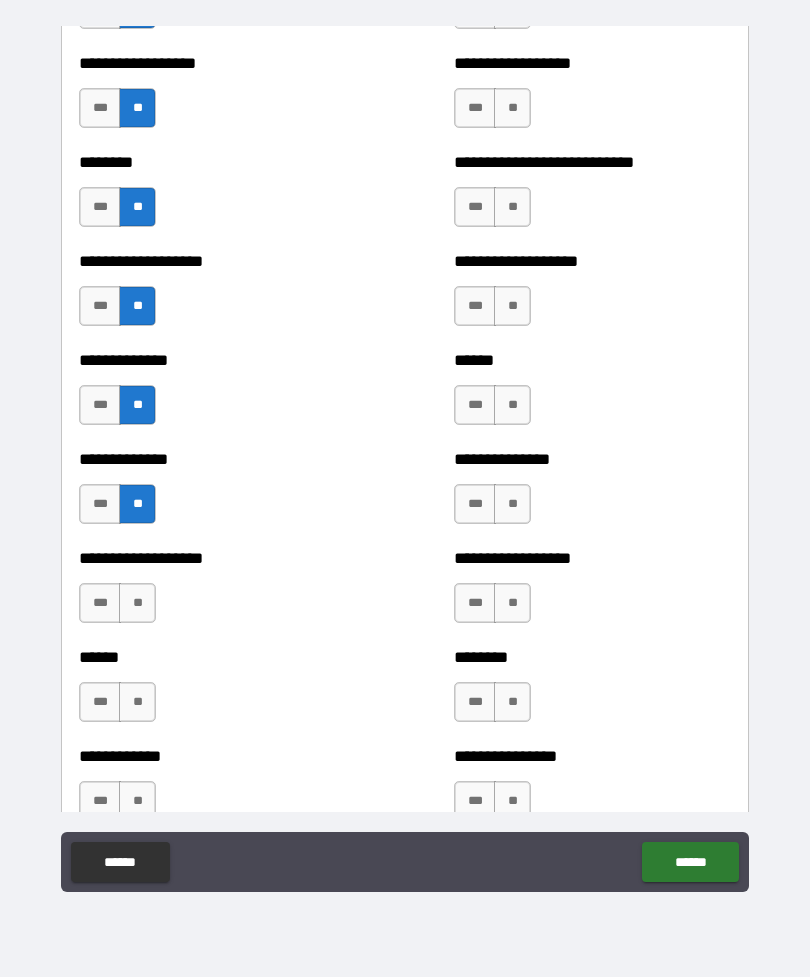 scroll, scrollTop: 4462, scrollLeft: 0, axis: vertical 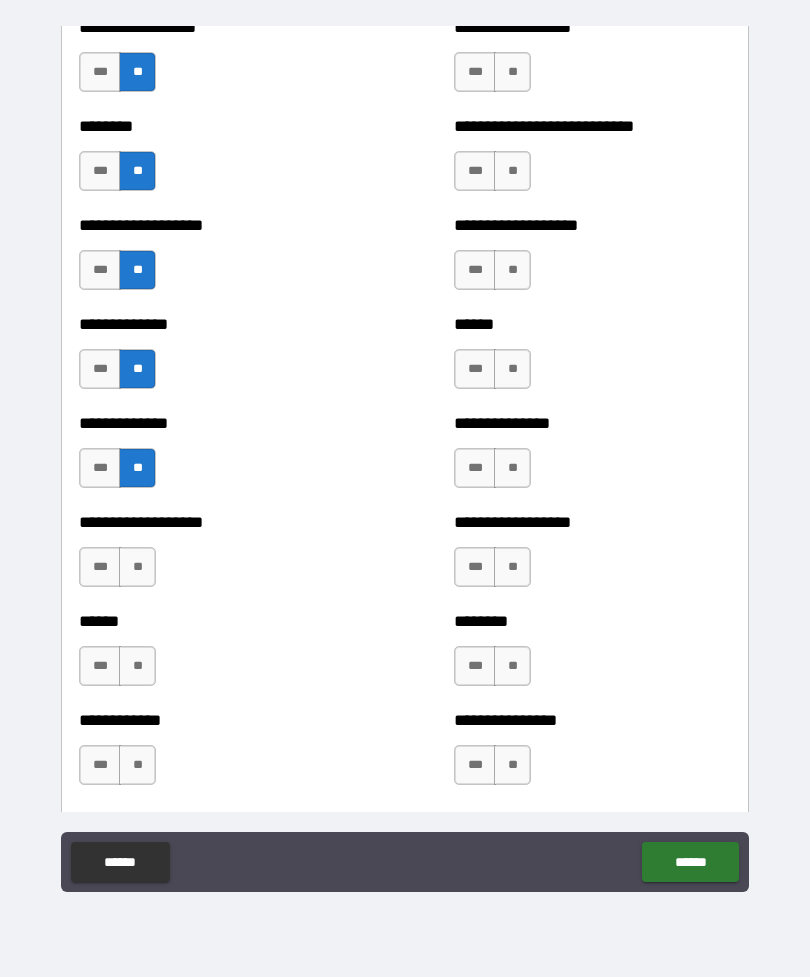 click on "**" at bounding box center [137, 567] 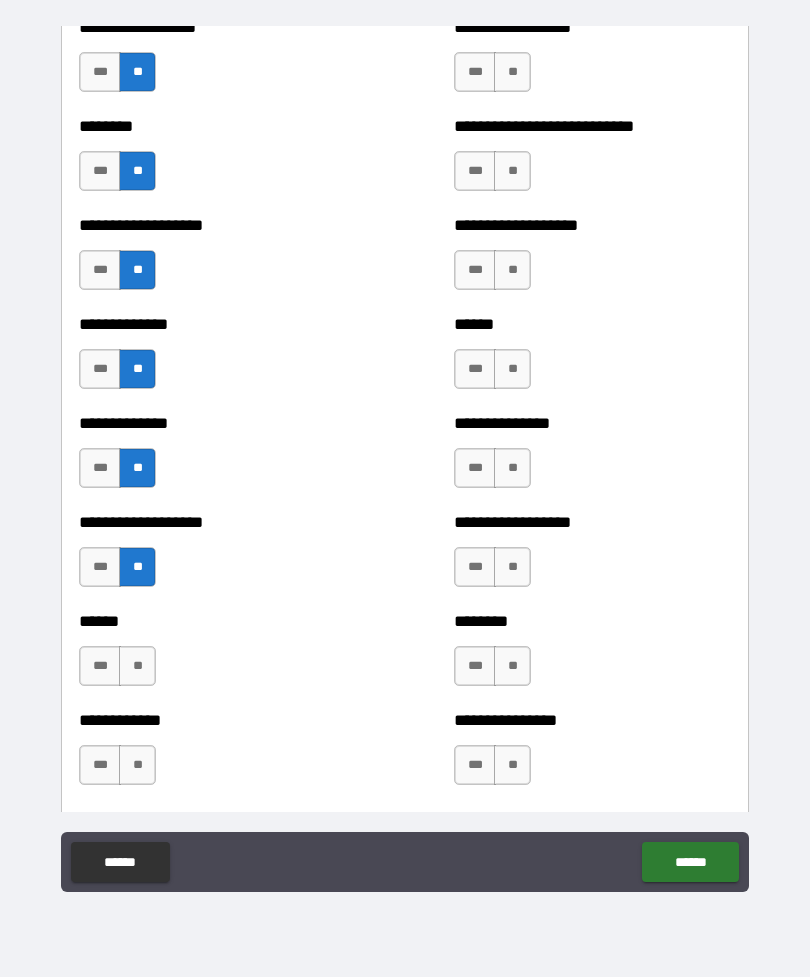 click on "**" at bounding box center (137, 666) 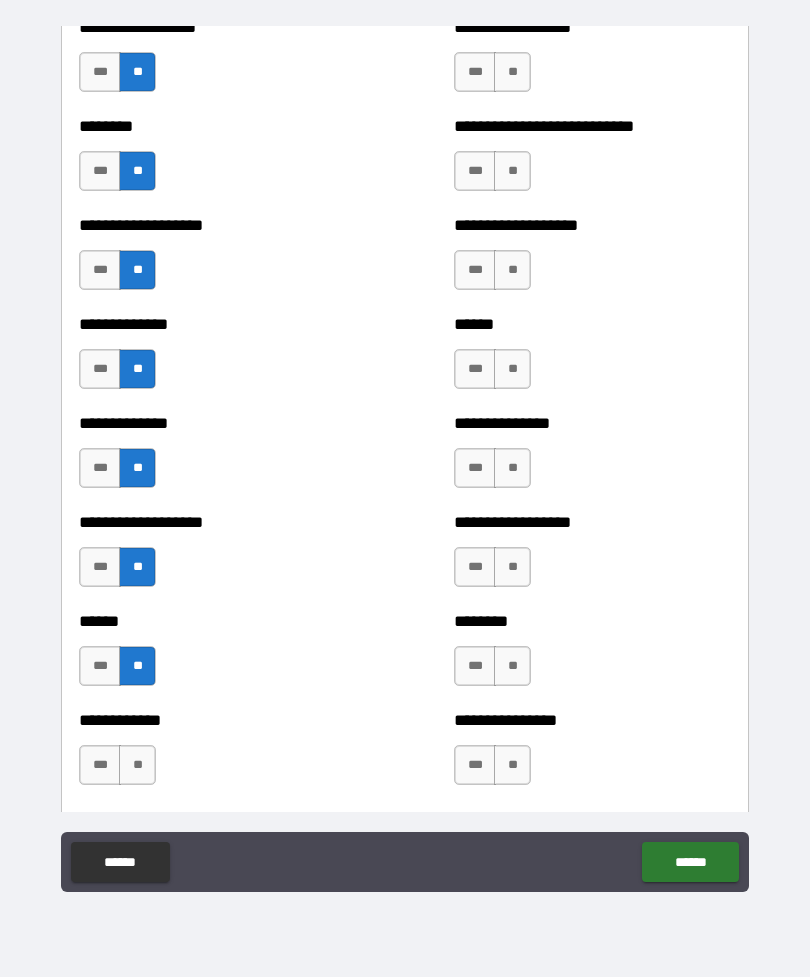 click on "**" at bounding box center [137, 765] 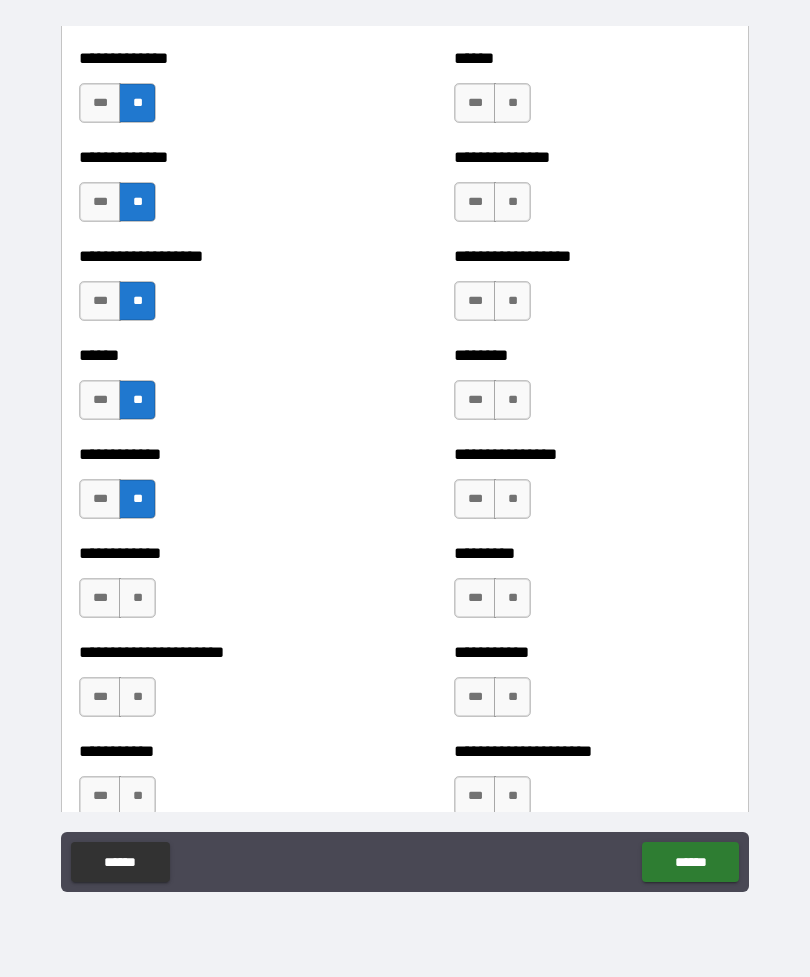 scroll, scrollTop: 4723, scrollLeft: 0, axis: vertical 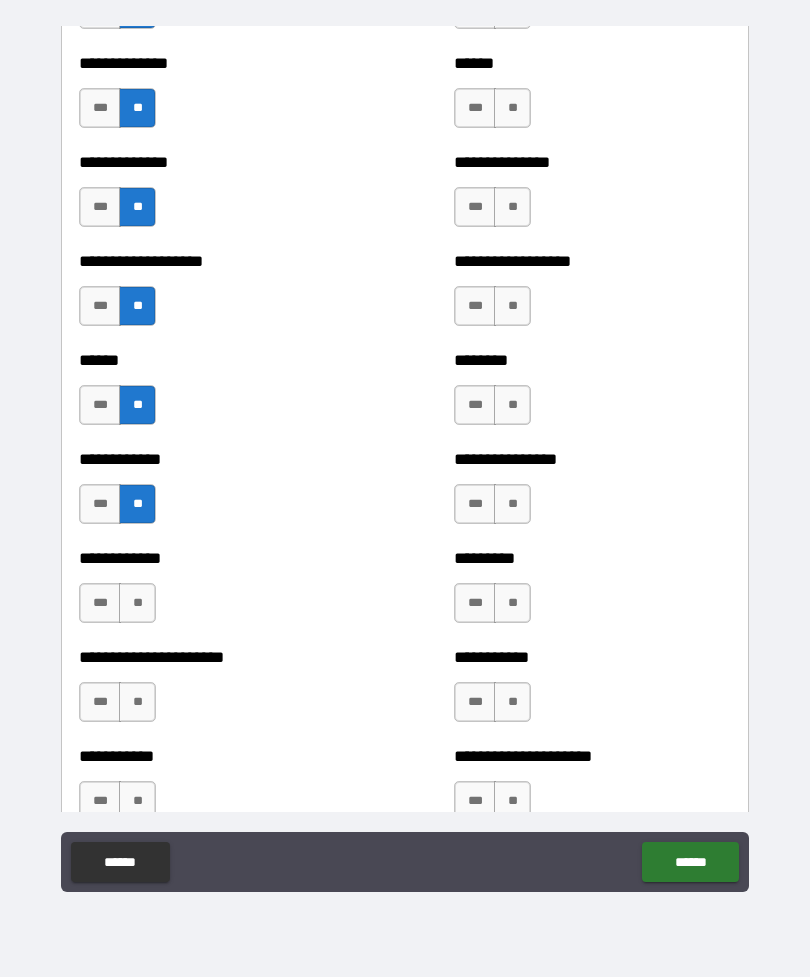 click on "**" at bounding box center (137, 603) 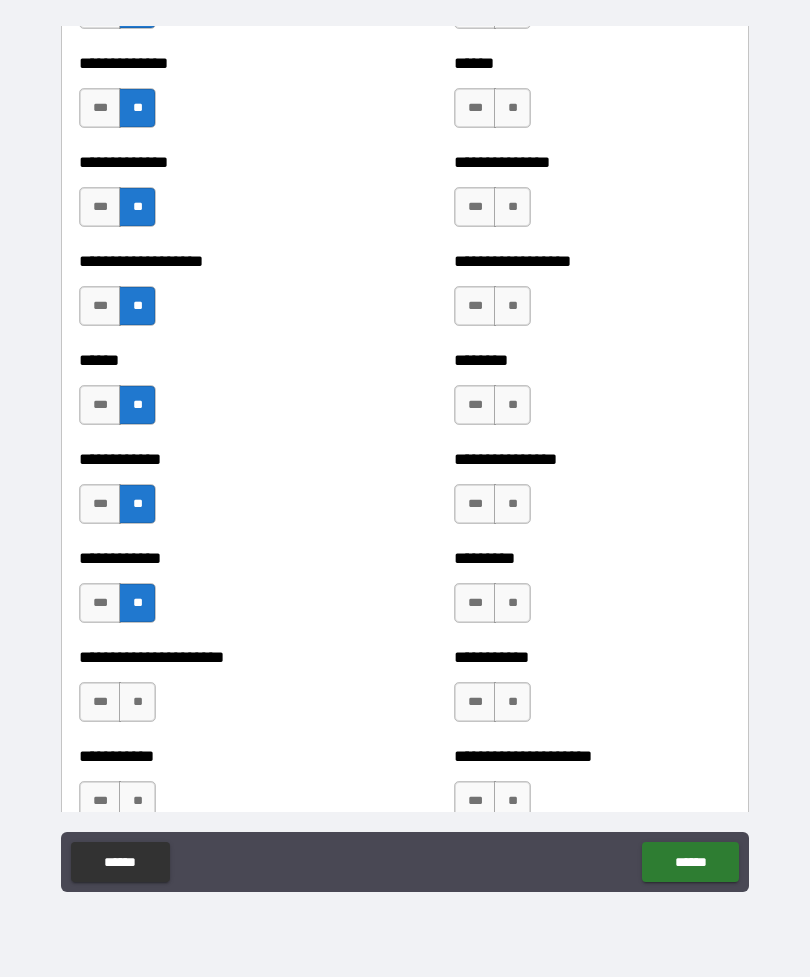 click on "**" at bounding box center [137, 702] 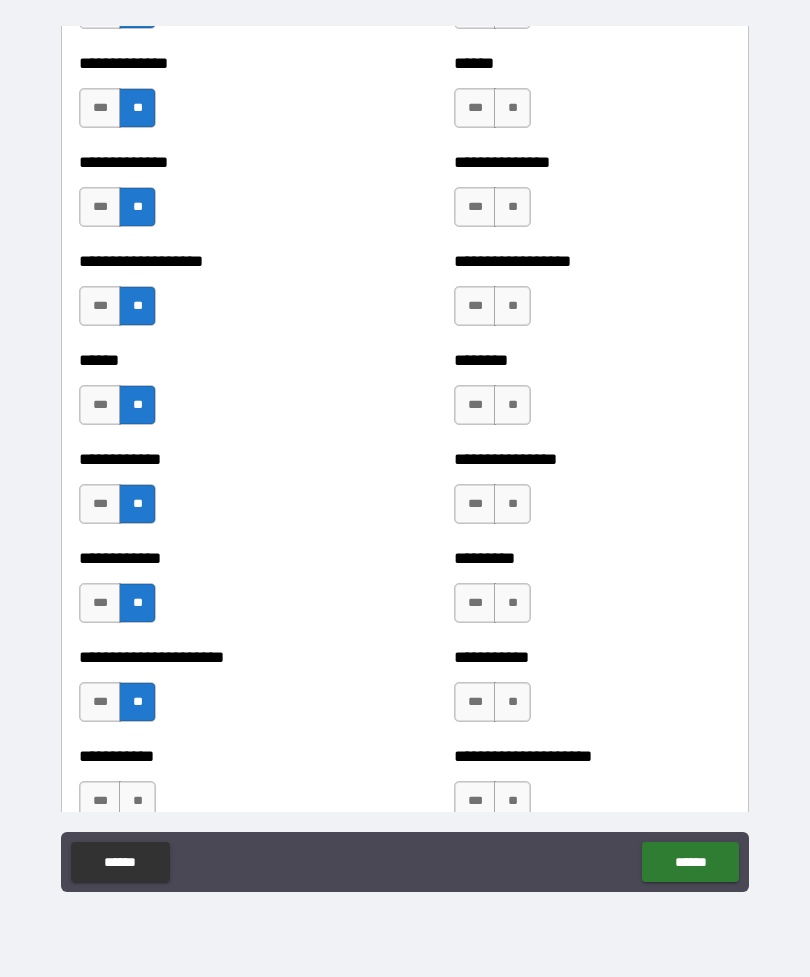 click on "**" at bounding box center (137, 801) 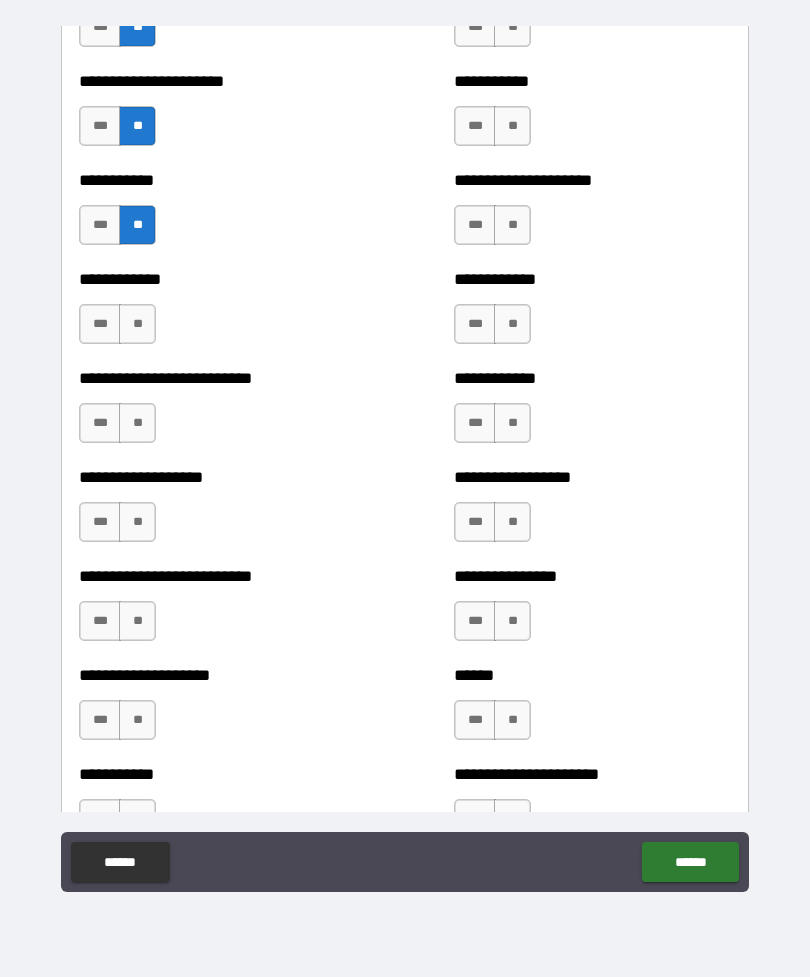 scroll, scrollTop: 5314, scrollLeft: 0, axis: vertical 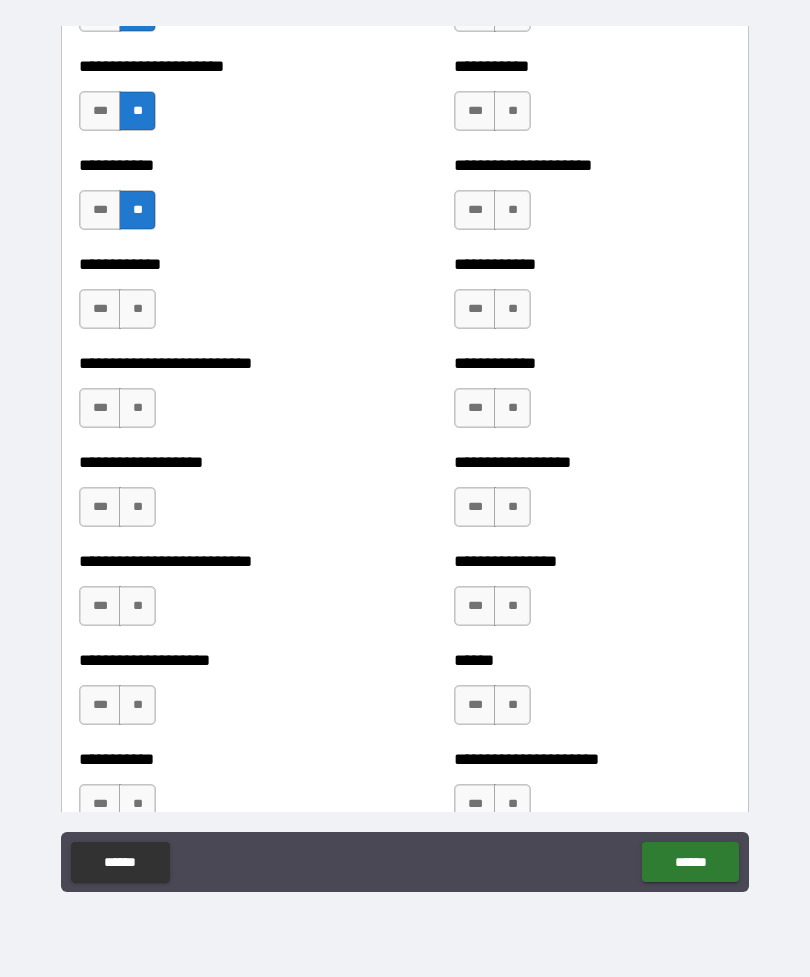 click on "**" at bounding box center [137, 309] 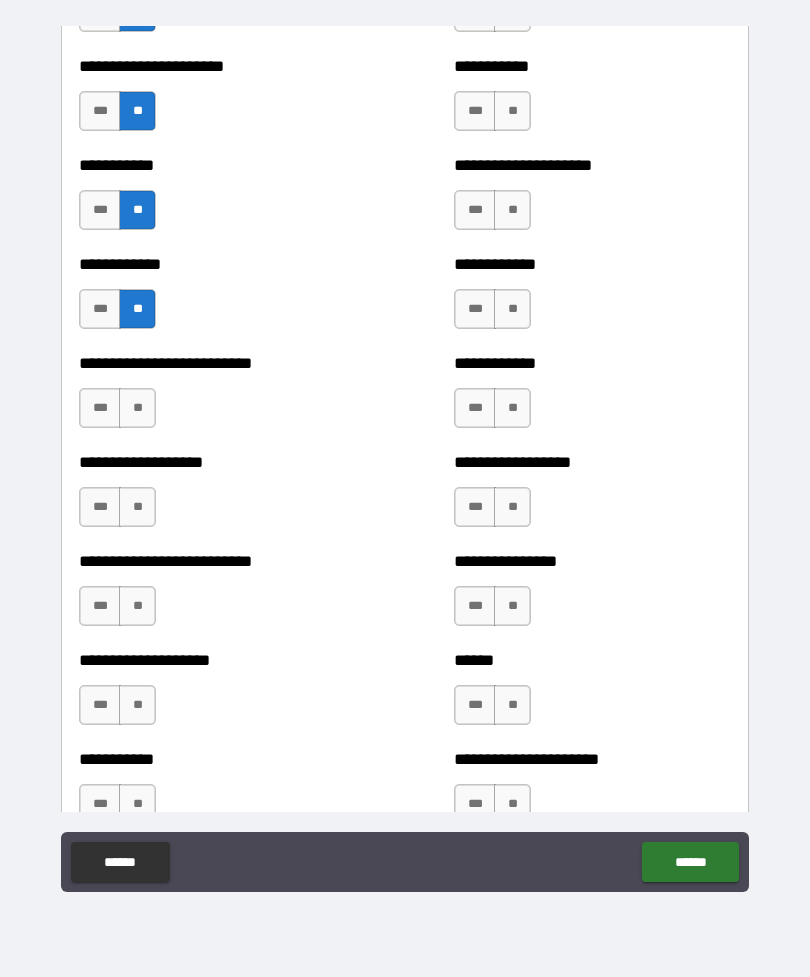 click on "**" at bounding box center (137, 408) 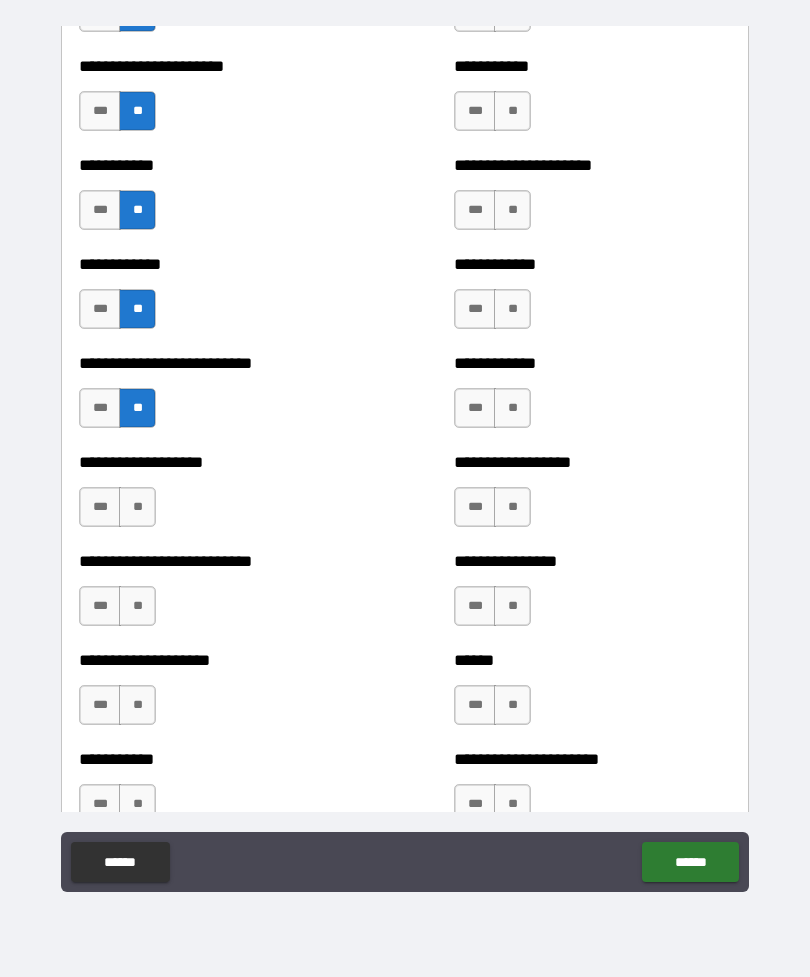 click on "**" at bounding box center [137, 507] 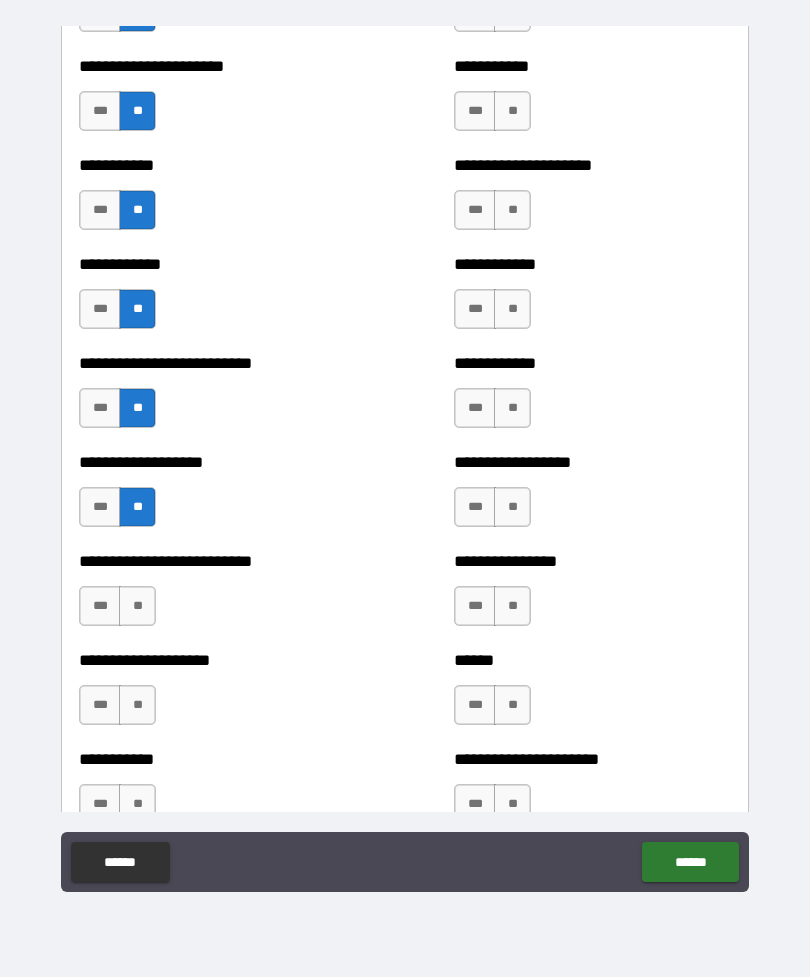 click on "**" at bounding box center (137, 606) 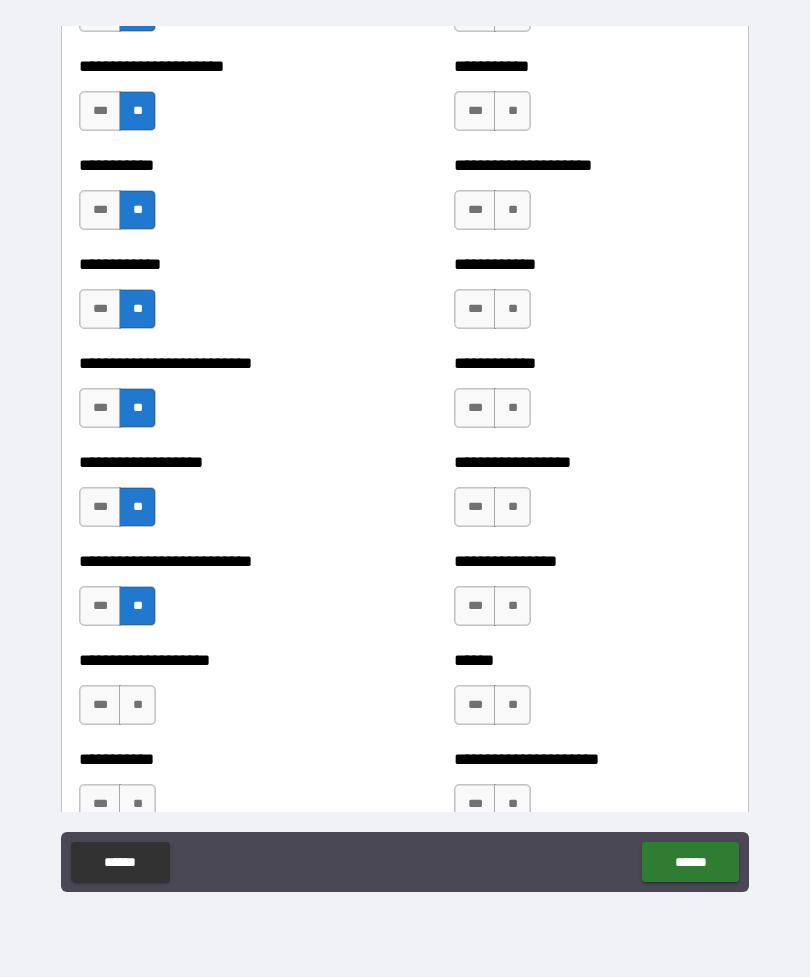 click on "**" at bounding box center (137, 705) 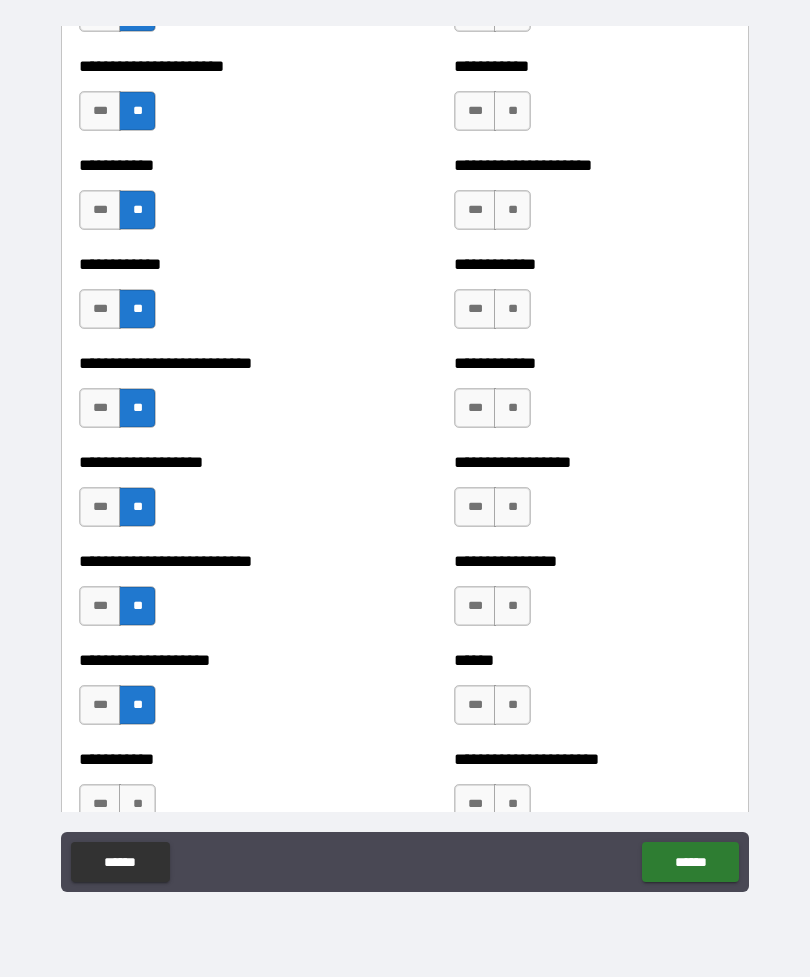 click on "**" at bounding box center (137, 804) 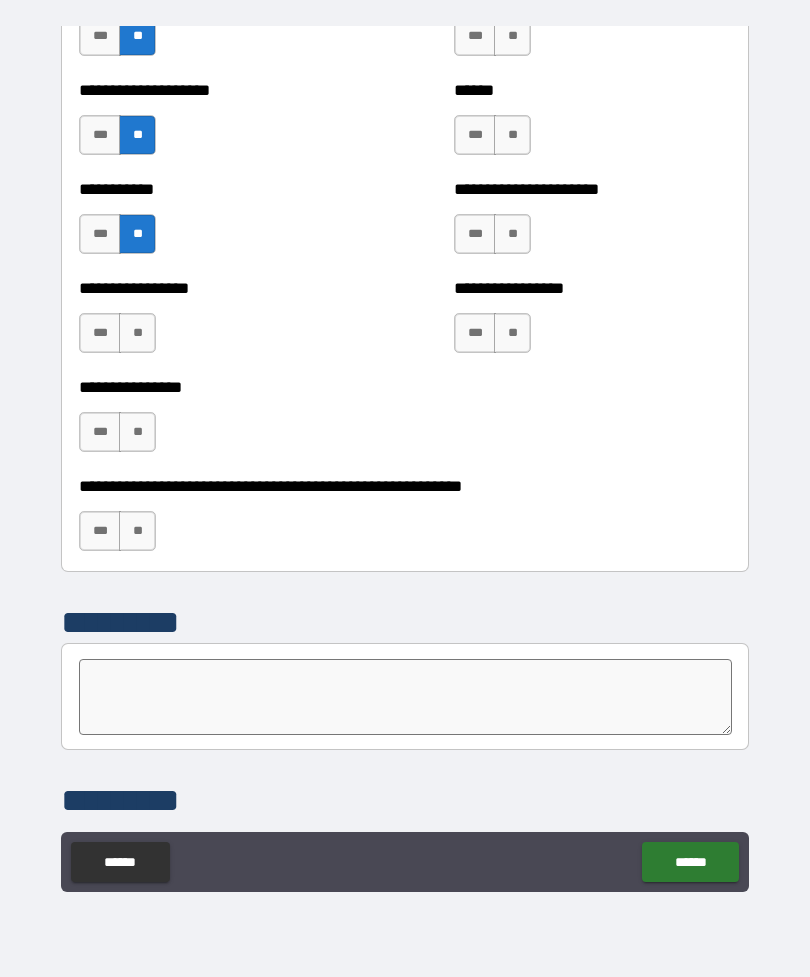 scroll, scrollTop: 5887, scrollLeft: 0, axis: vertical 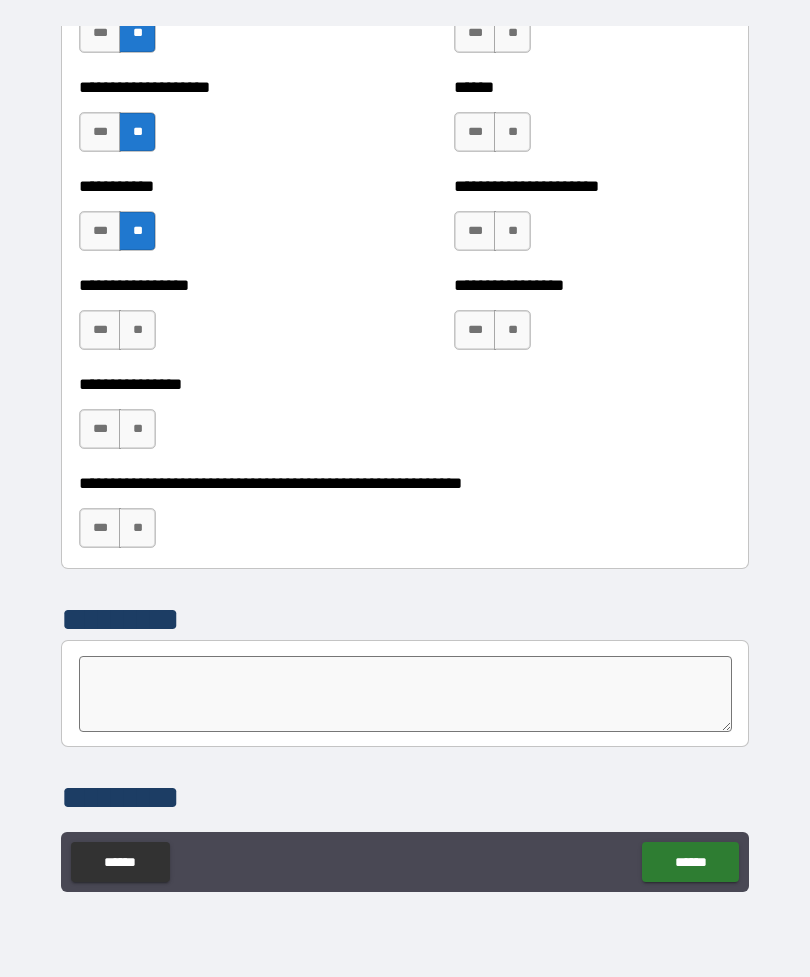 click on "**" at bounding box center [137, 330] 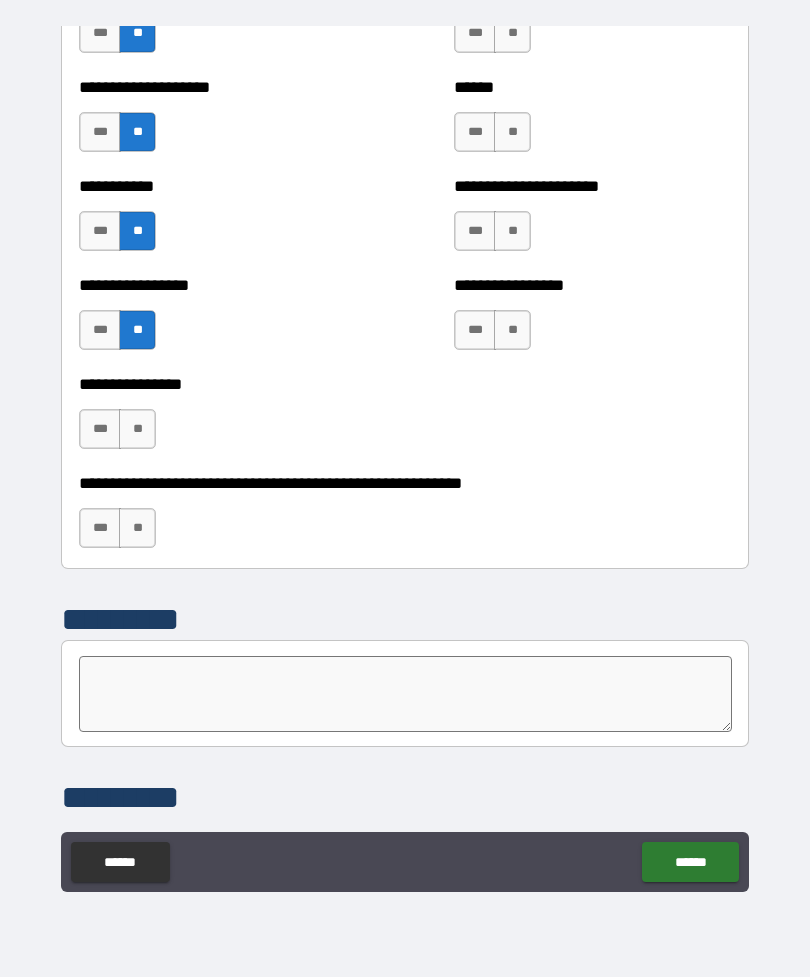 click on "**" at bounding box center [137, 429] 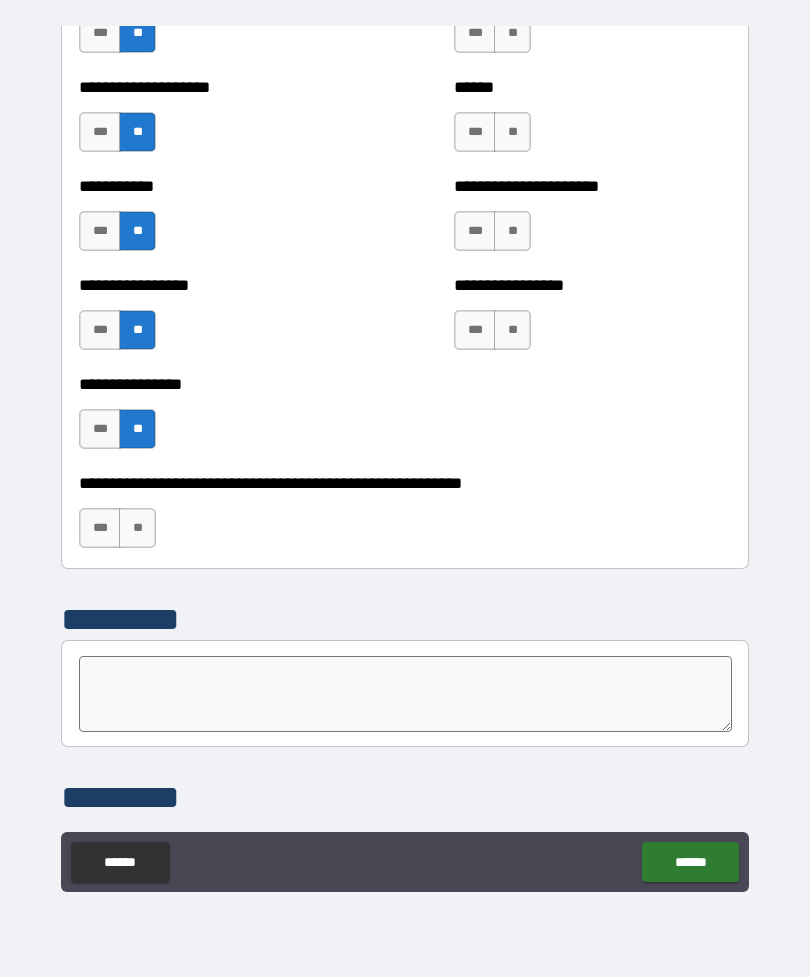 click on "**" at bounding box center (137, 528) 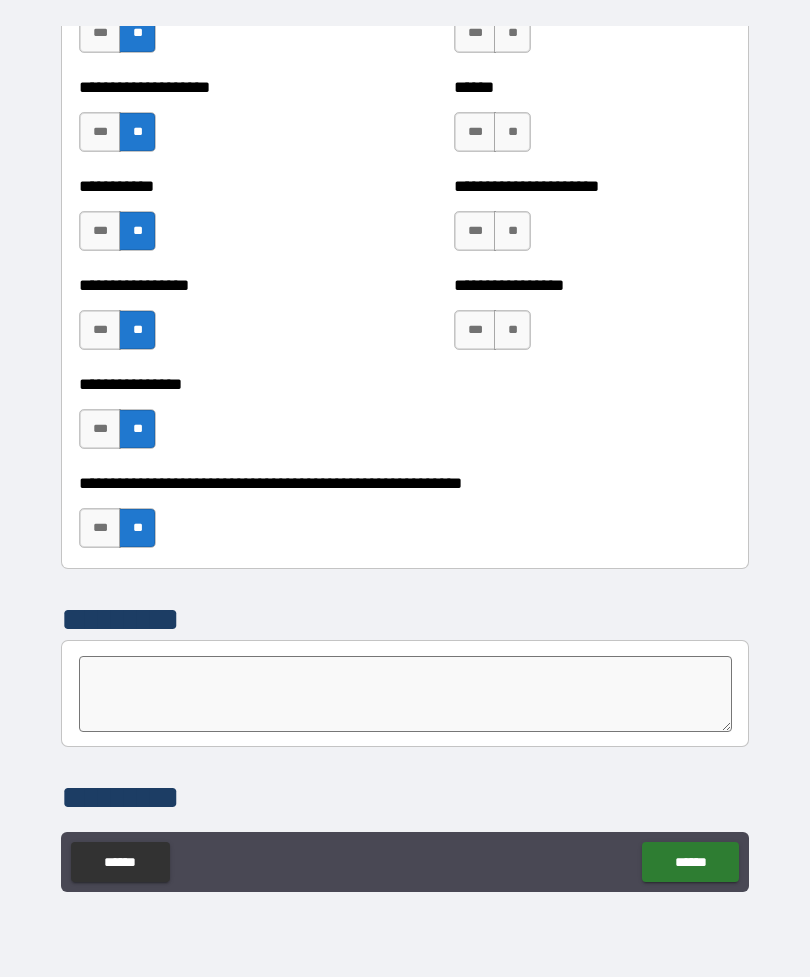 click on "**" at bounding box center [512, 330] 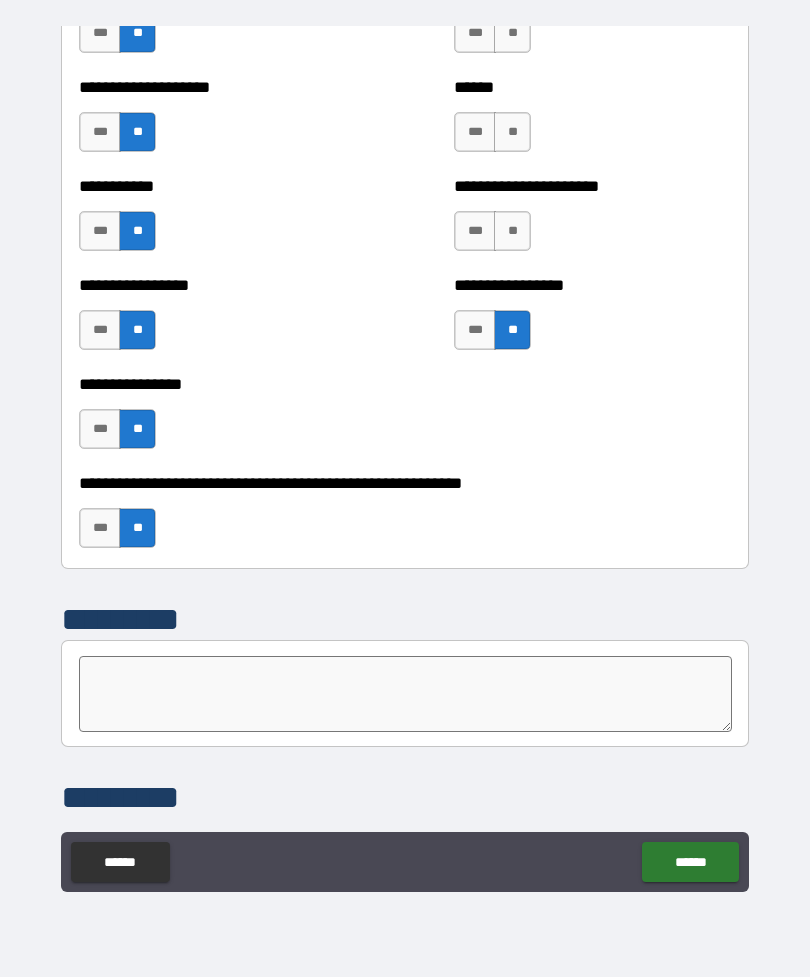click on "**" at bounding box center (512, 231) 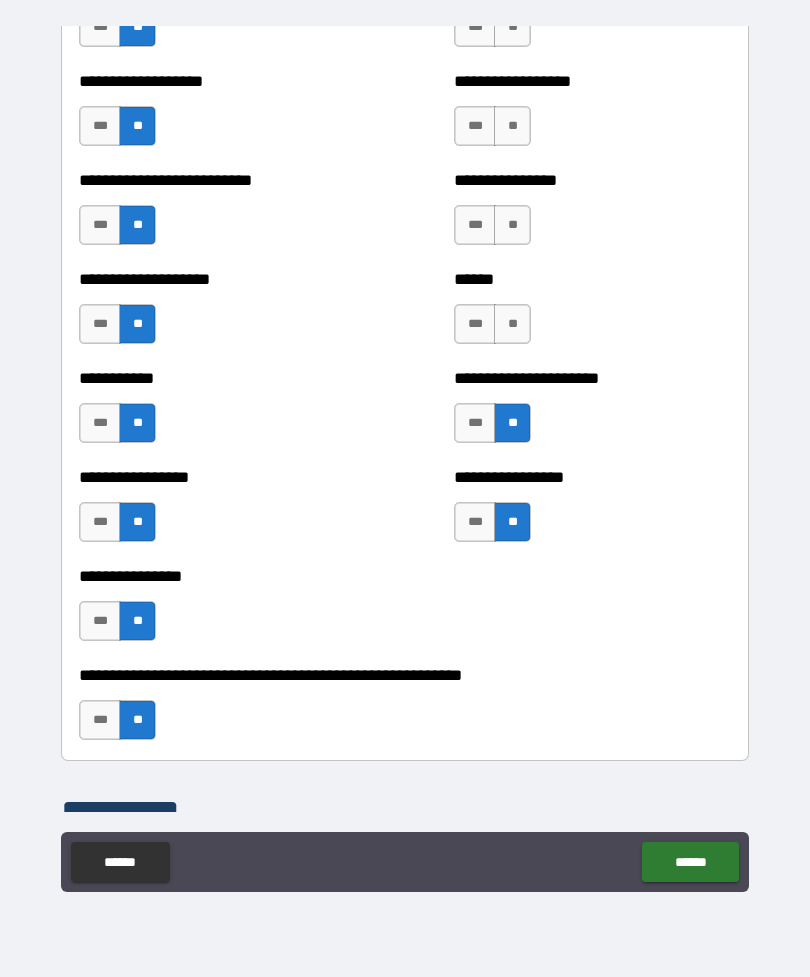 scroll, scrollTop: 5694, scrollLeft: 0, axis: vertical 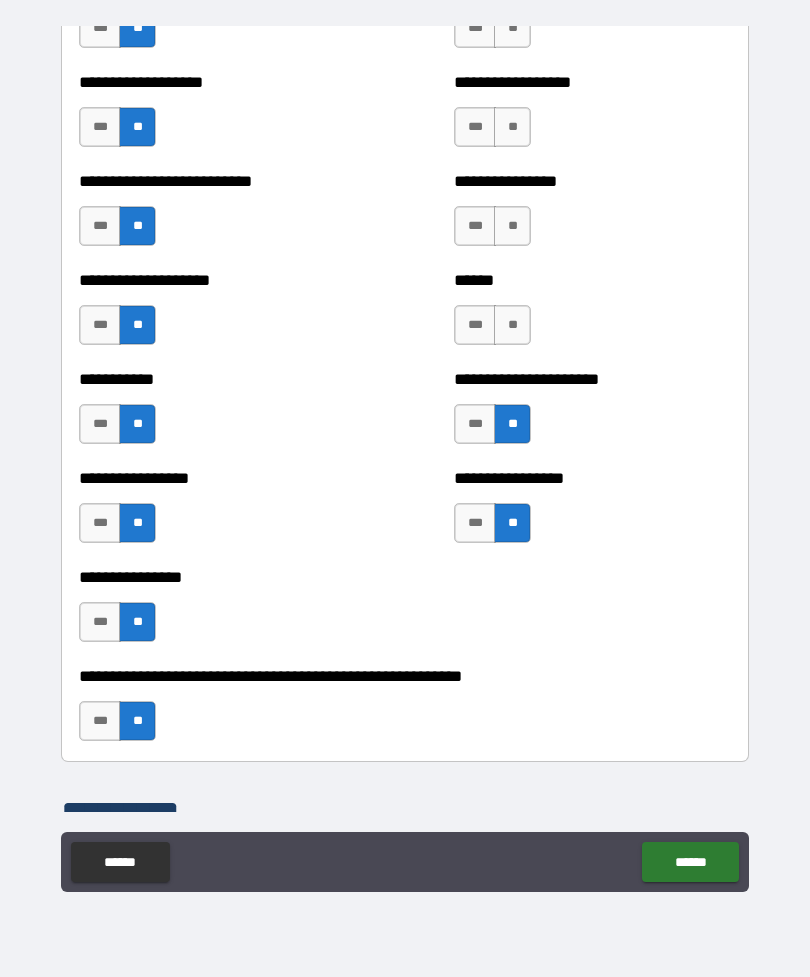 click on "**" at bounding box center [512, 325] 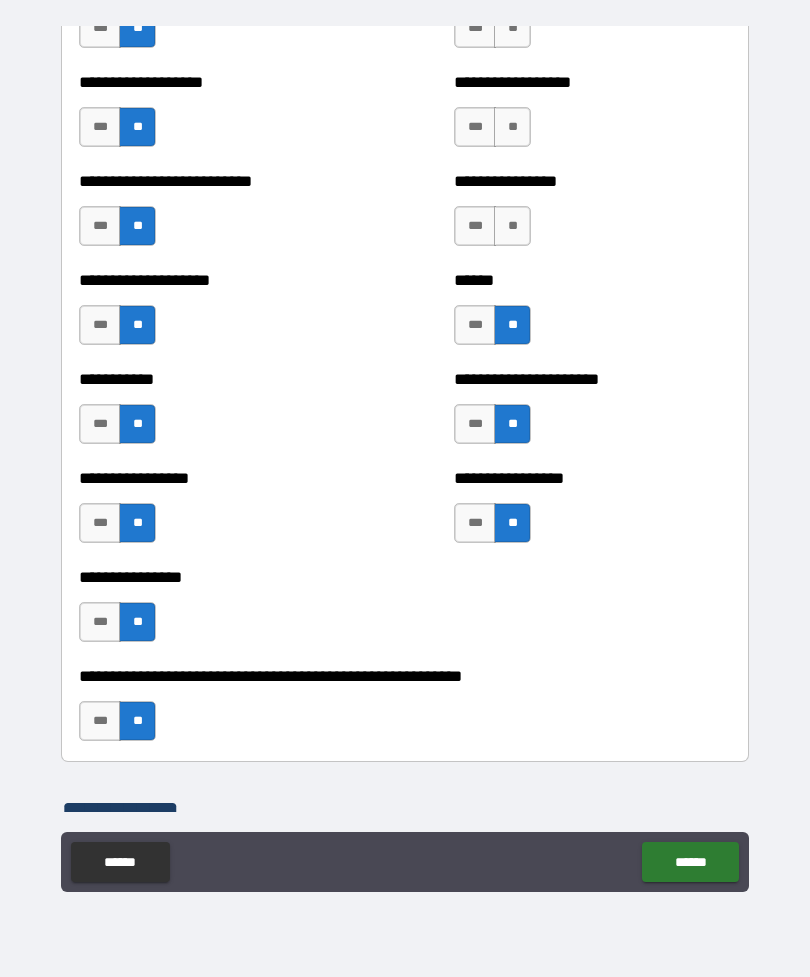 click on "**" at bounding box center [512, 226] 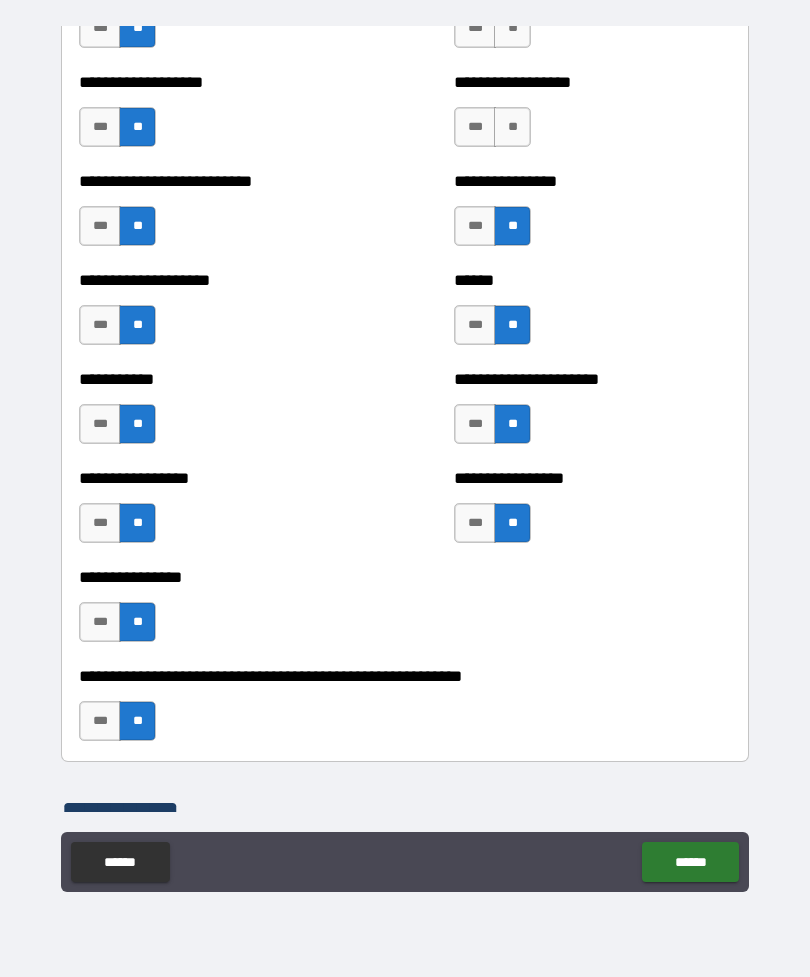 click on "**" at bounding box center [512, 127] 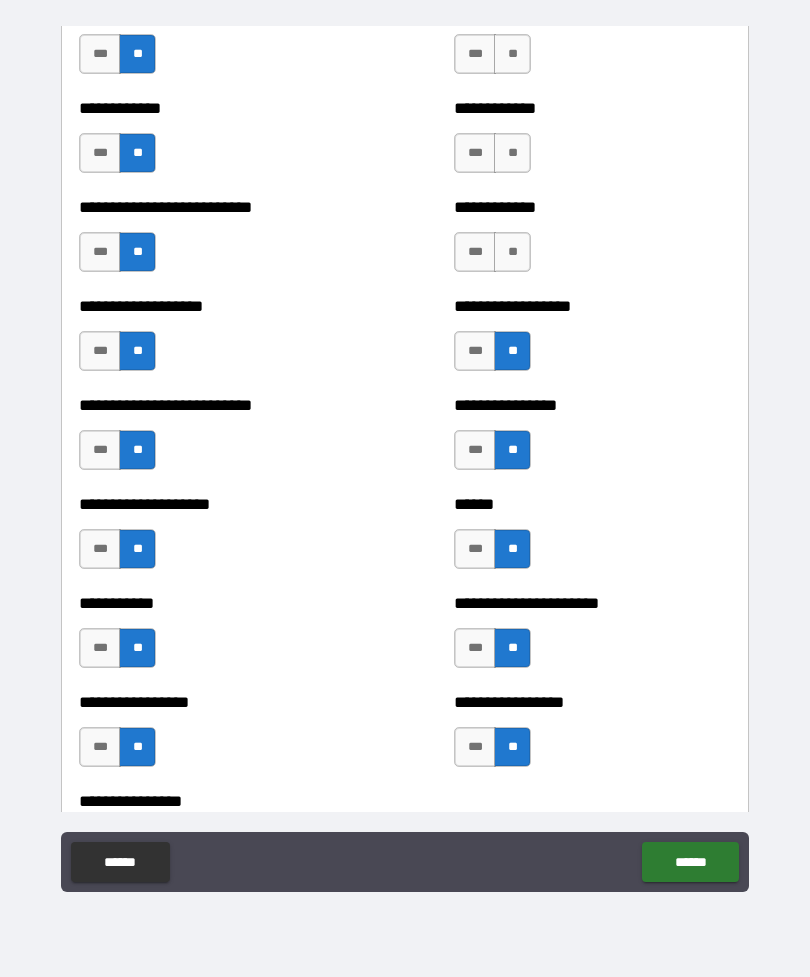 scroll, scrollTop: 5465, scrollLeft: 0, axis: vertical 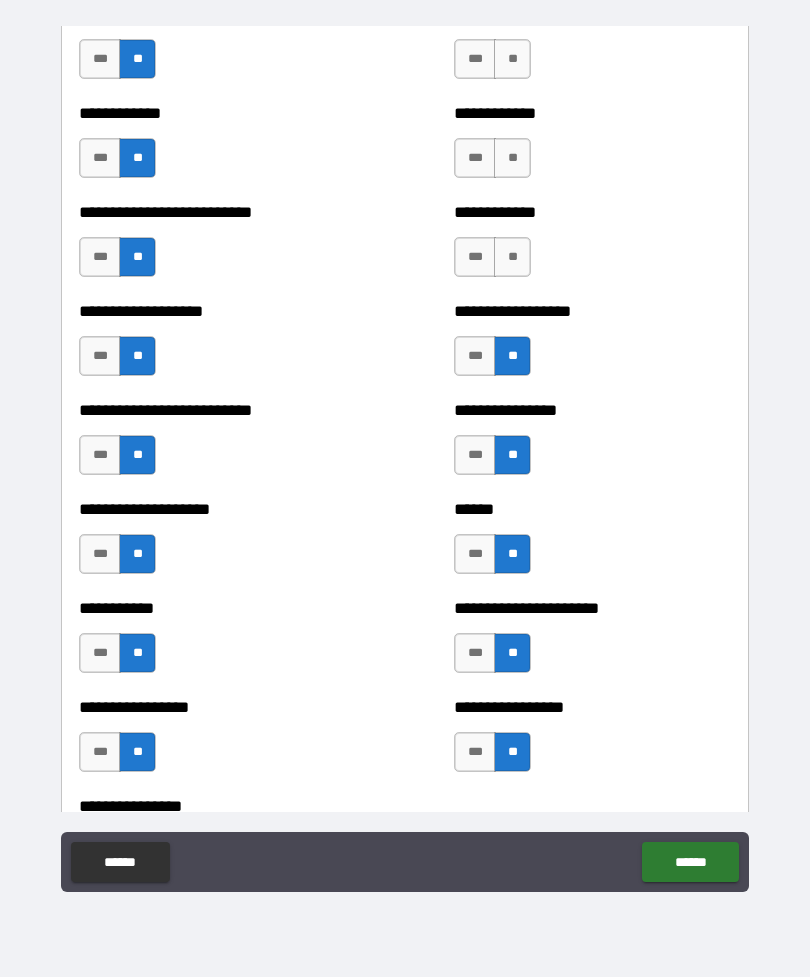 click on "**" at bounding box center (512, 257) 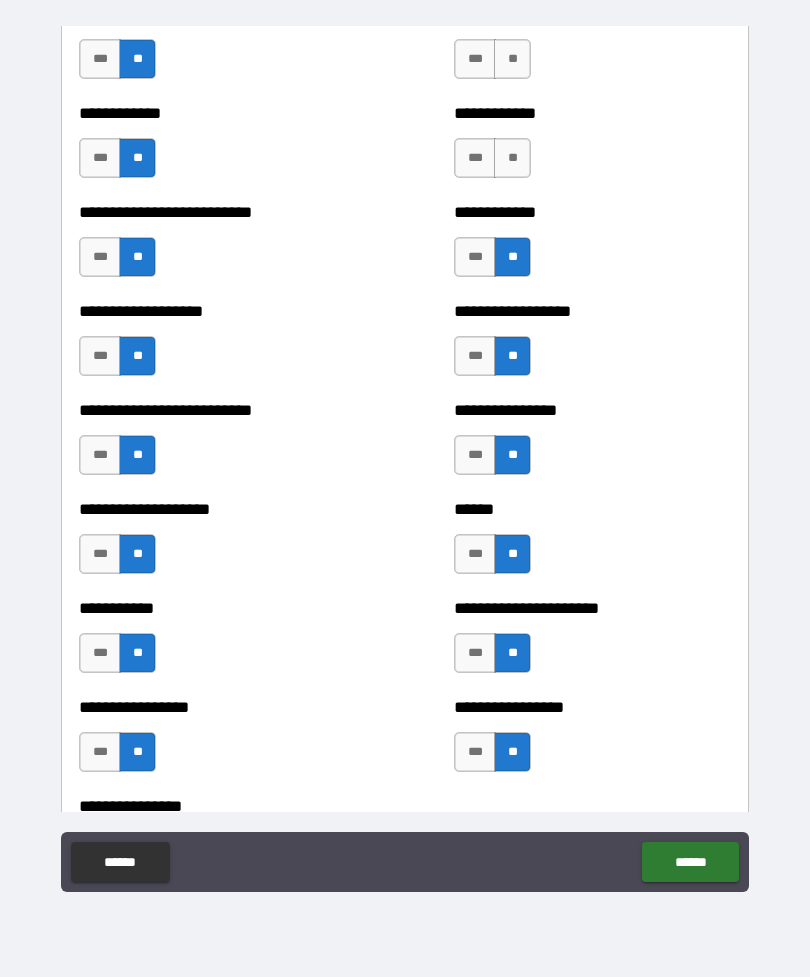 click on "**" at bounding box center (512, 158) 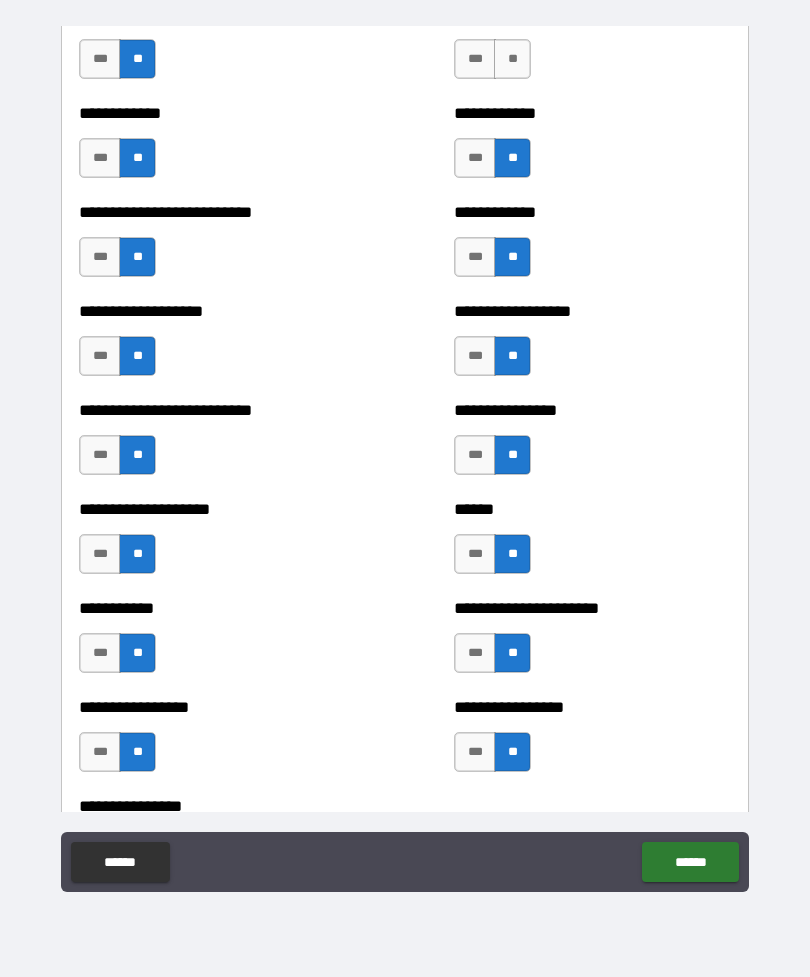 click on "**" at bounding box center [512, 59] 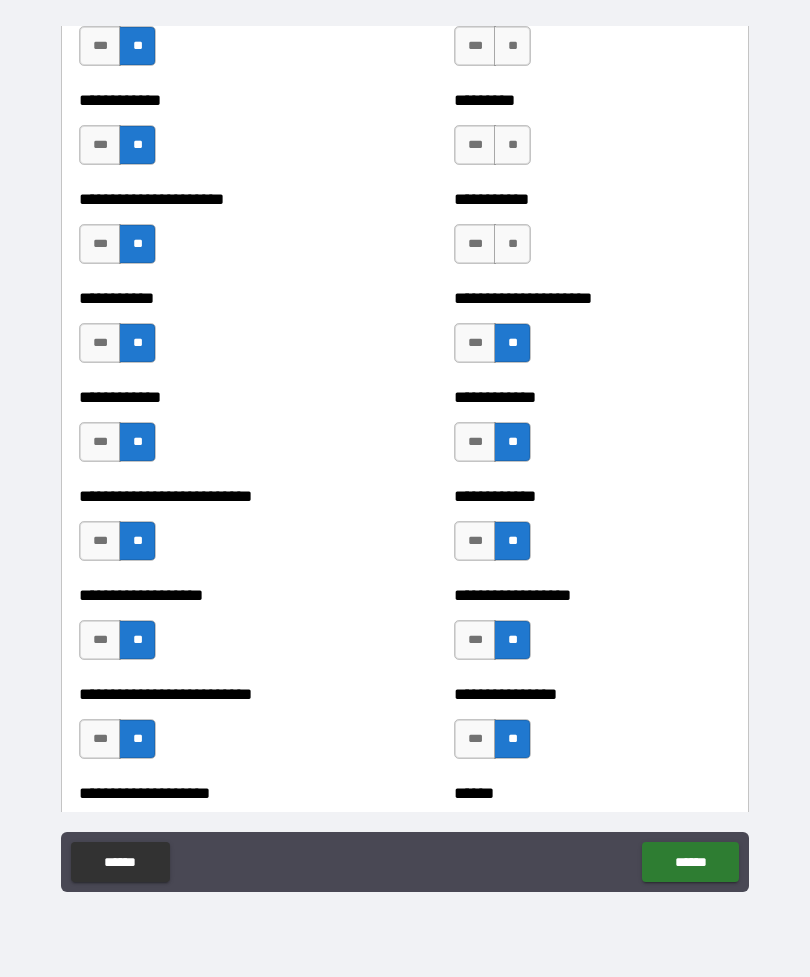 scroll, scrollTop: 5169, scrollLeft: 0, axis: vertical 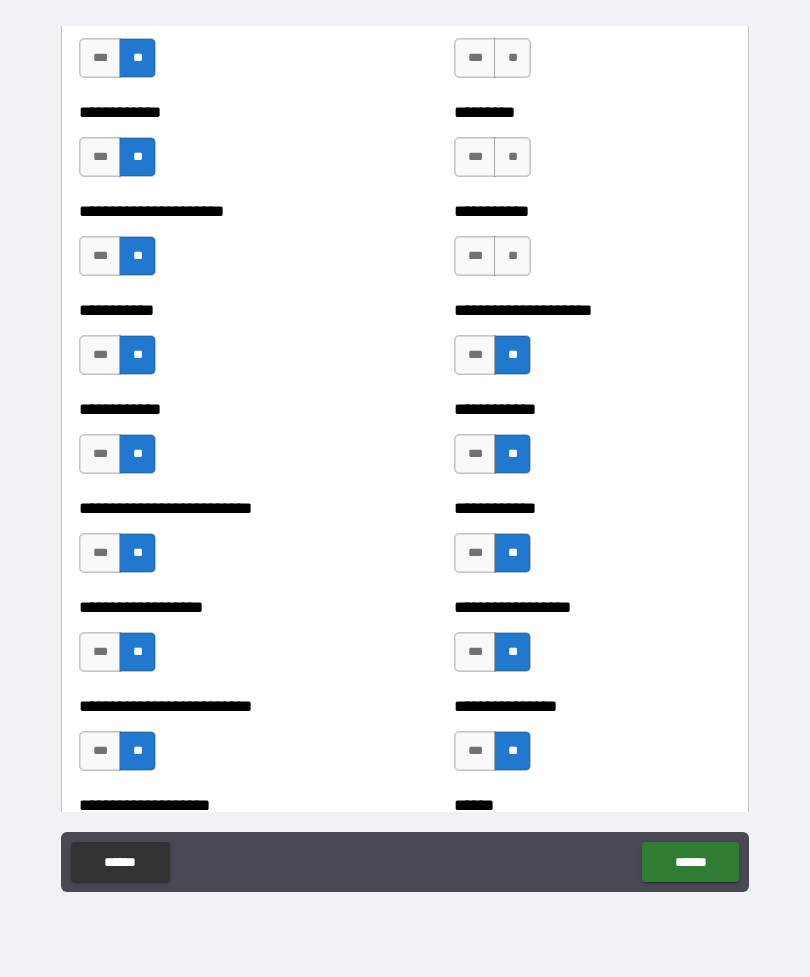 click on "**" at bounding box center [512, 256] 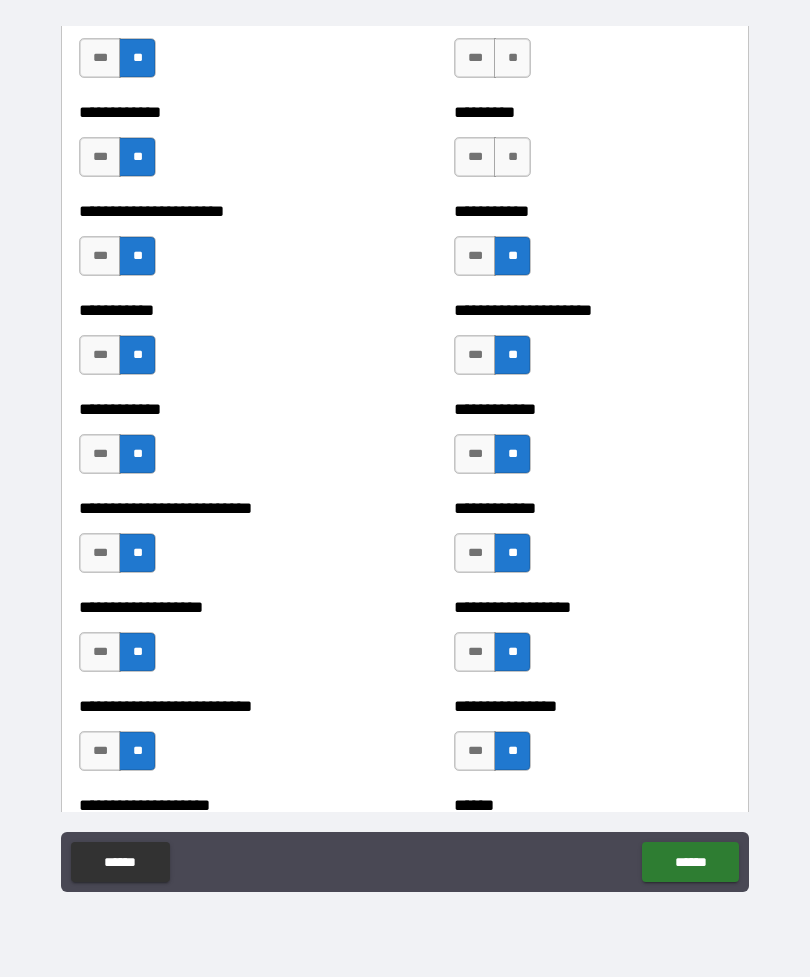 click on "**" at bounding box center [512, 157] 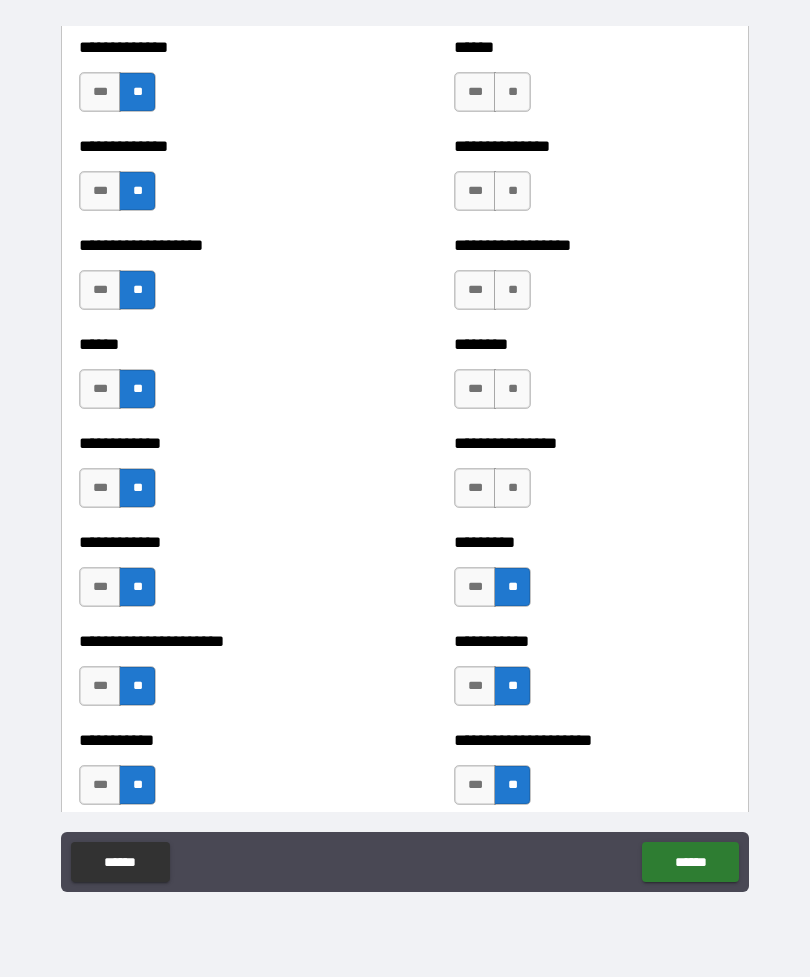 scroll, scrollTop: 4737, scrollLeft: 0, axis: vertical 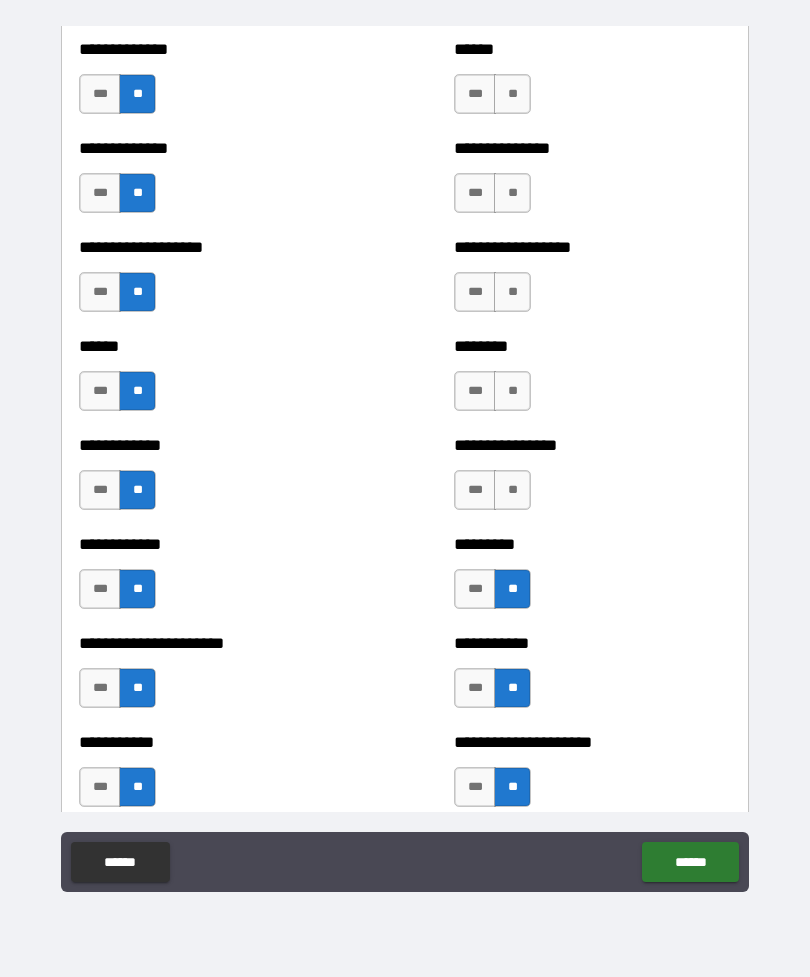 click on "**" at bounding box center (512, 490) 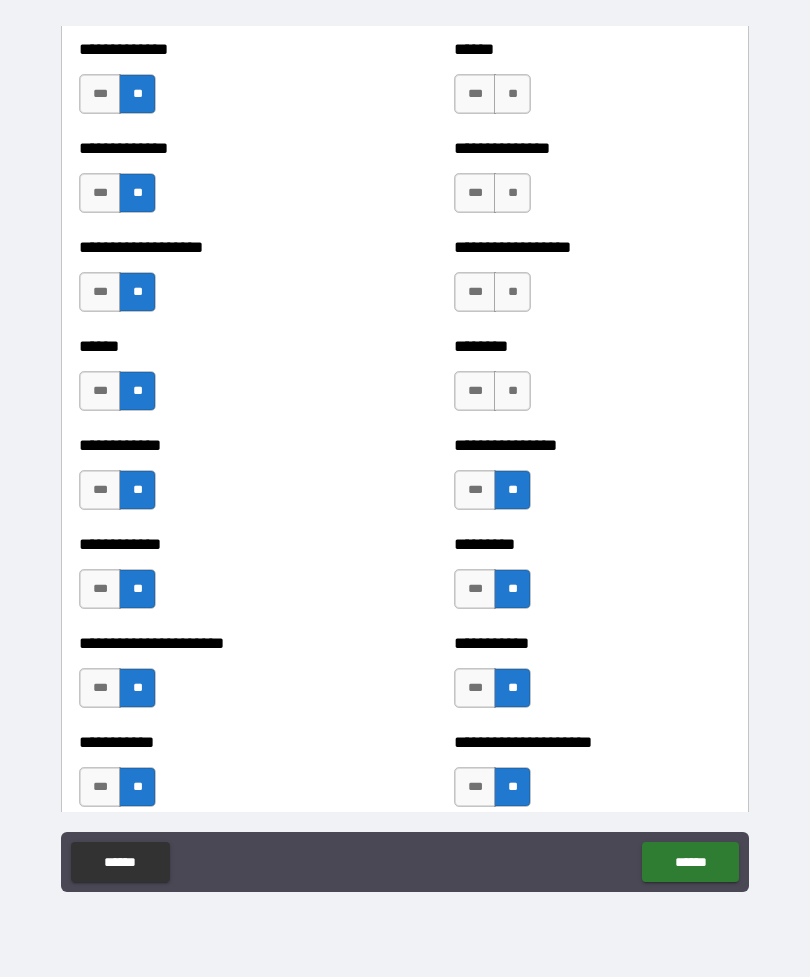click on "**" at bounding box center [512, 391] 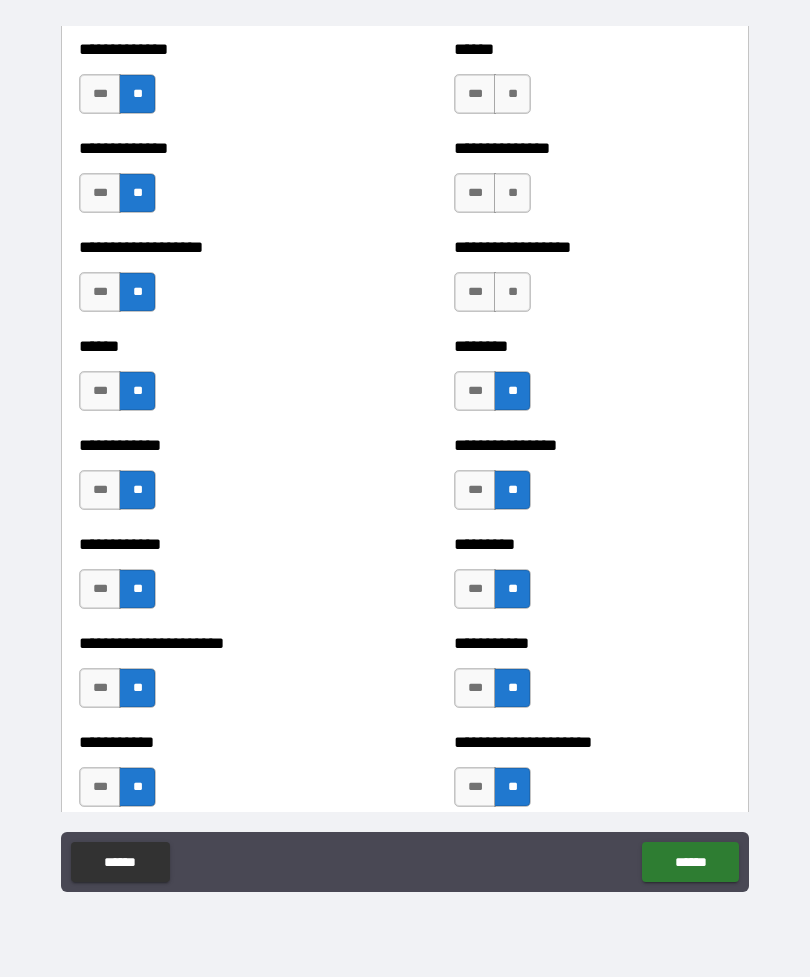 click on "**" at bounding box center (512, 292) 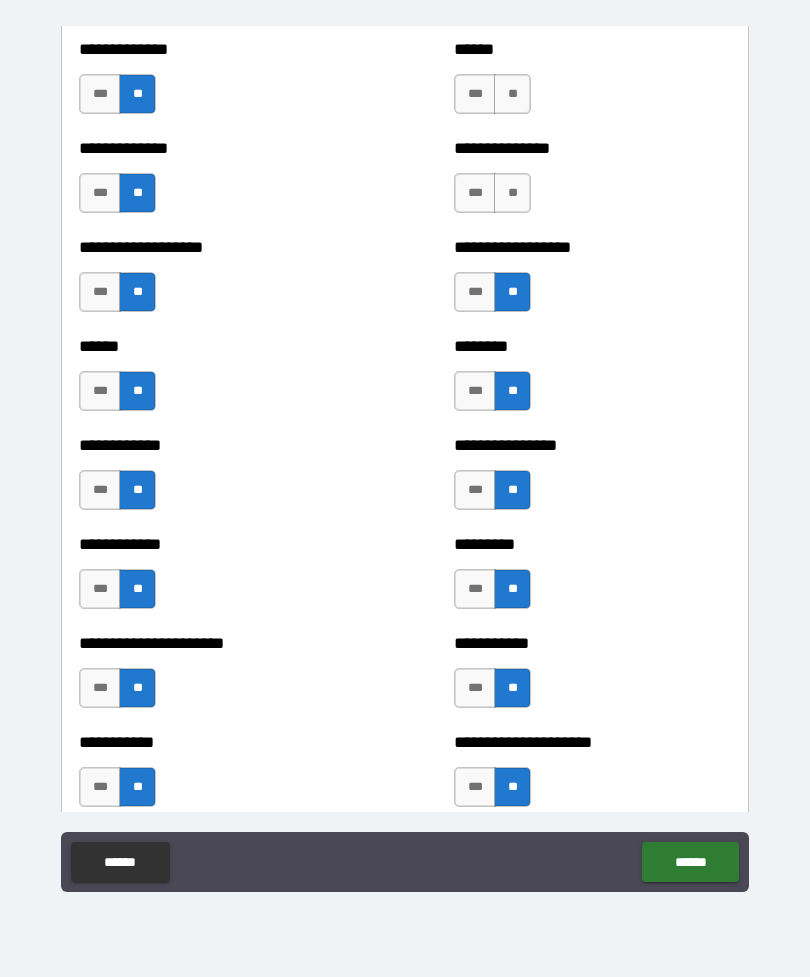 click on "**" at bounding box center (512, 193) 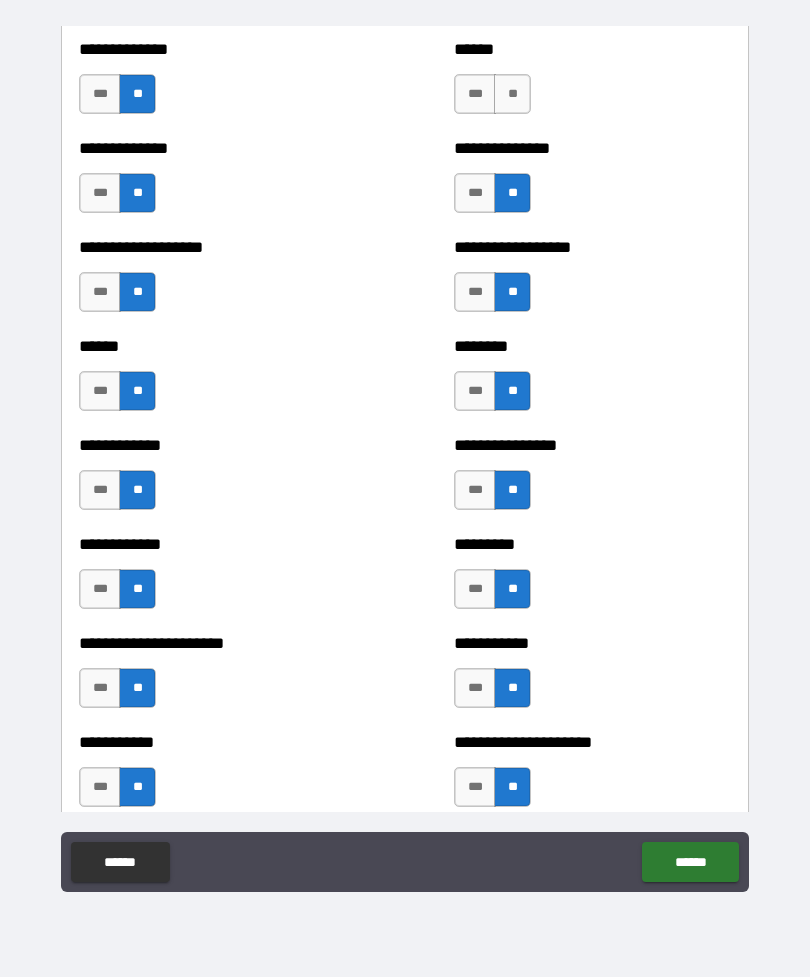 click on "**" at bounding box center (512, 94) 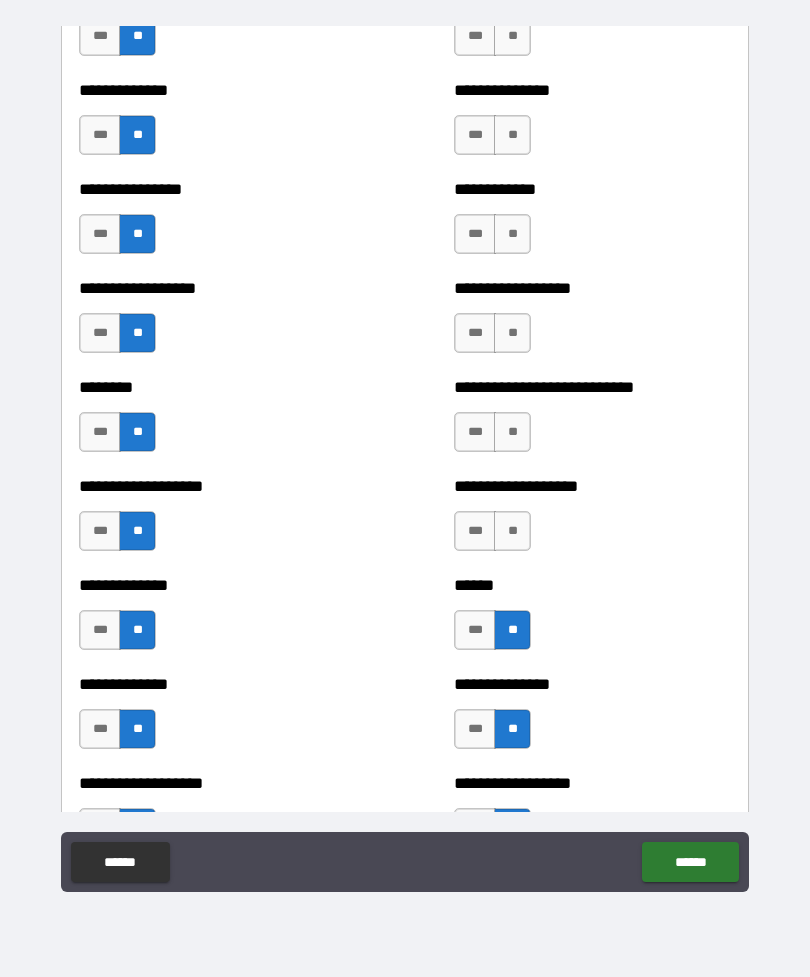scroll, scrollTop: 4201, scrollLeft: 0, axis: vertical 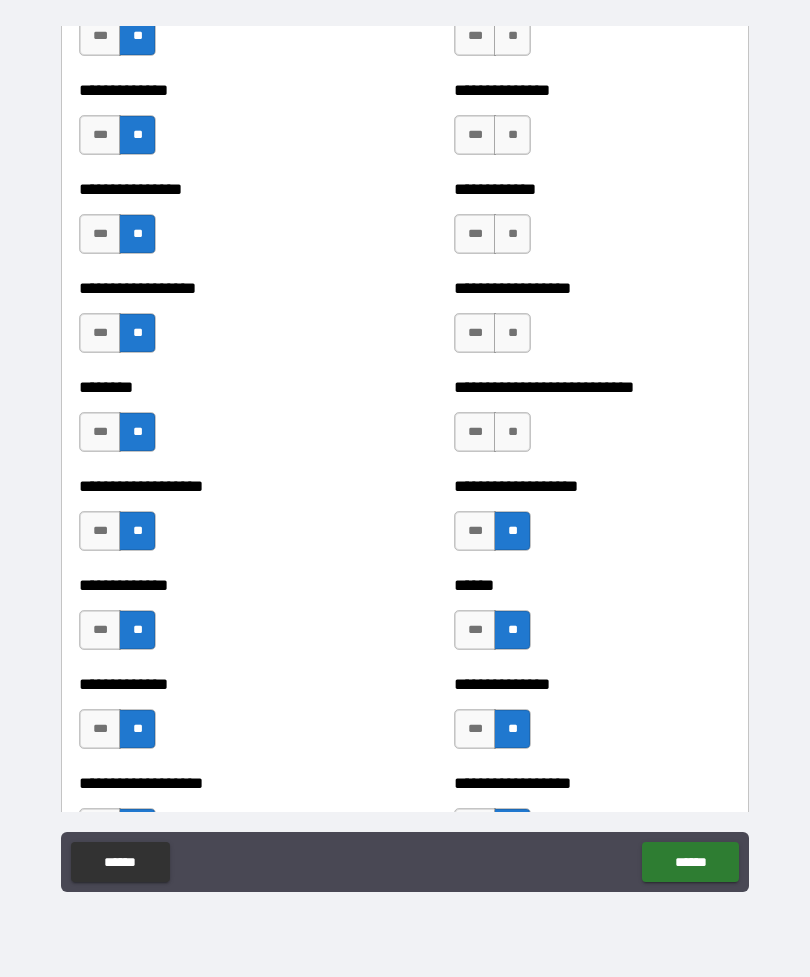 click on "**" at bounding box center [512, 432] 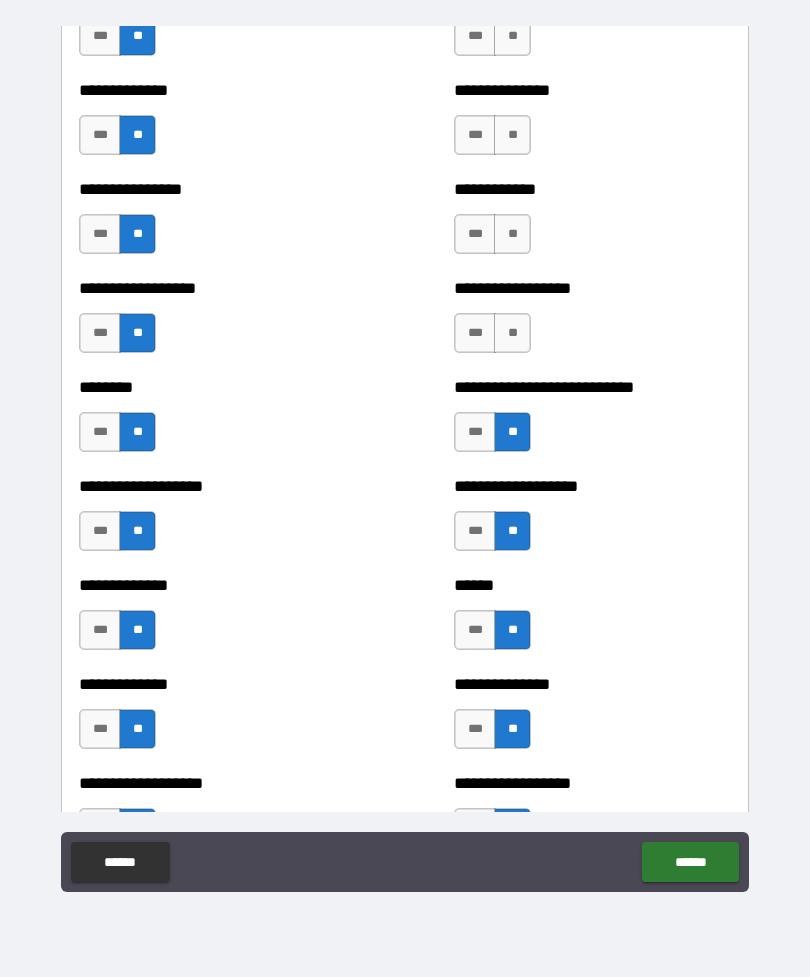 click on "**" at bounding box center [512, 333] 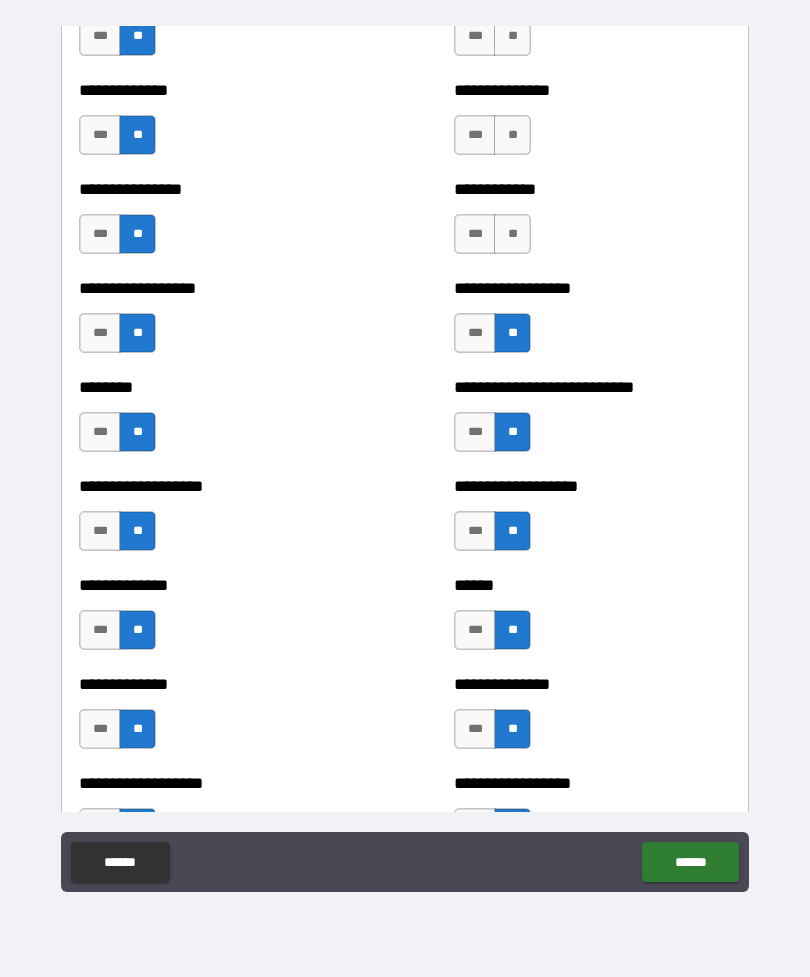 click on "**" at bounding box center [512, 234] 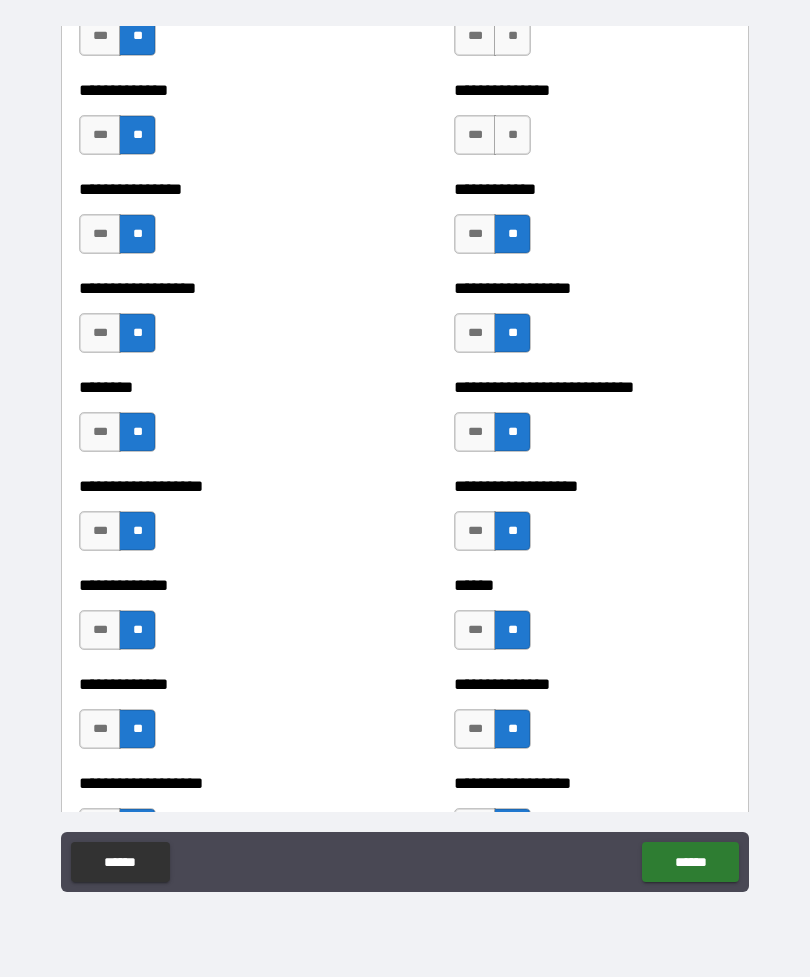 click on "**" at bounding box center (512, 135) 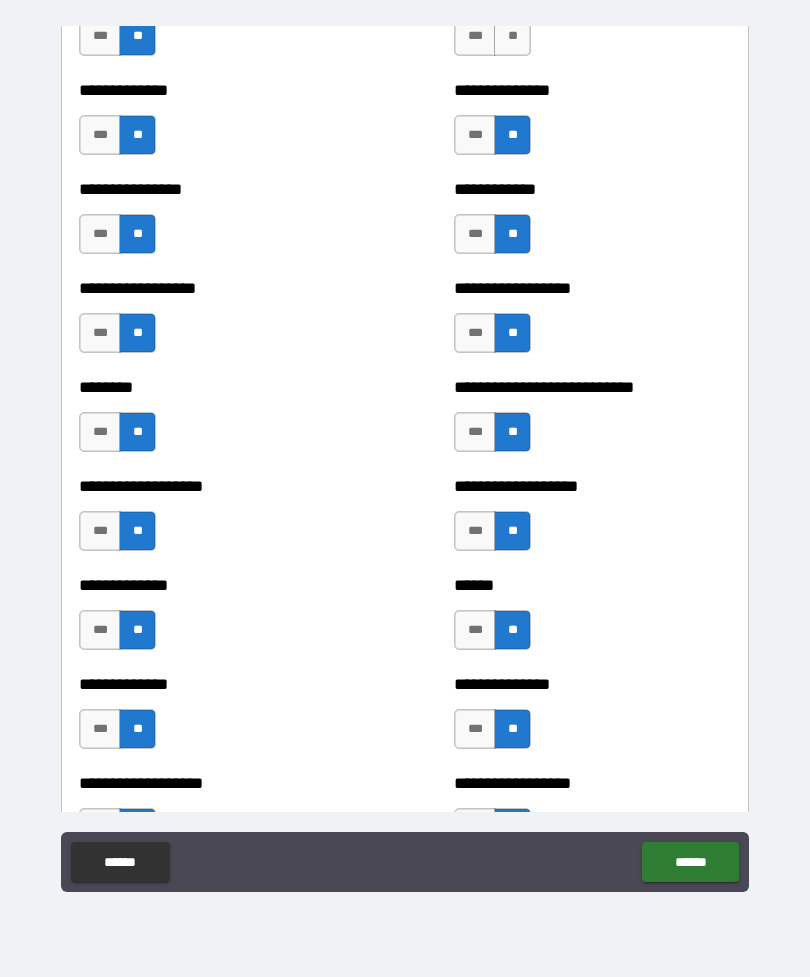 click on "**" at bounding box center (512, 36) 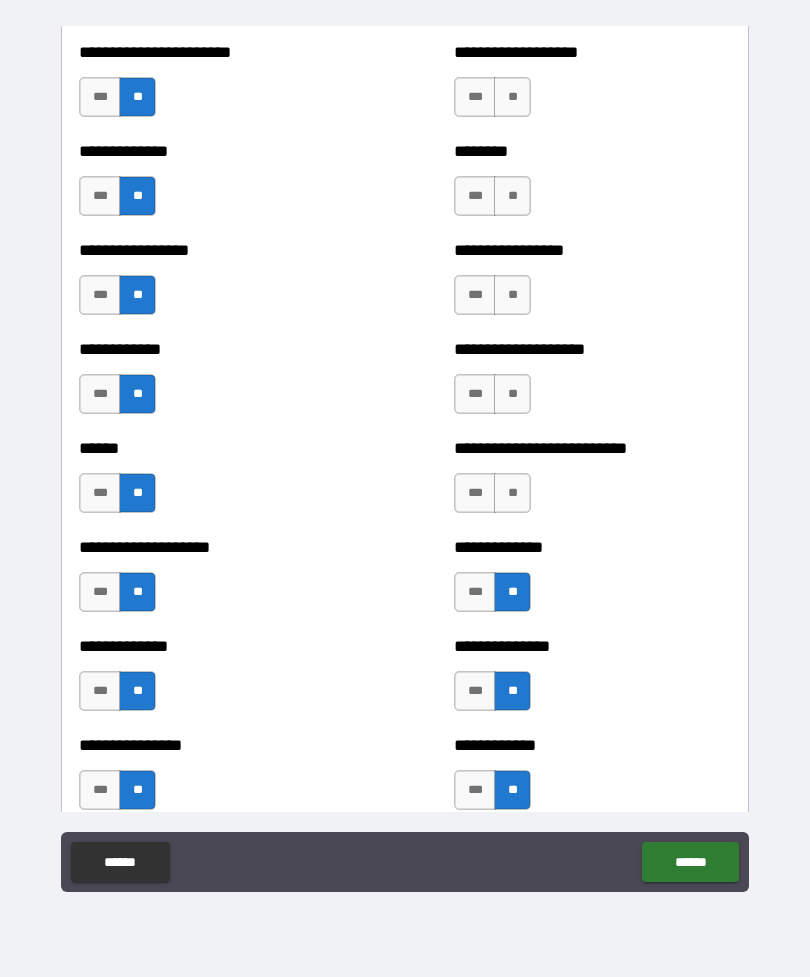 scroll, scrollTop: 3605, scrollLeft: 0, axis: vertical 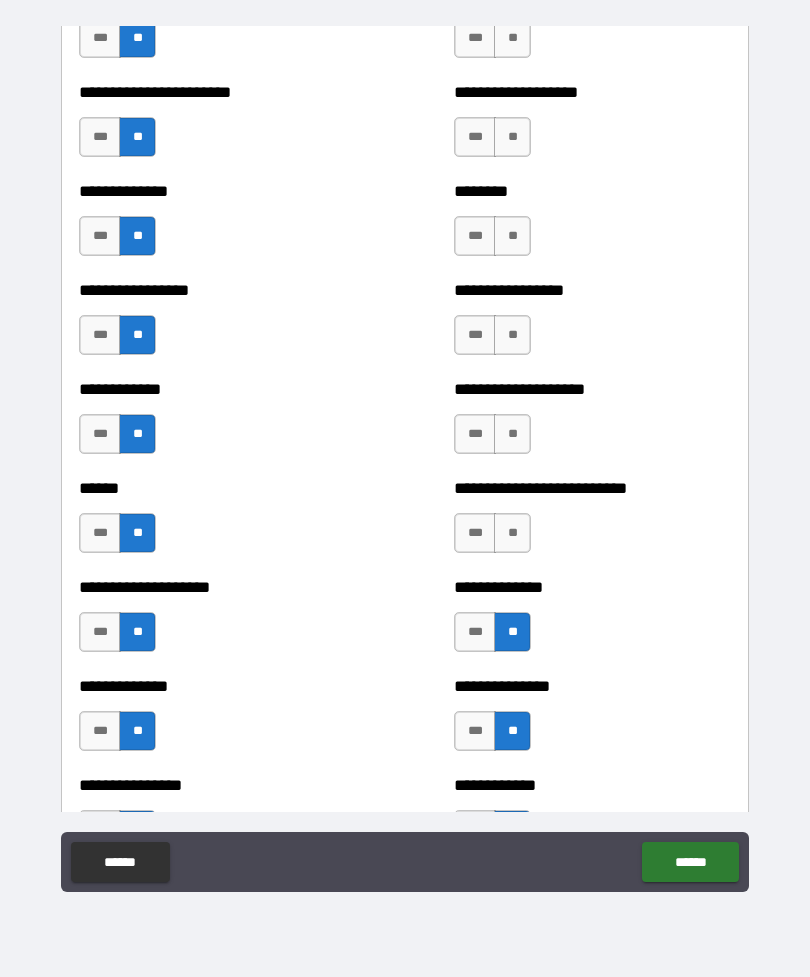 click on "**" at bounding box center (512, 533) 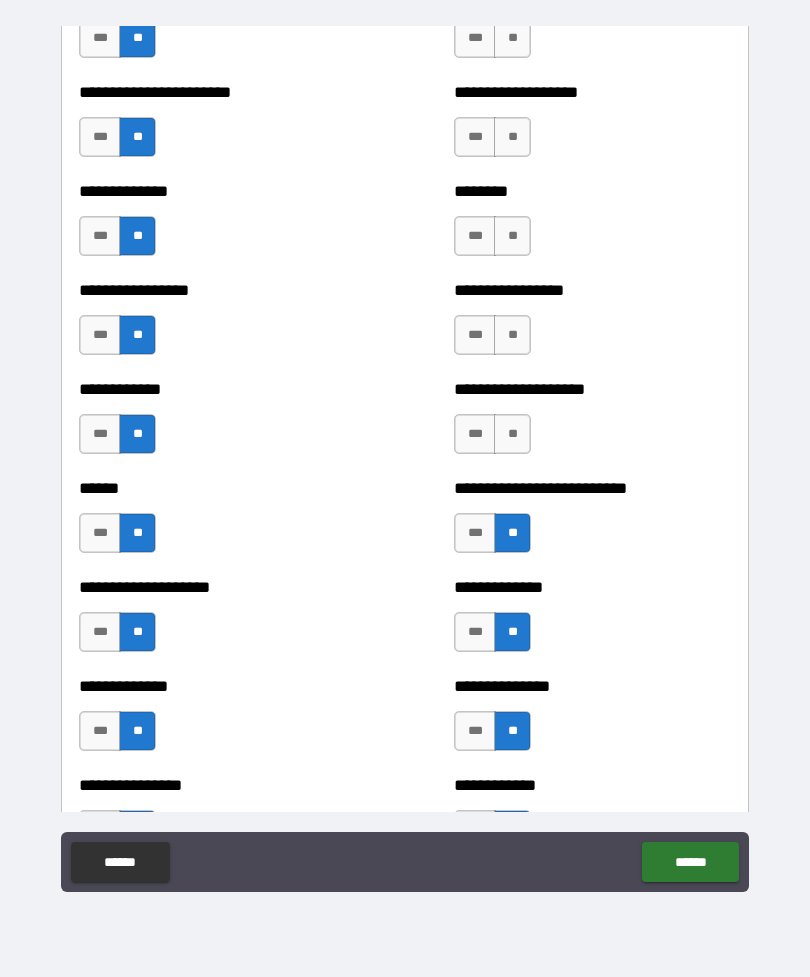 click on "**" at bounding box center (512, 434) 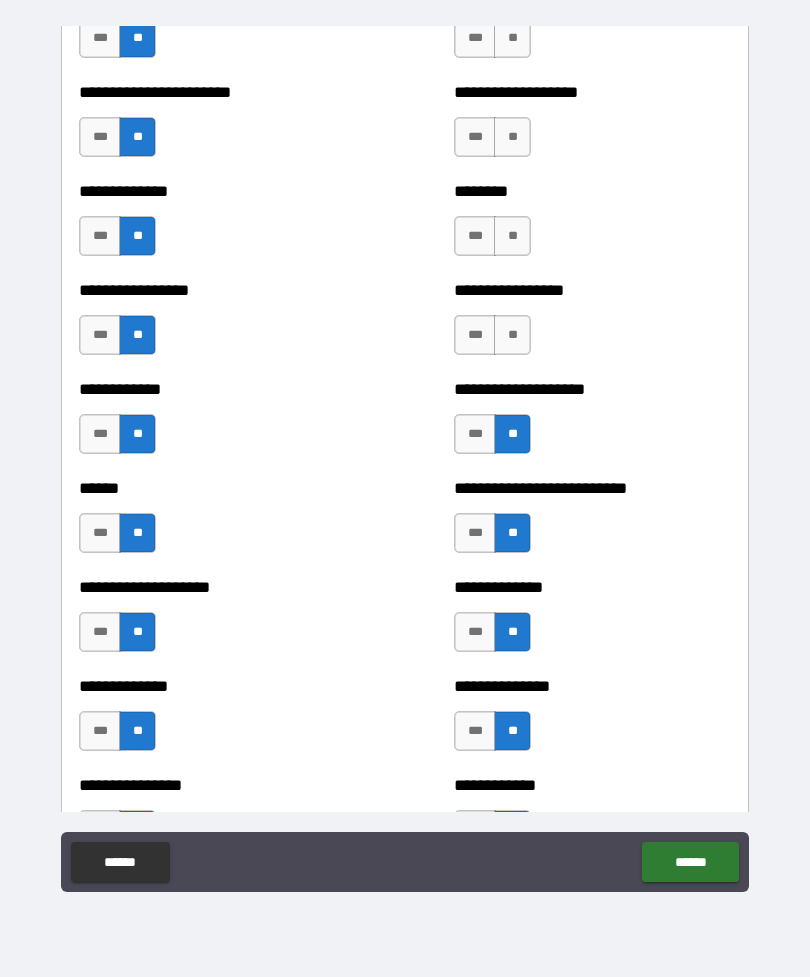 click on "**" at bounding box center [512, 335] 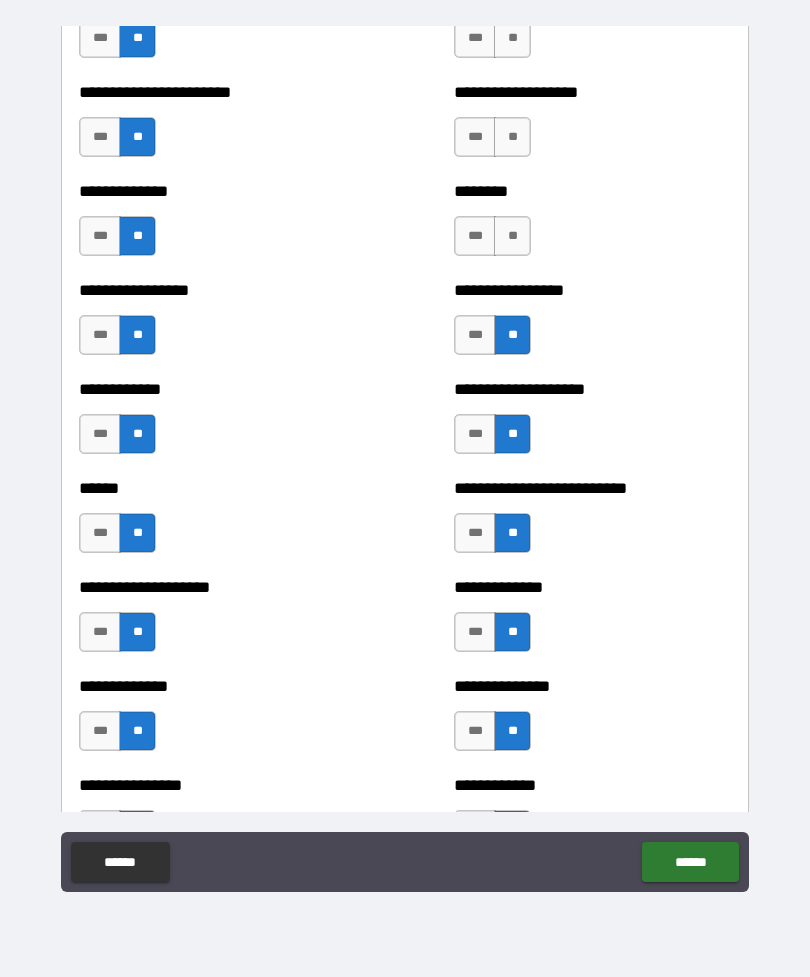 click on "**" at bounding box center [512, 236] 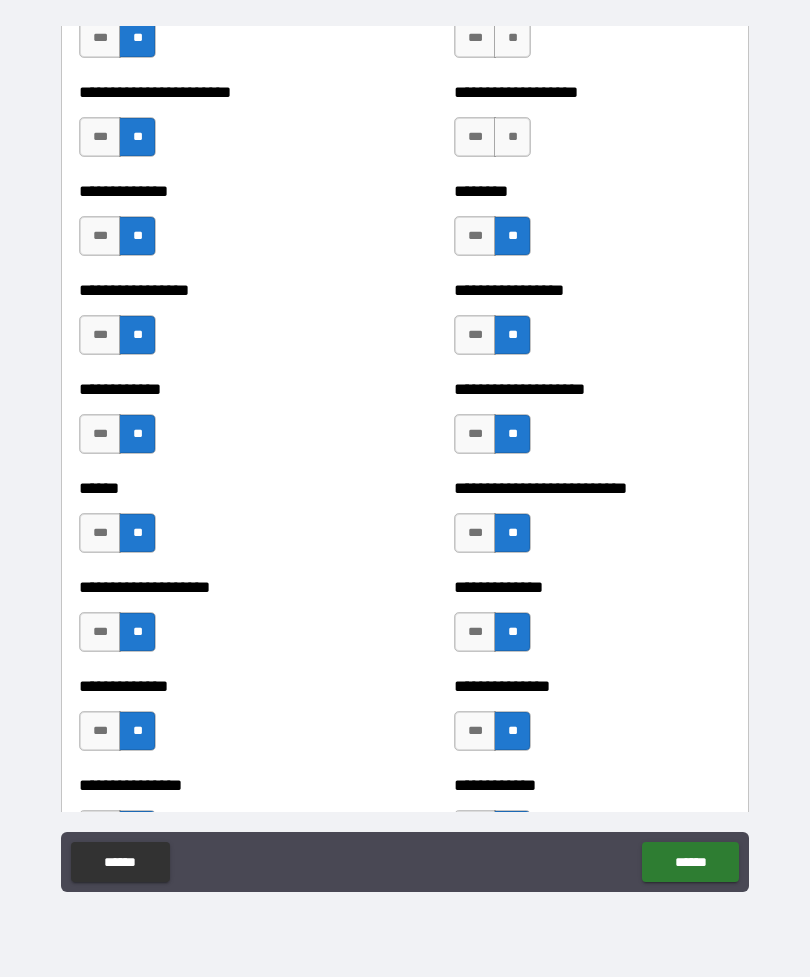 click on "**" at bounding box center (512, 137) 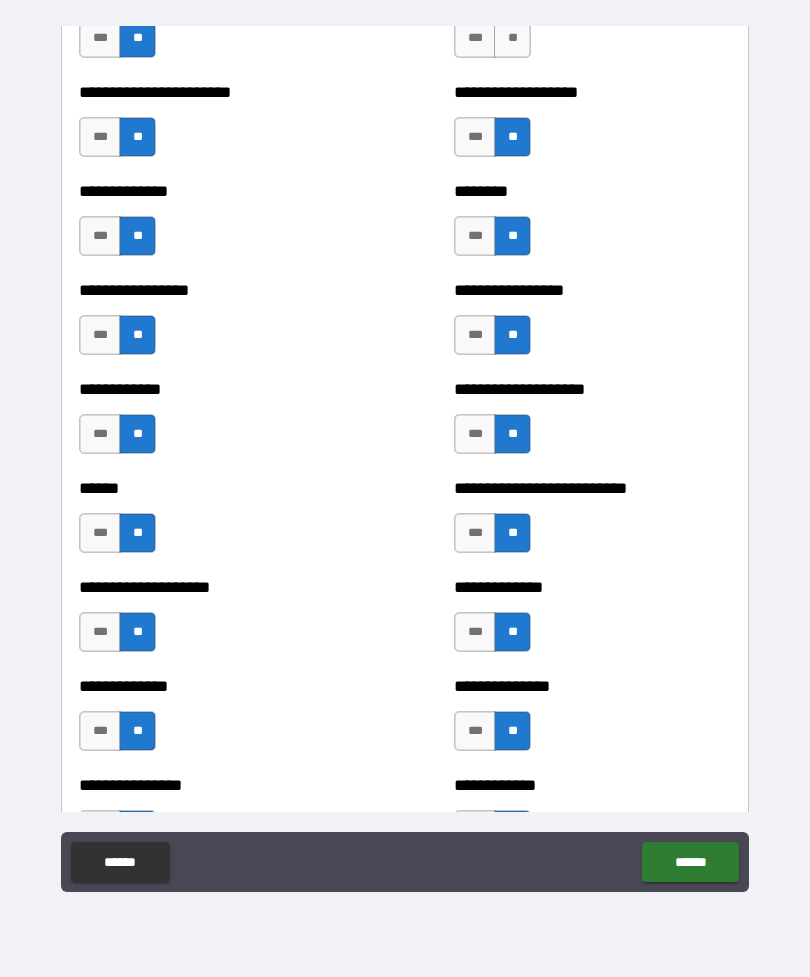 click on "**" at bounding box center (512, 38) 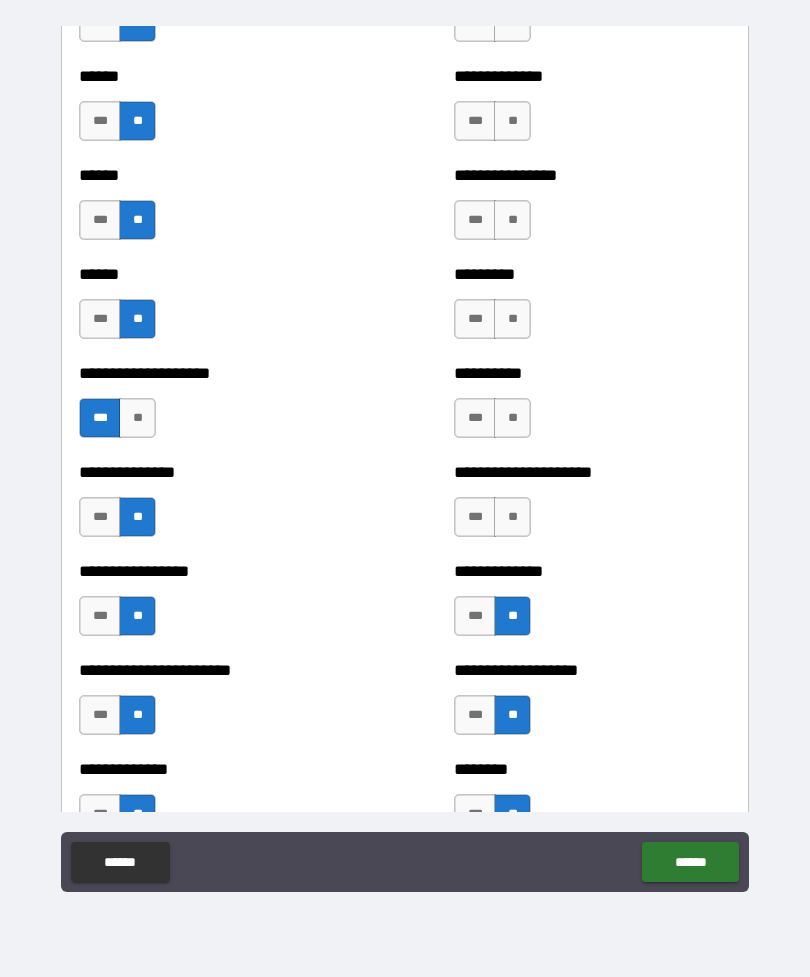 scroll, scrollTop: 3025, scrollLeft: 0, axis: vertical 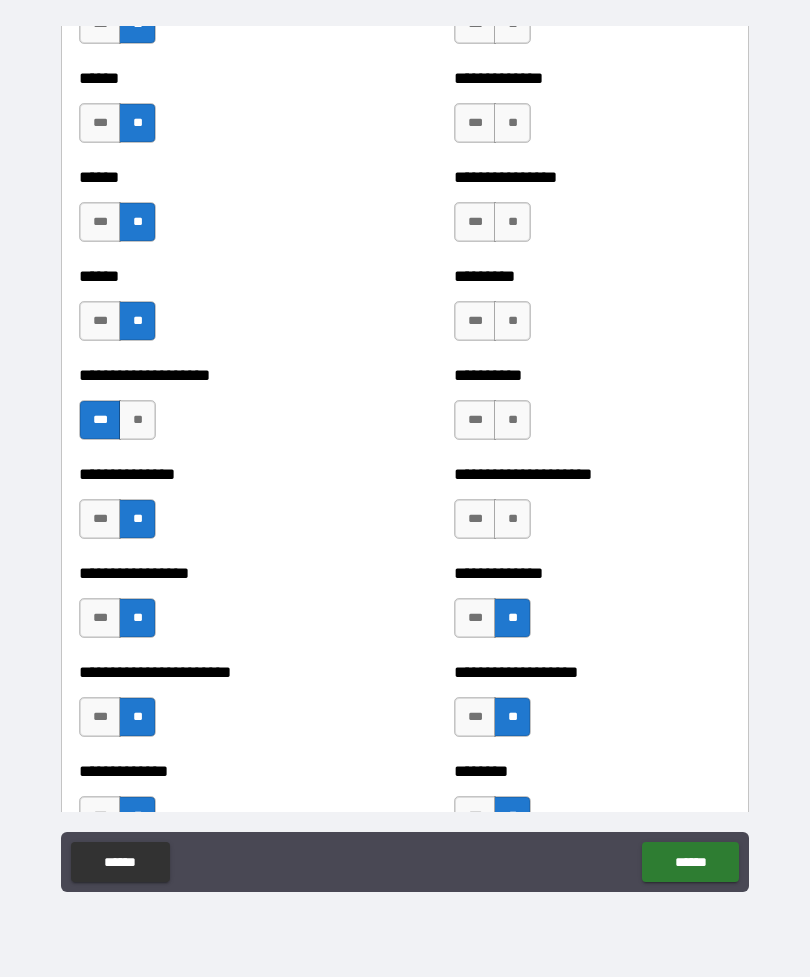click on "**" at bounding box center [512, 519] 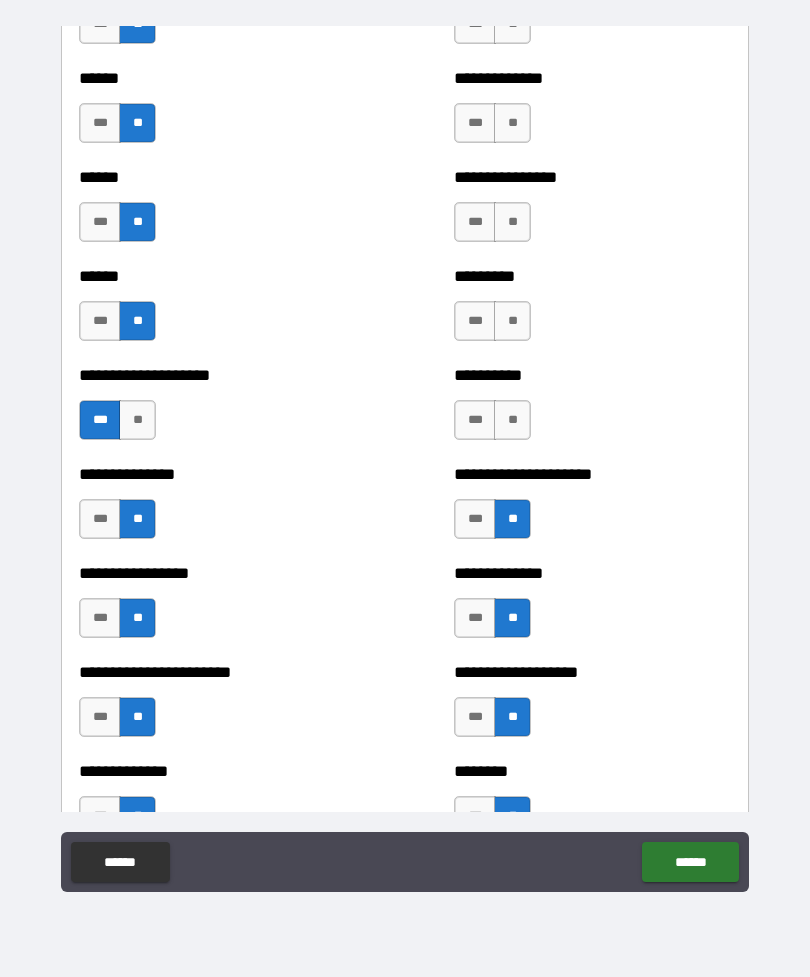 click on "**" at bounding box center [512, 420] 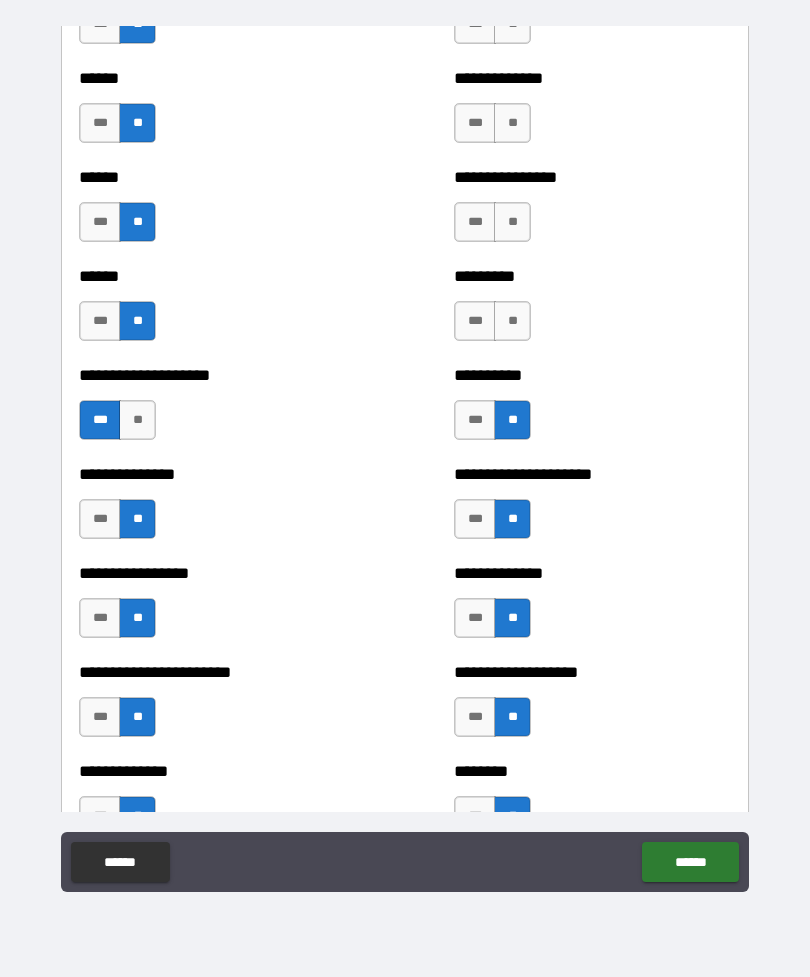 click on "**" at bounding box center (512, 321) 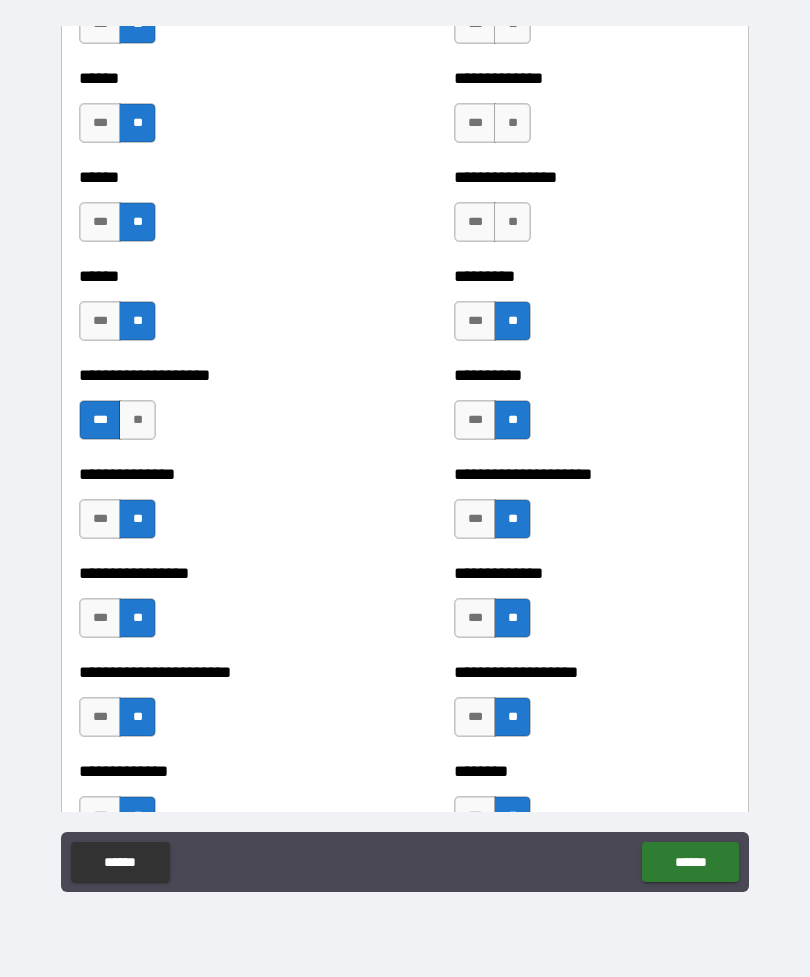 click on "**" at bounding box center (512, 222) 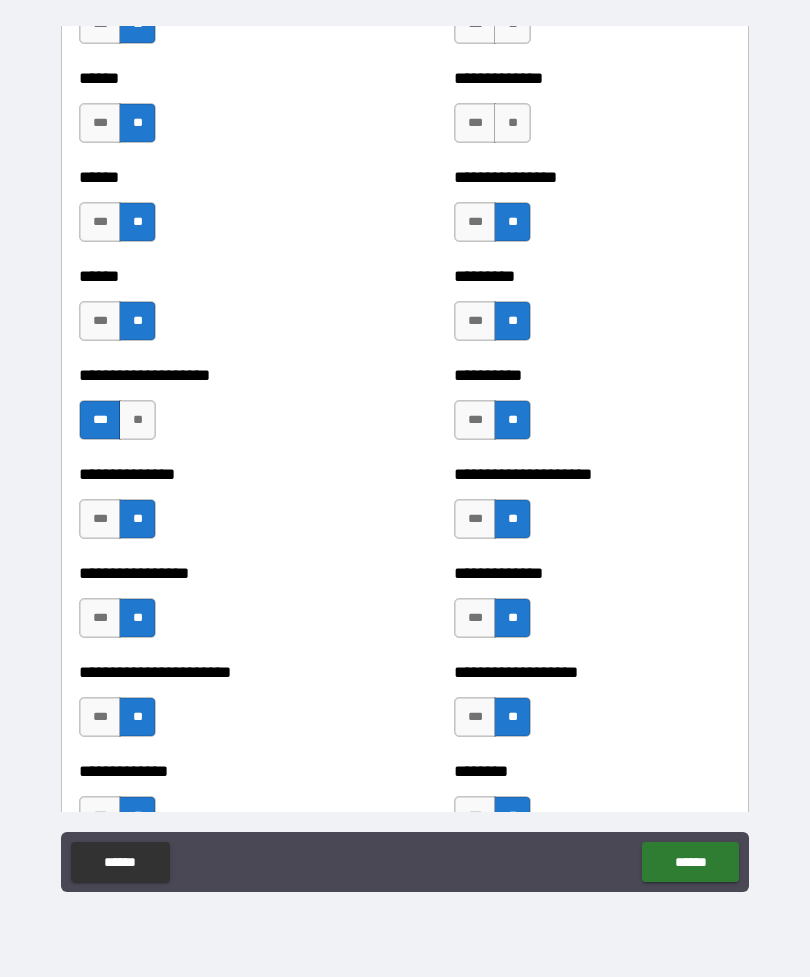 click on "**" at bounding box center [512, 123] 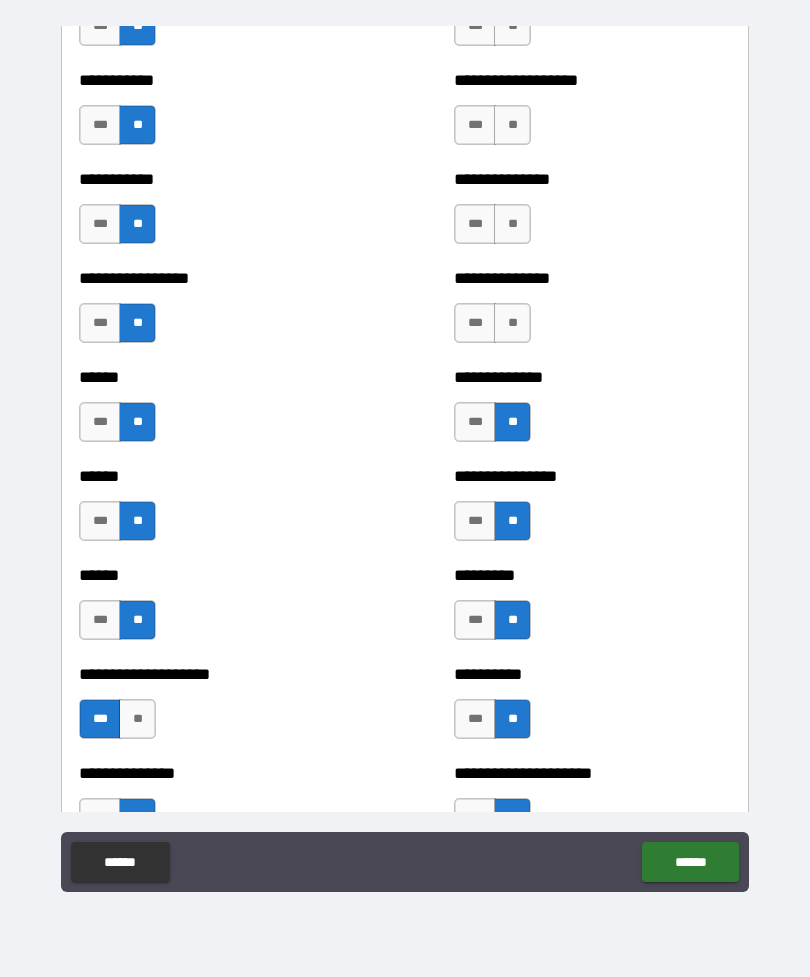 scroll, scrollTop: 2714, scrollLeft: 0, axis: vertical 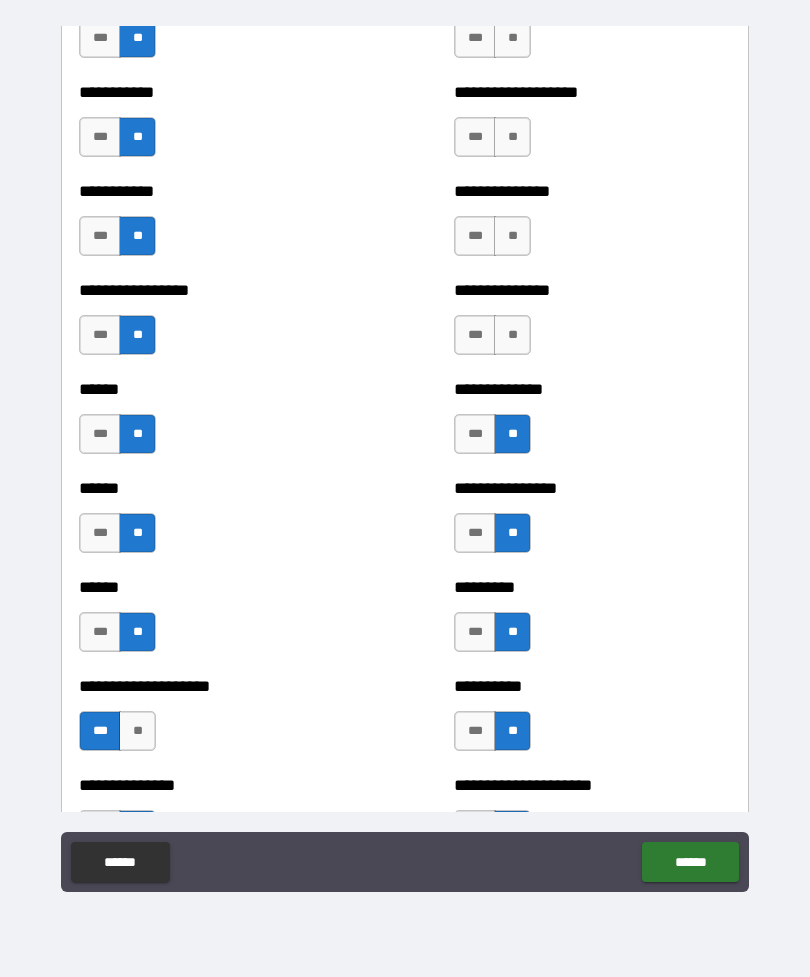 click on "**" at bounding box center [512, 335] 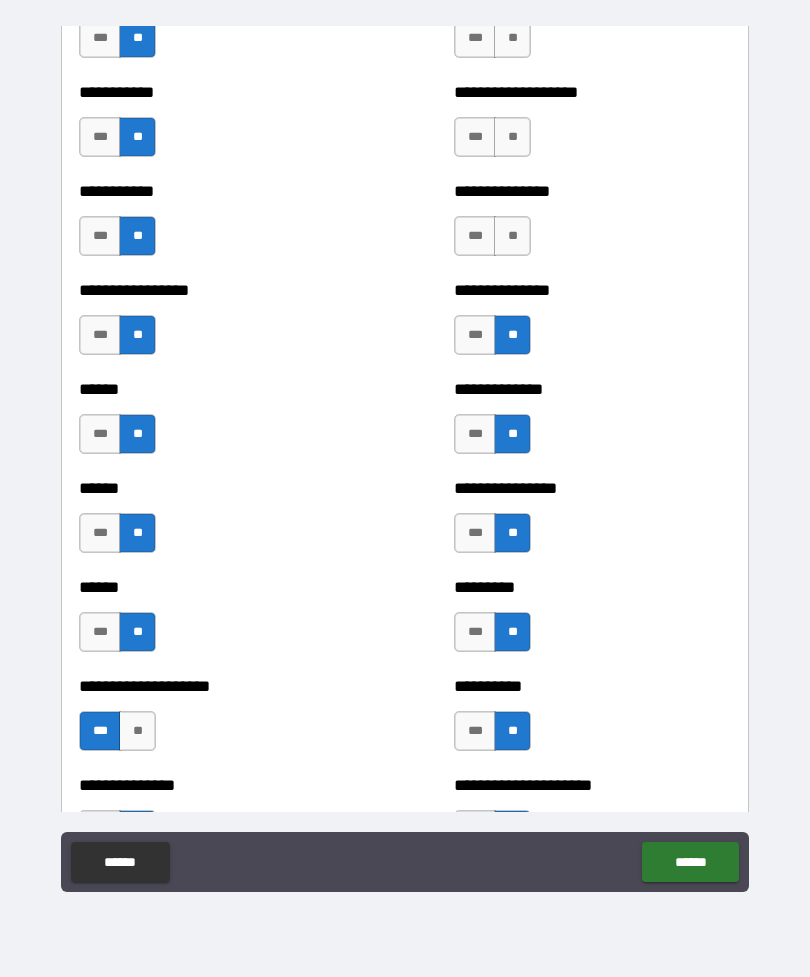click on "**" at bounding box center (512, 236) 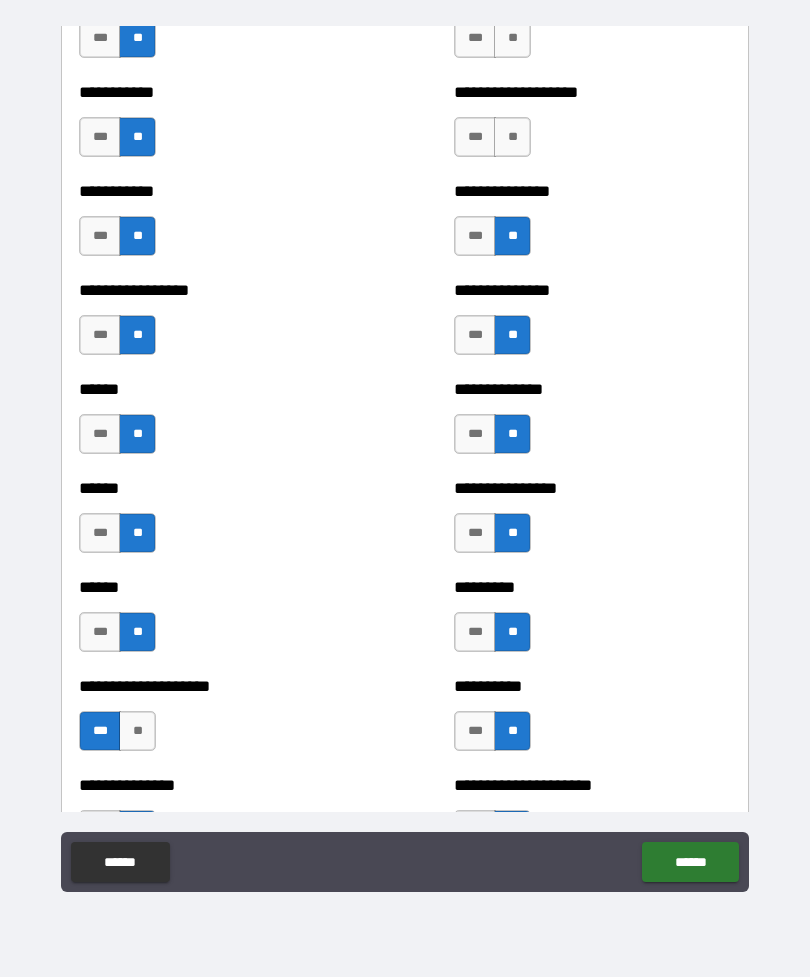 click on "**" at bounding box center [512, 137] 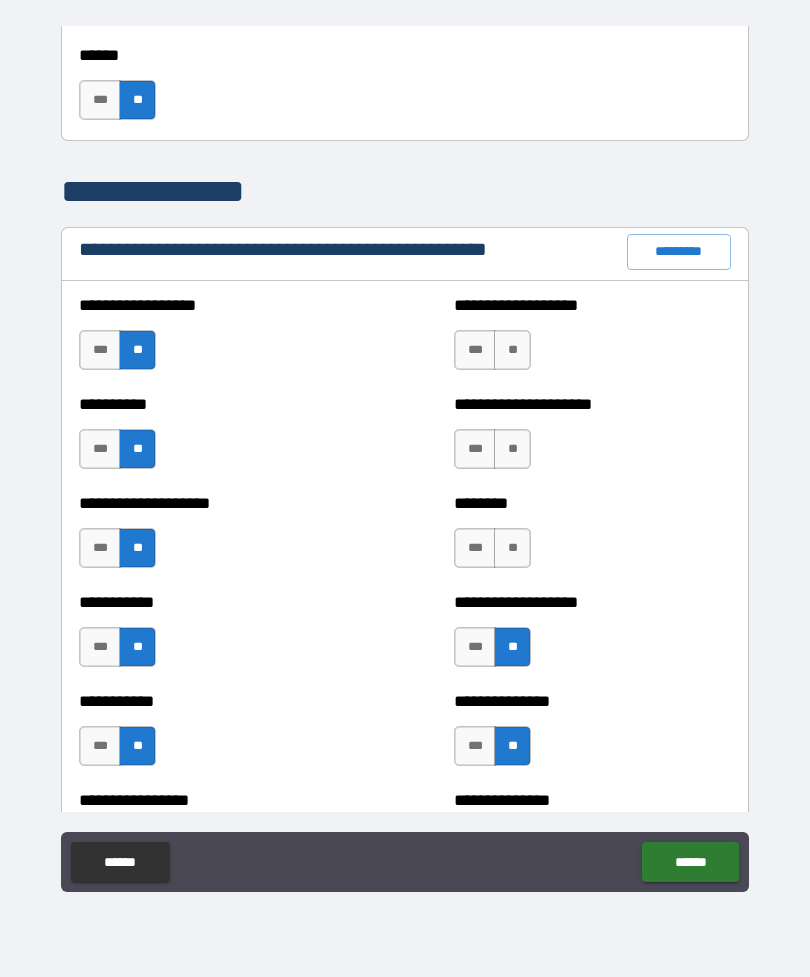 scroll, scrollTop: 2203, scrollLeft: 0, axis: vertical 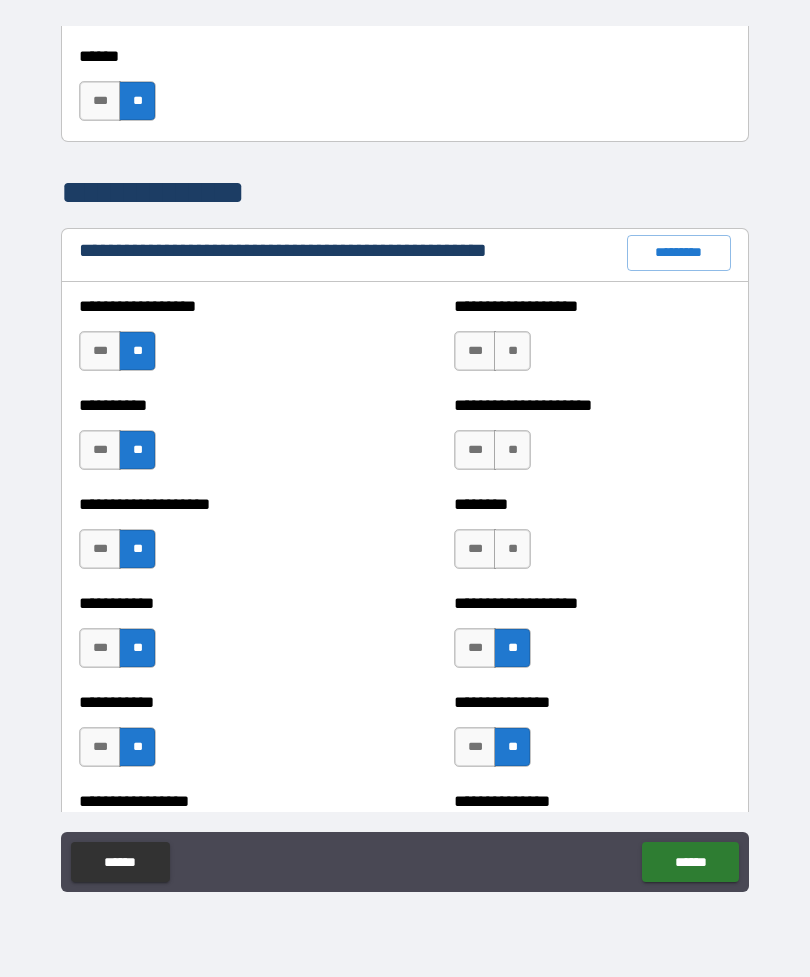 click on "**********" at bounding box center (592, 341) 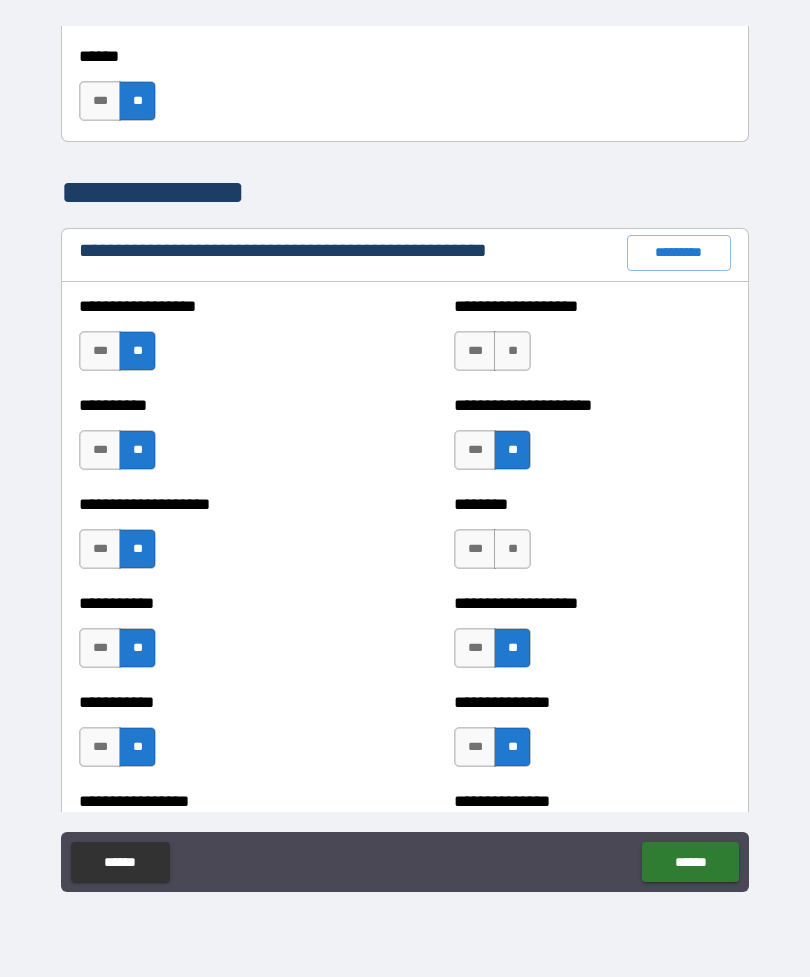 click on "**" at bounding box center [512, 549] 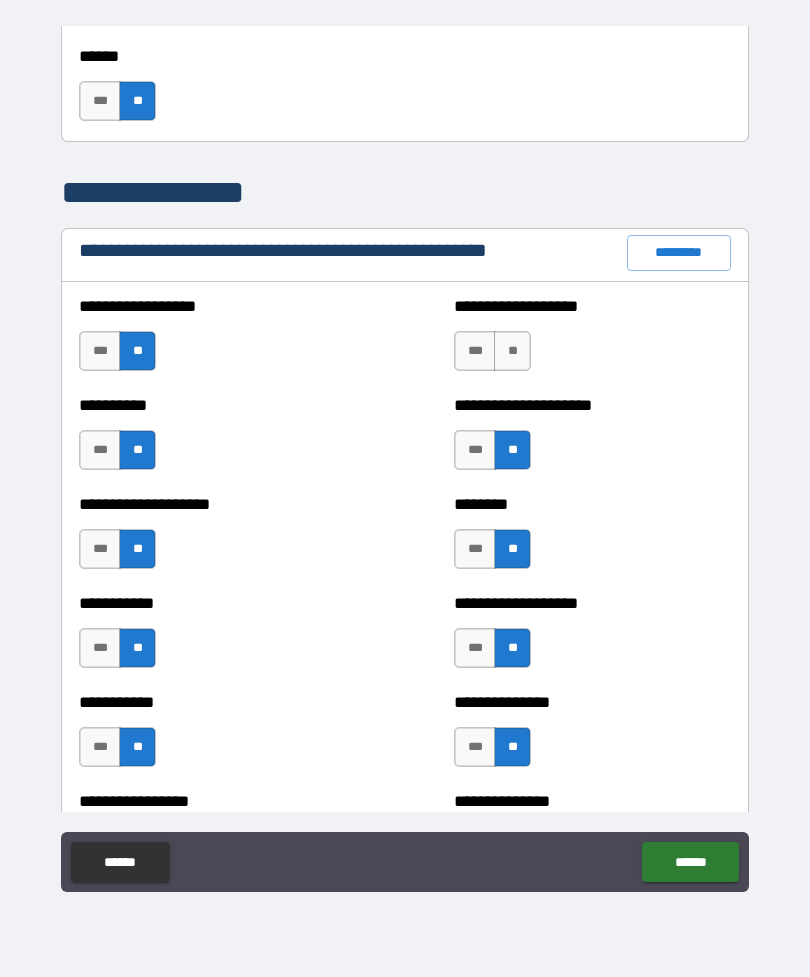 click on "**" at bounding box center [512, 351] 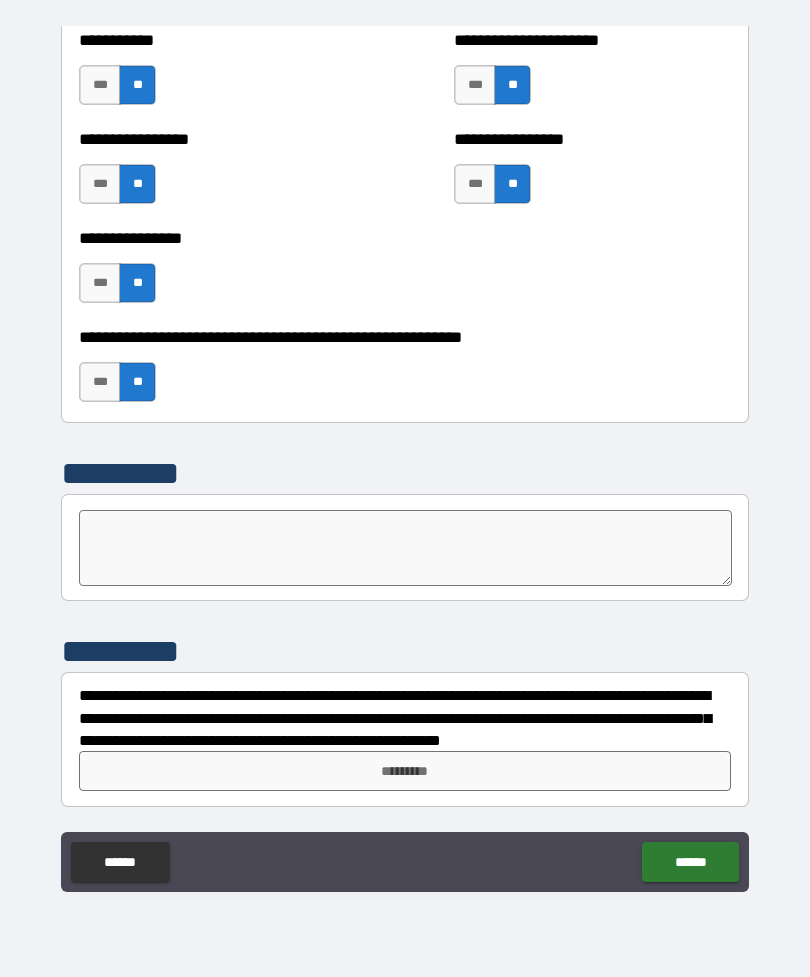 scroll, scrollTop: 6033, scrollLeft: 0, axis: vertical 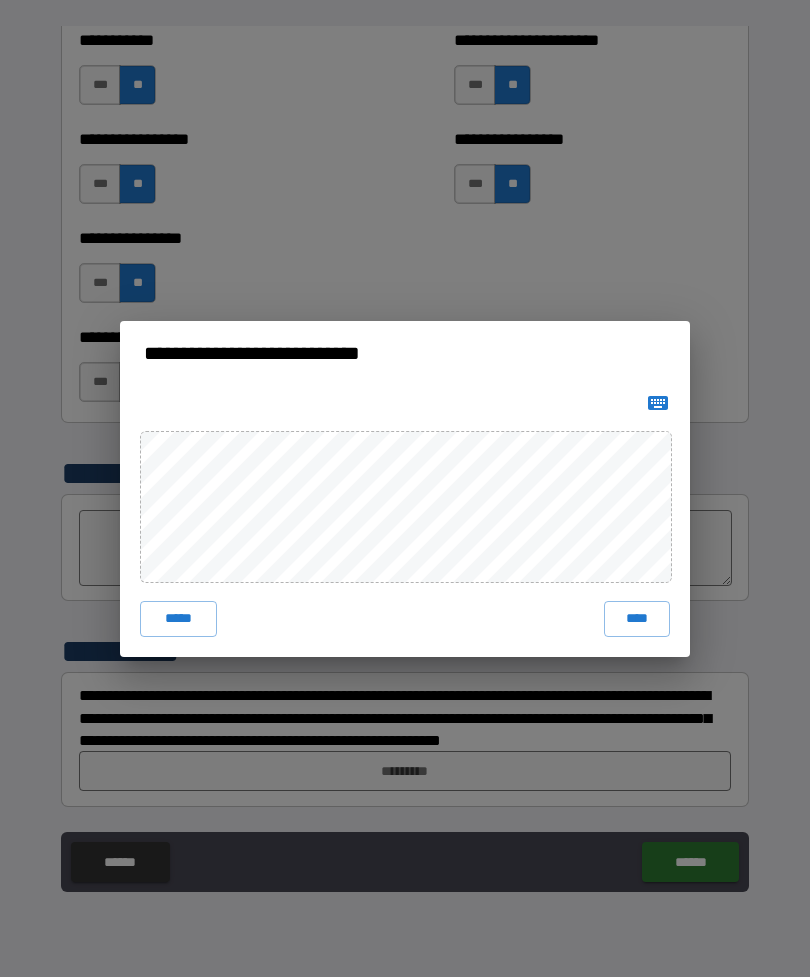 click on "****" at bounding box center [637, 619] 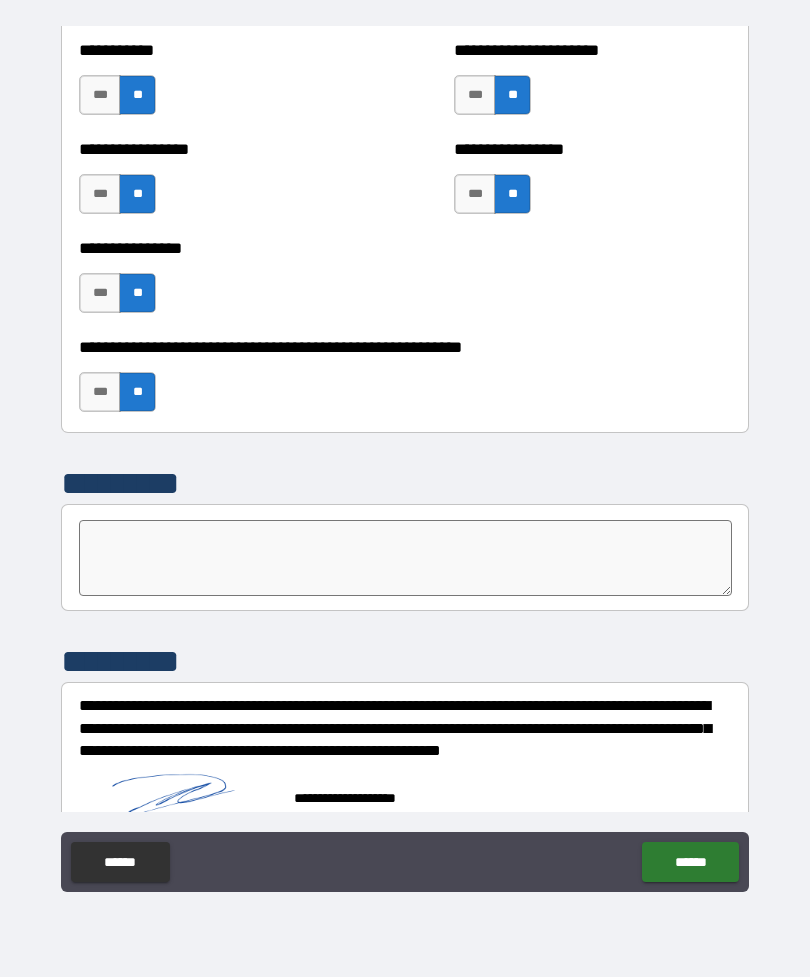 click on "******" at bounding box center (690, 862) 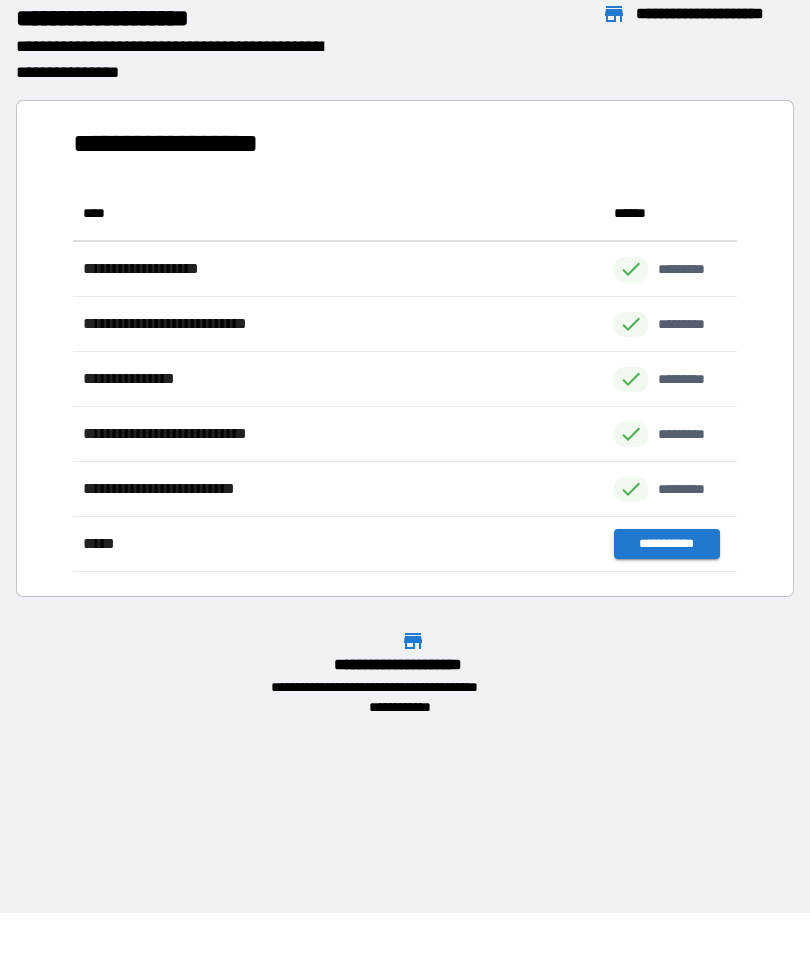 scroll, scrollTop: 386, scrollLeft: 664, axis: both 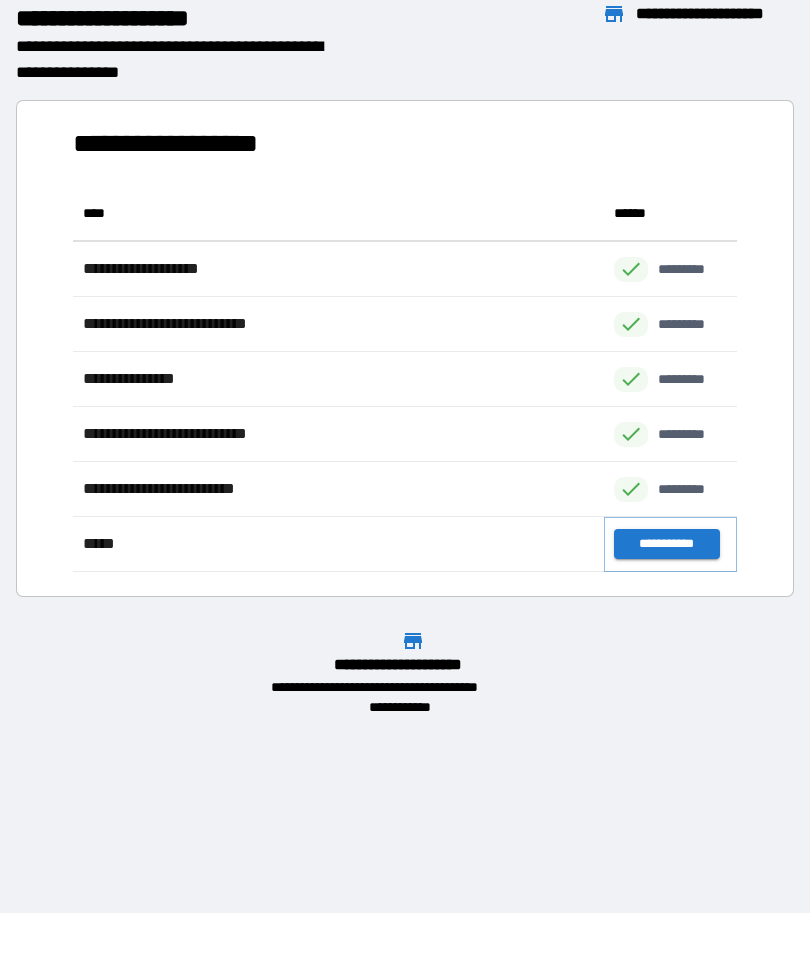 click on "**********" at bounding box center (666, 544) 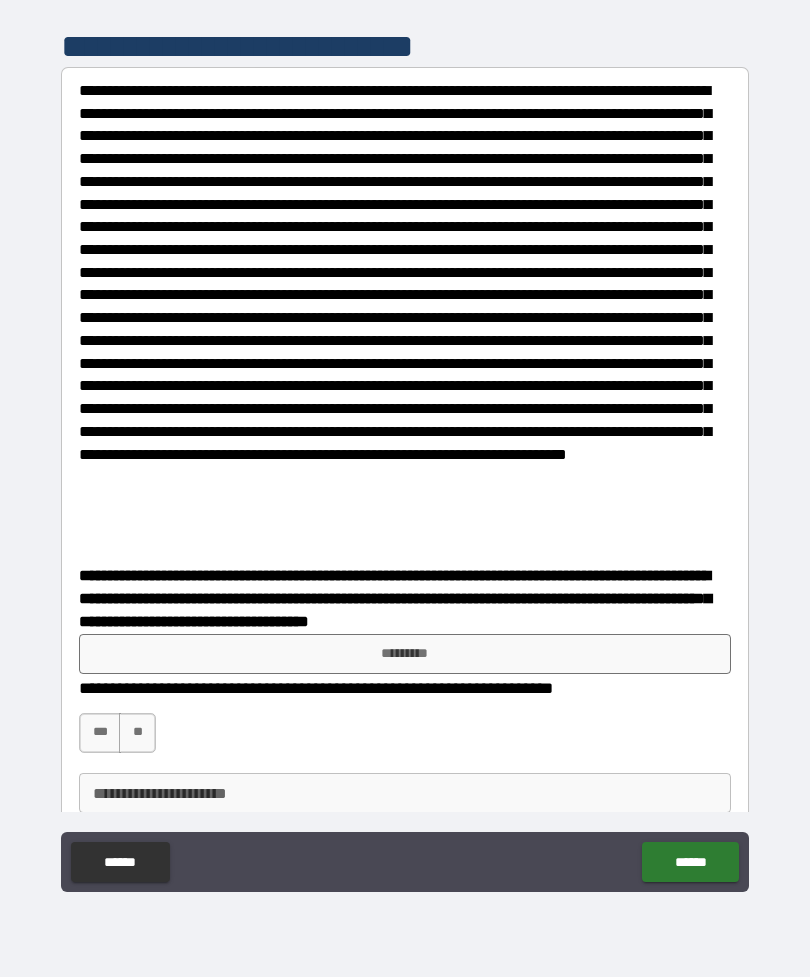 click on "*********" at bounding box center (405, 654) 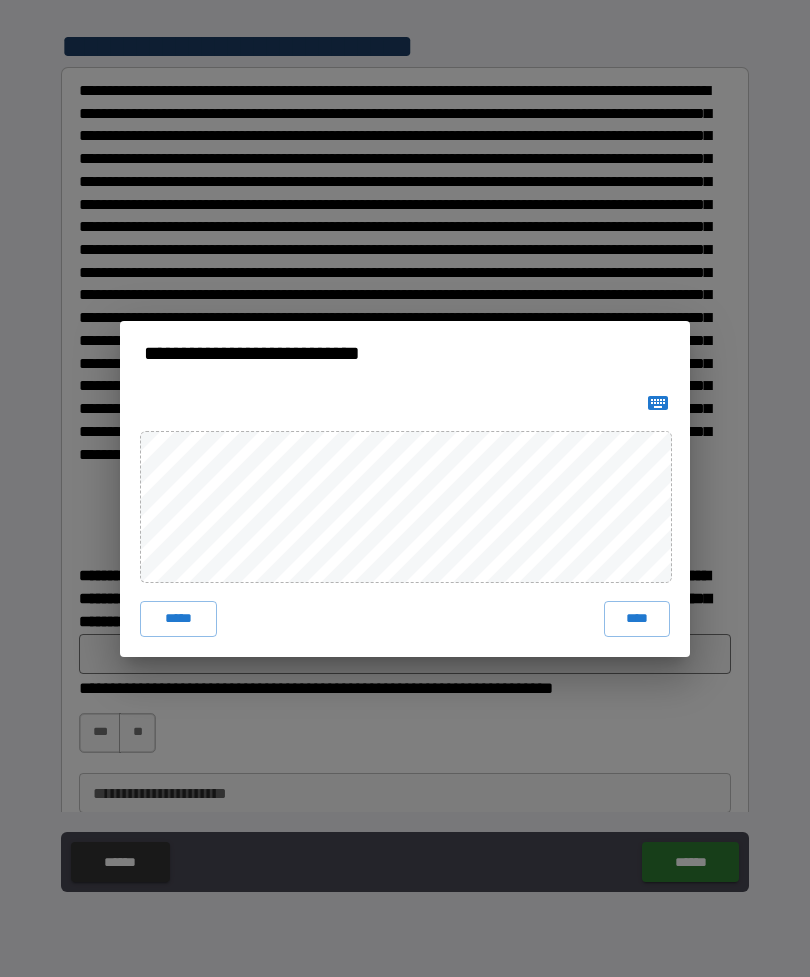 click on "****" at bounding box center [637, 619] 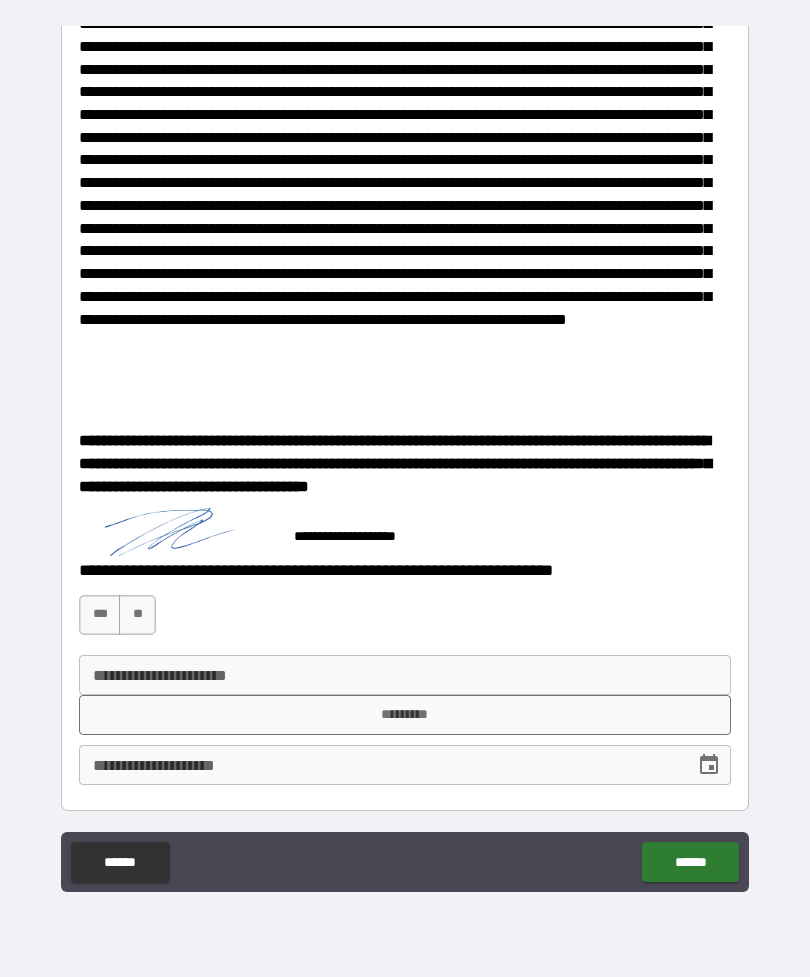 scroll, scrollTop: 135, scrollLeft: 0, axis: vertical 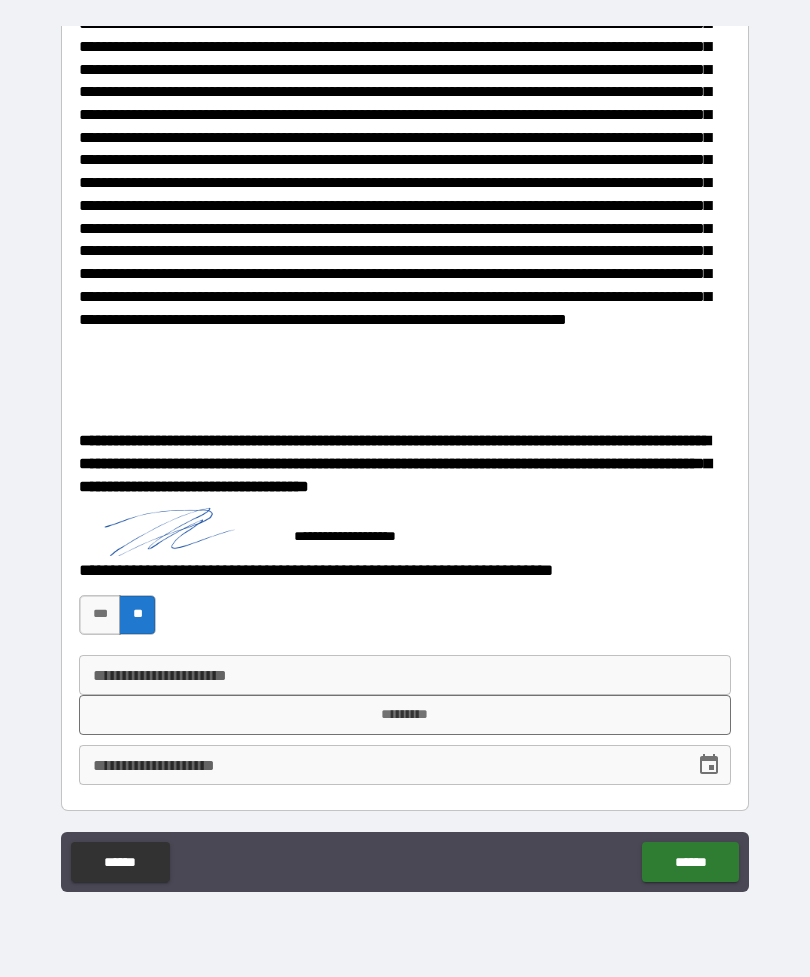 click on "*********" at bounding box center [405, 715] 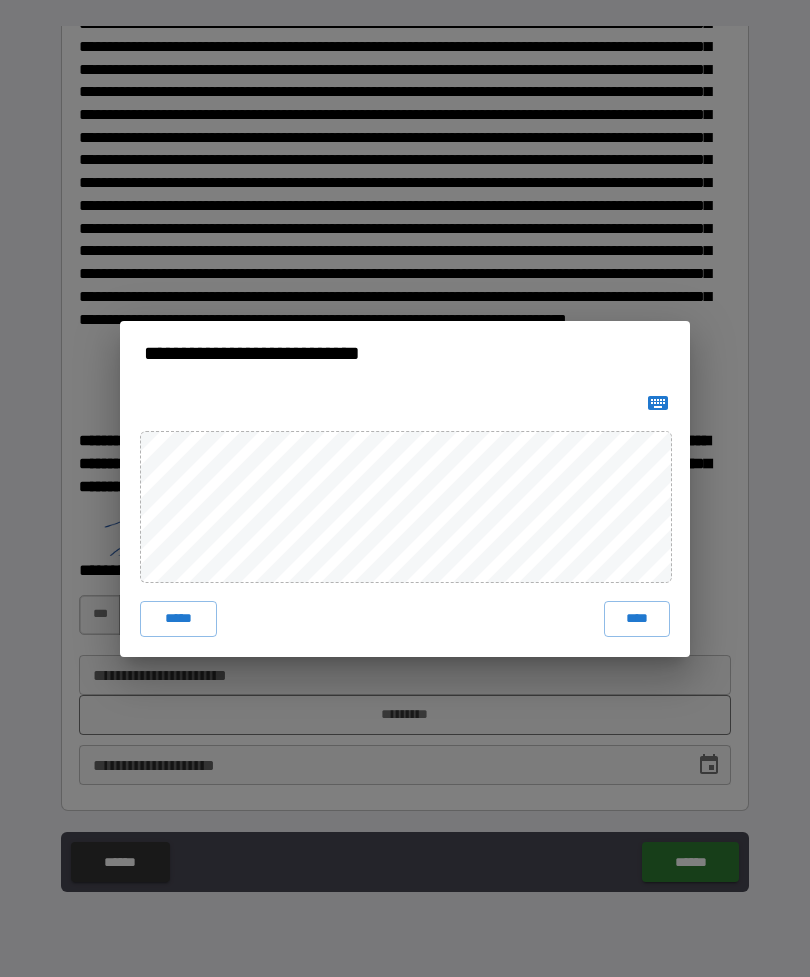 click on "*****" at bounding box center [178, 619] 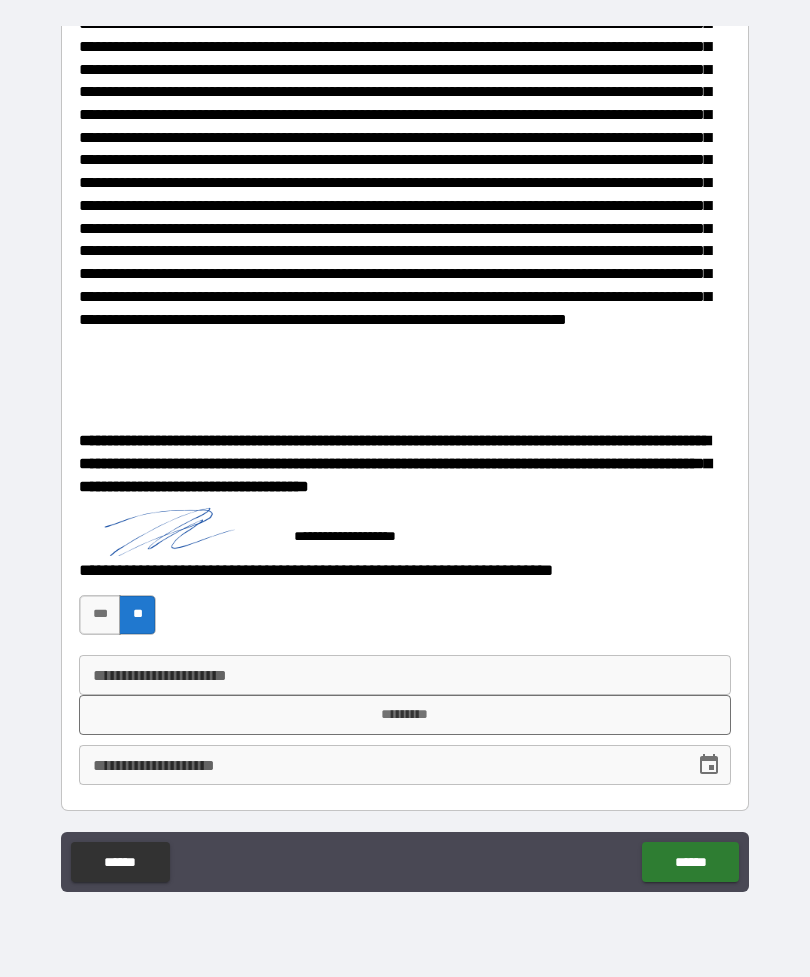 click 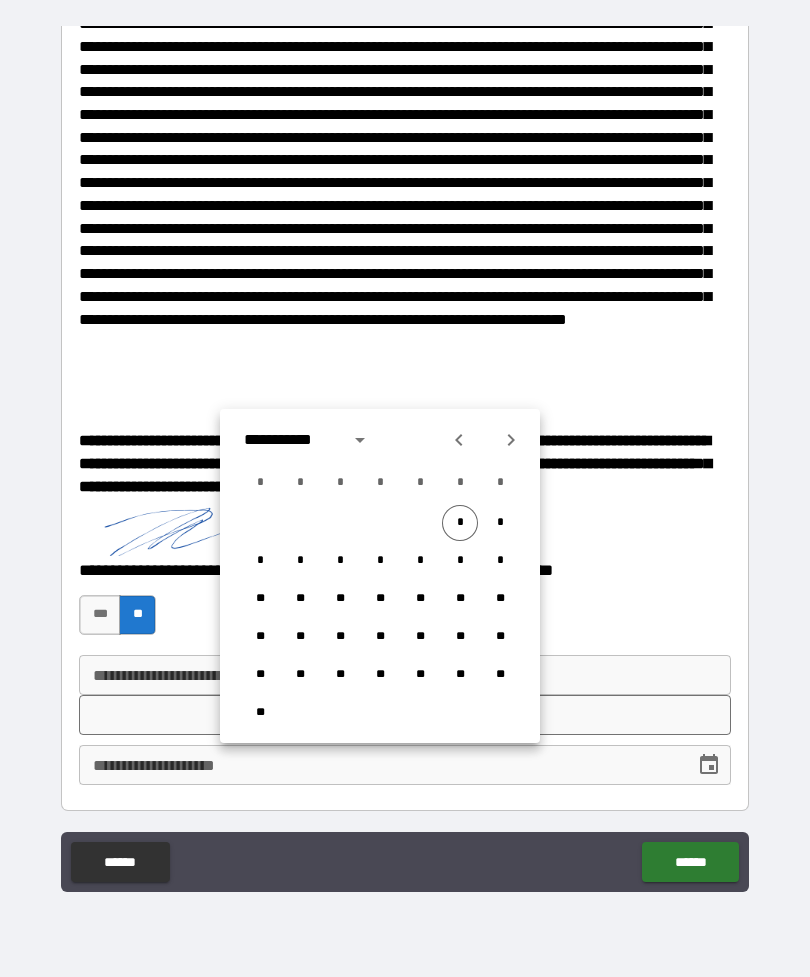 click on "*" at bounding box center (460, 523) 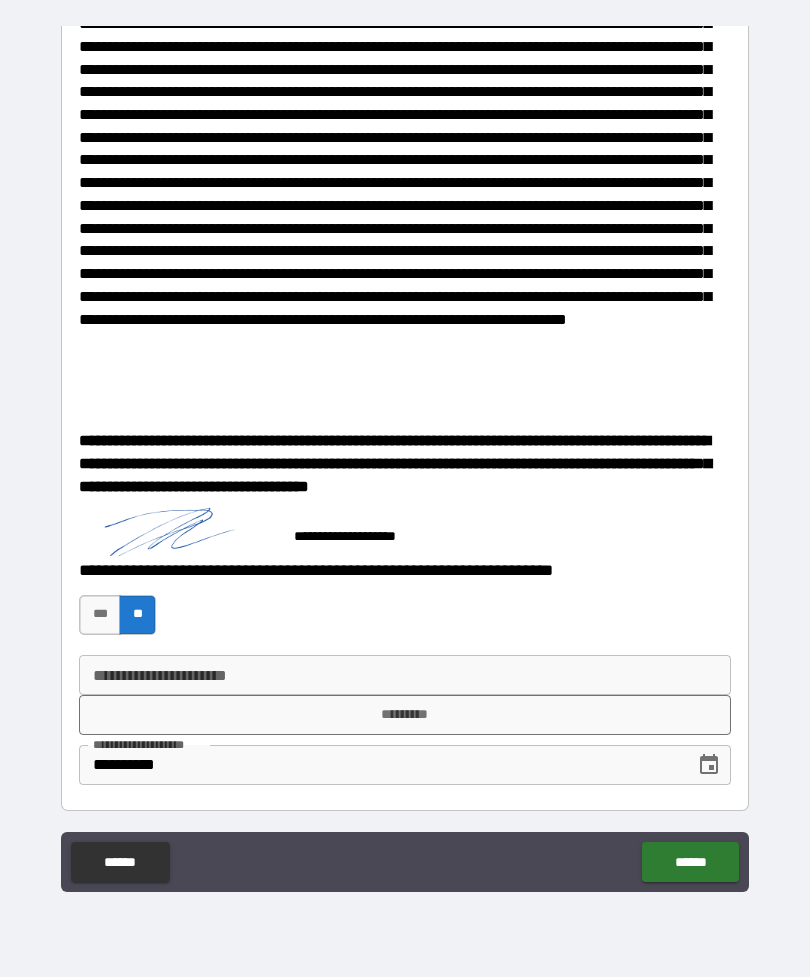 click on "******" at bounding box center (690, 862) 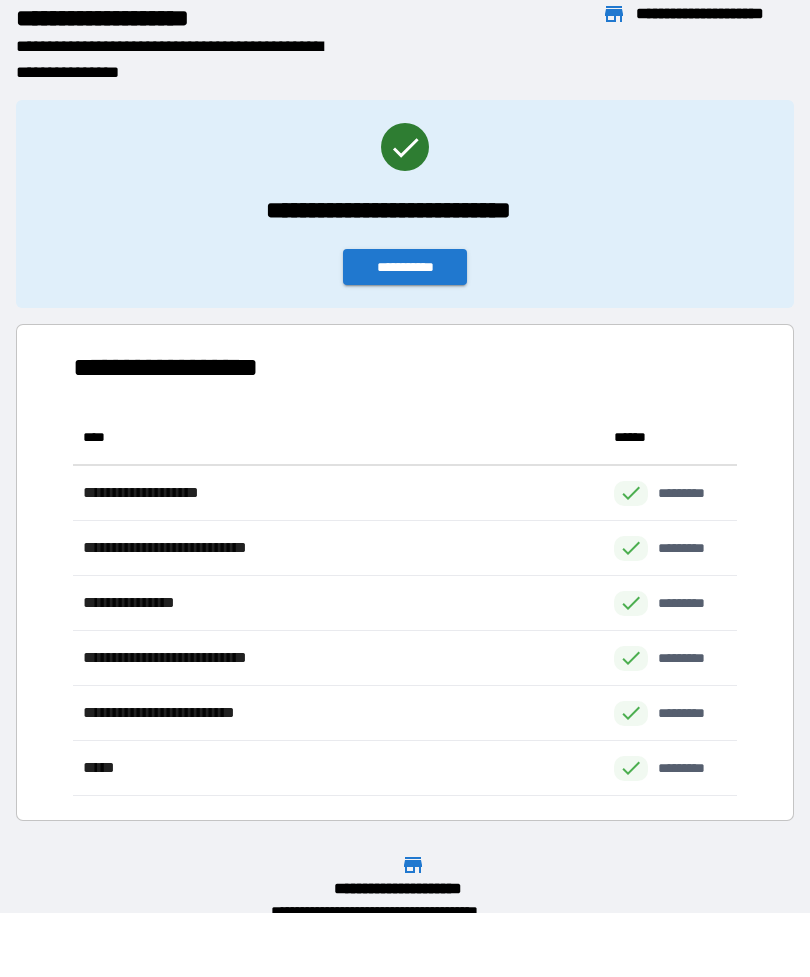 scroll, scrollTop: 1, scrollLeft: 1, axis: both 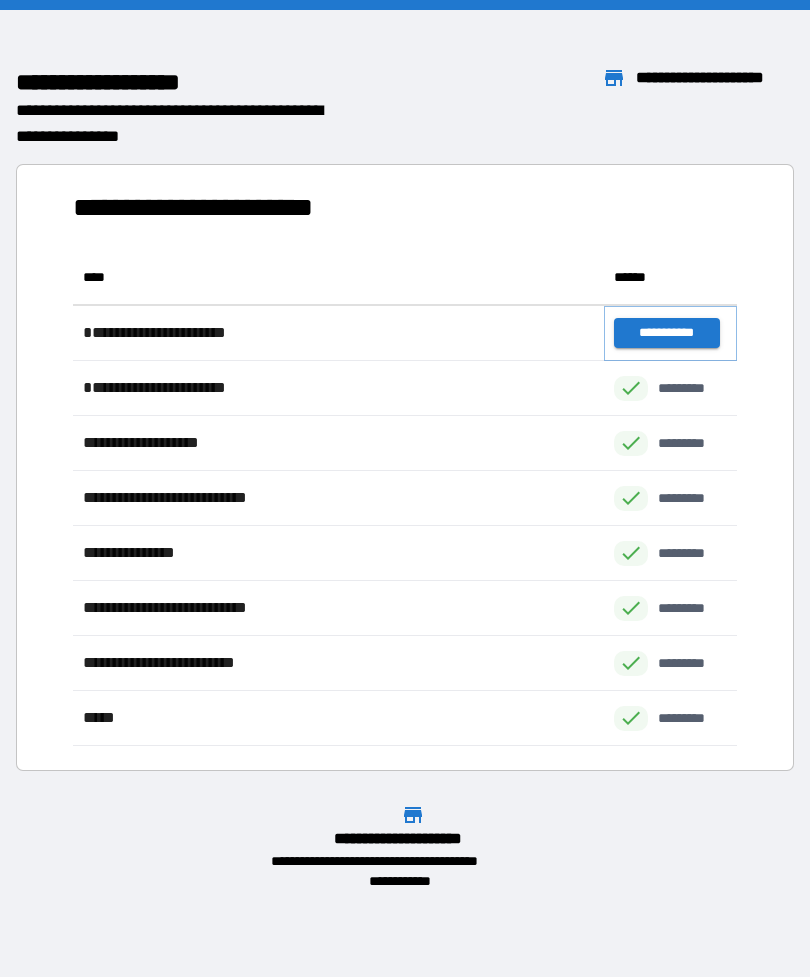 click on "**********" at bounding box center [666, 333] 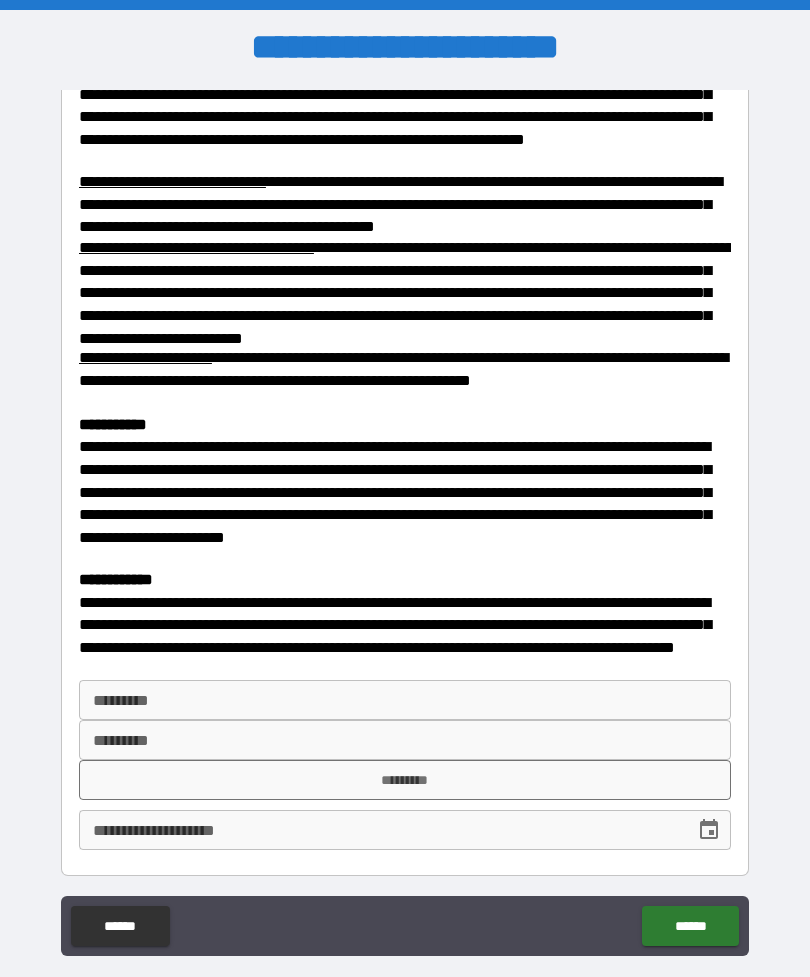 scroll, scrollTop: 422, scrollLeft: 0, axis: vertical 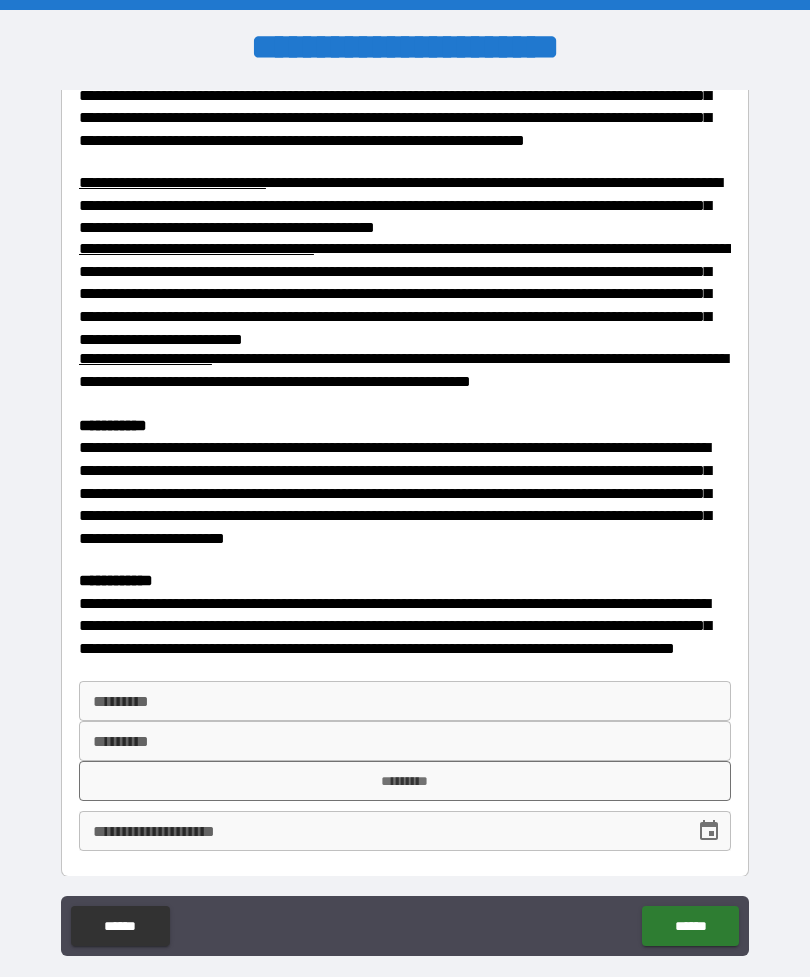 click on "*********" at bounding box center [405, 701] 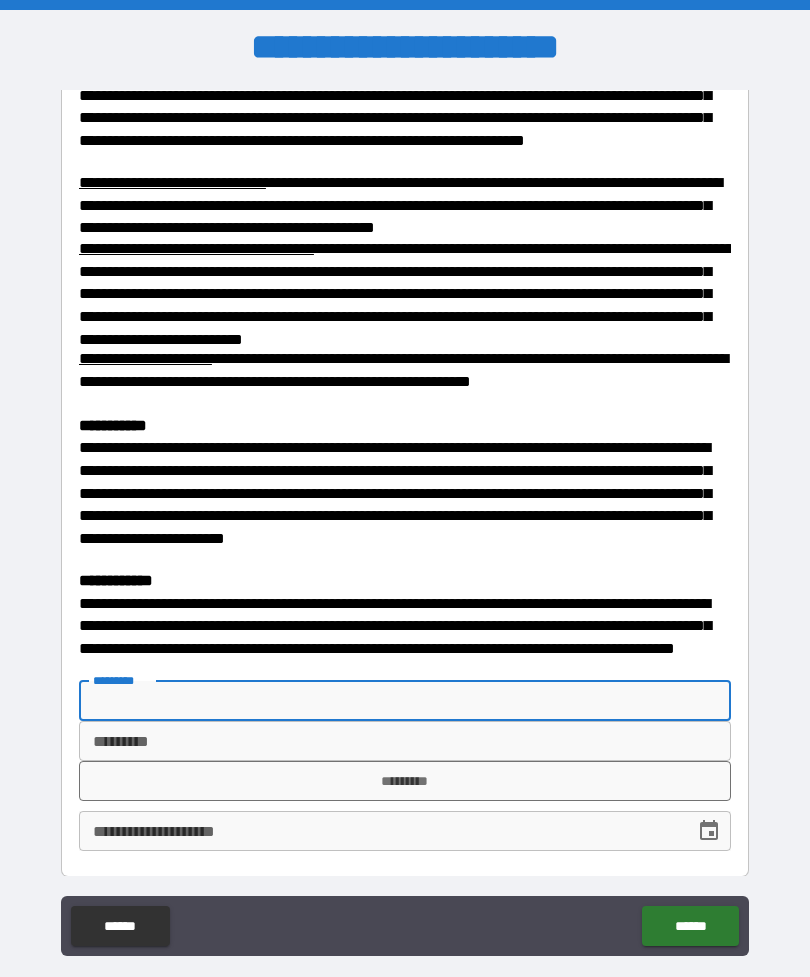 scroll, scrollTop: 48, scrollLeft: 0, axis: vertical 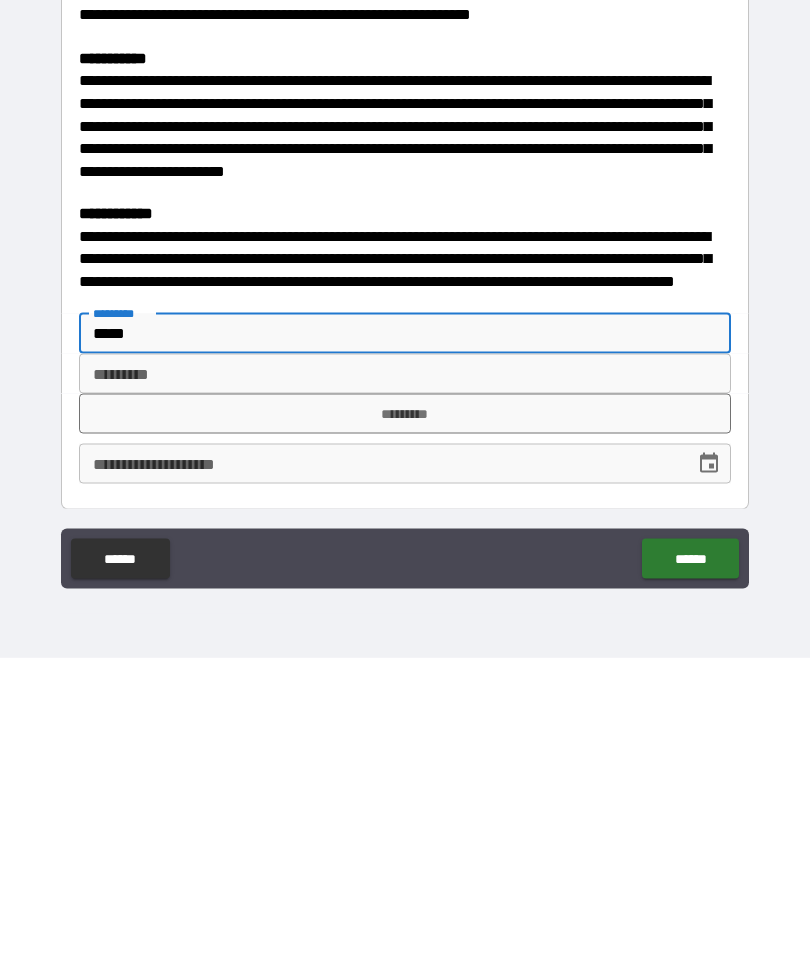 type on "*****" 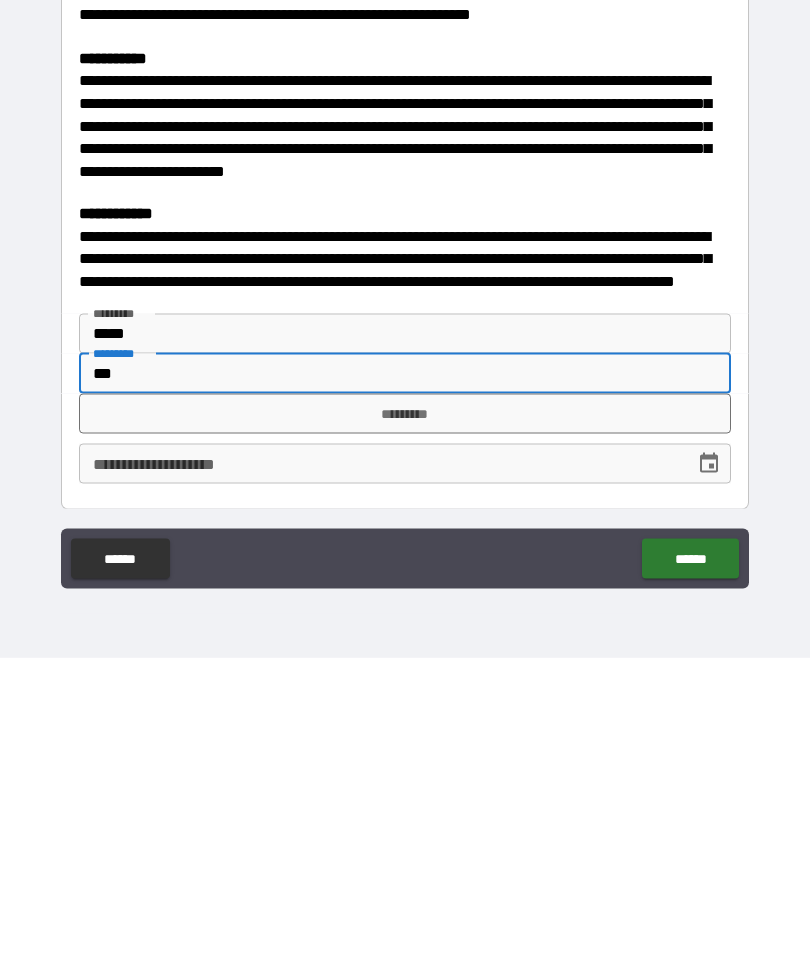 type on "***" 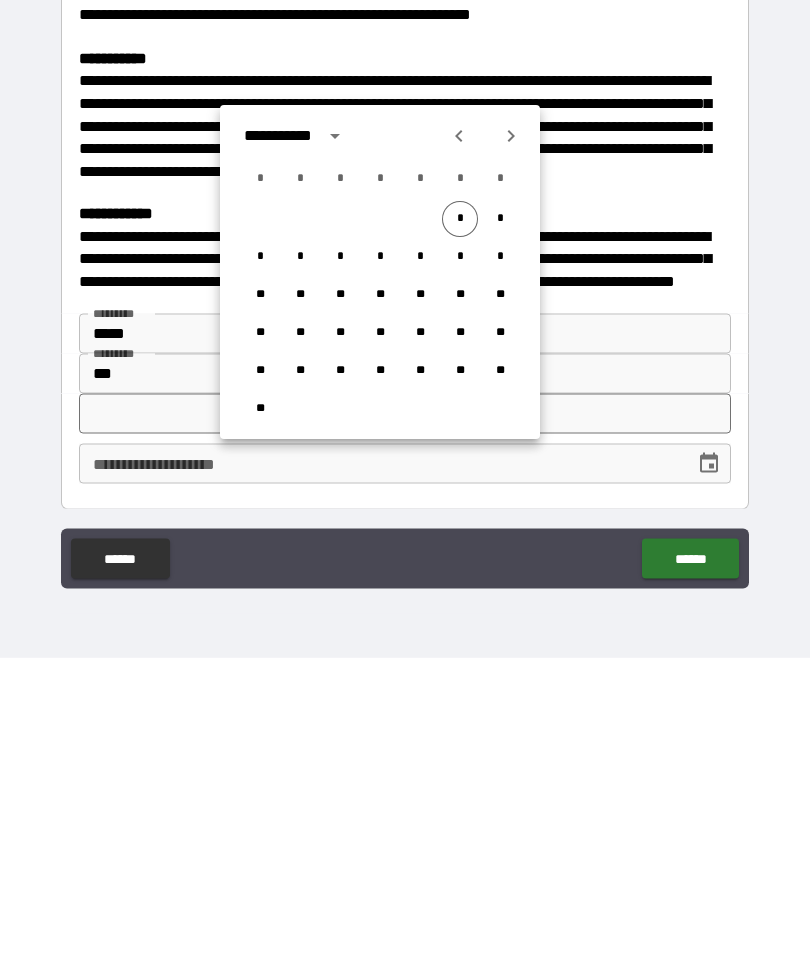 scroll, scrollTop: 64, scrollLeft: 0, axis: vertical 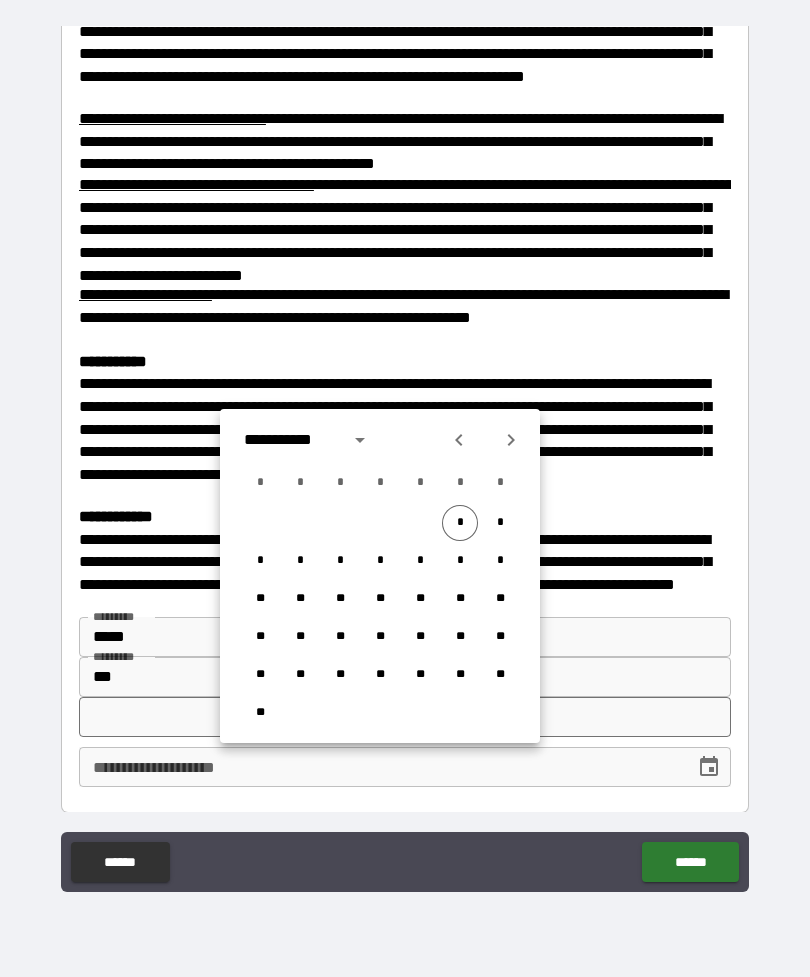 click on "*" at bounding box center (460, 523) 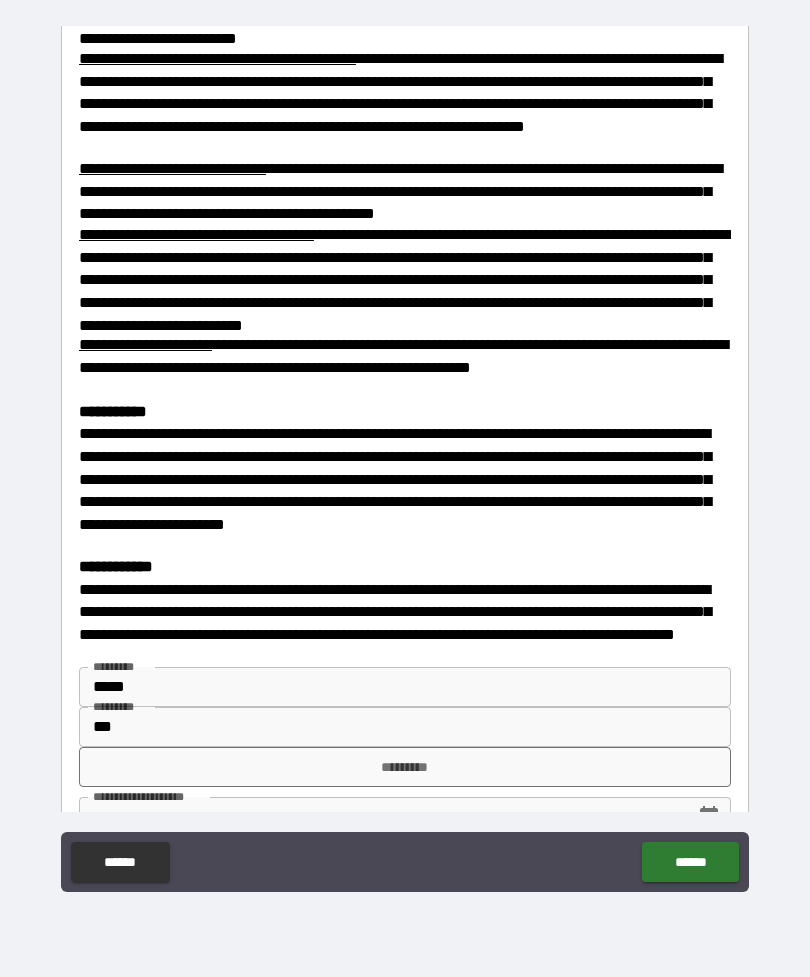 scroll, scrollTop: 378, scrollLeft: 0, axis: vertical 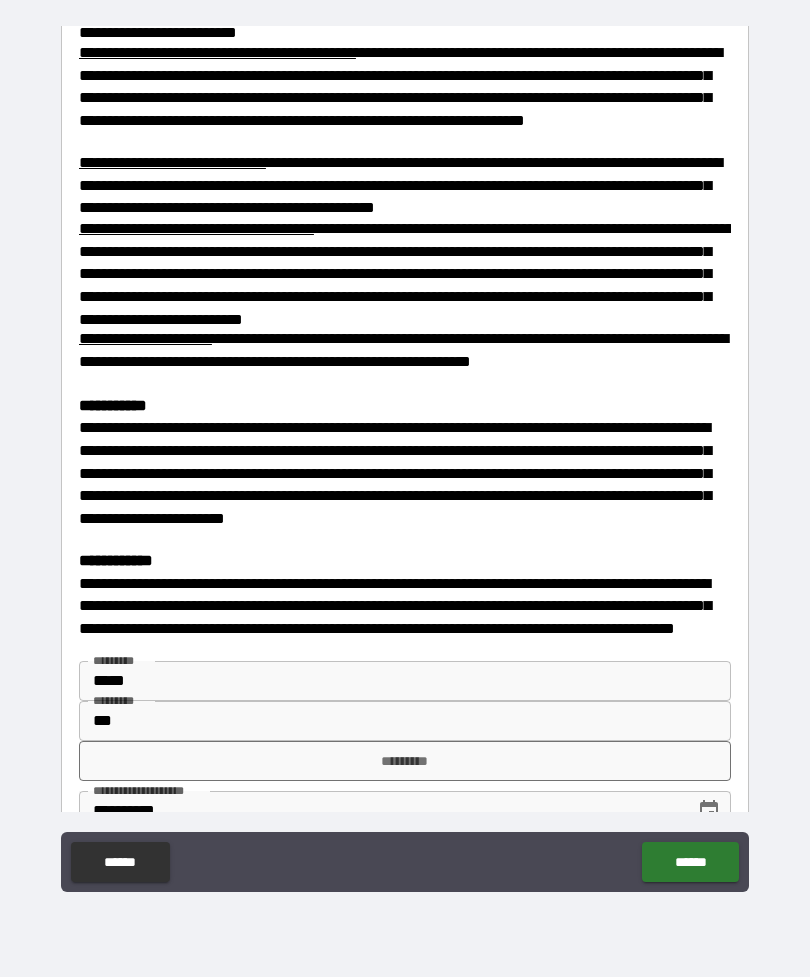 click on "*********" at bounding box center (405, 761) 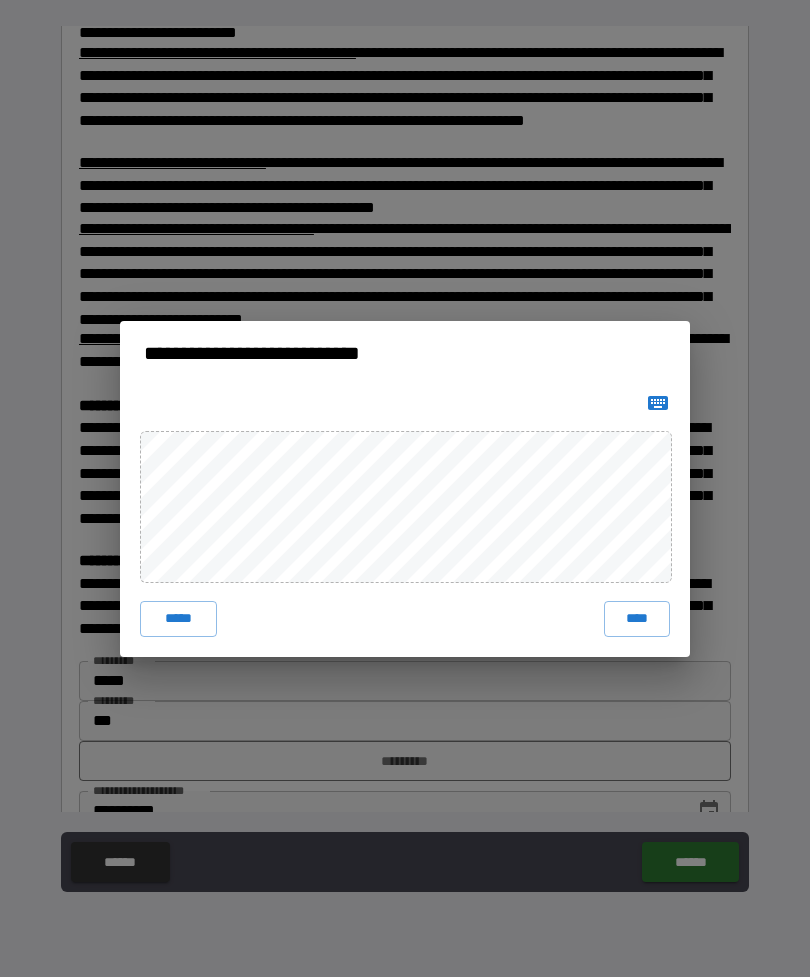 click on "****" at bounding box center [637, 619] 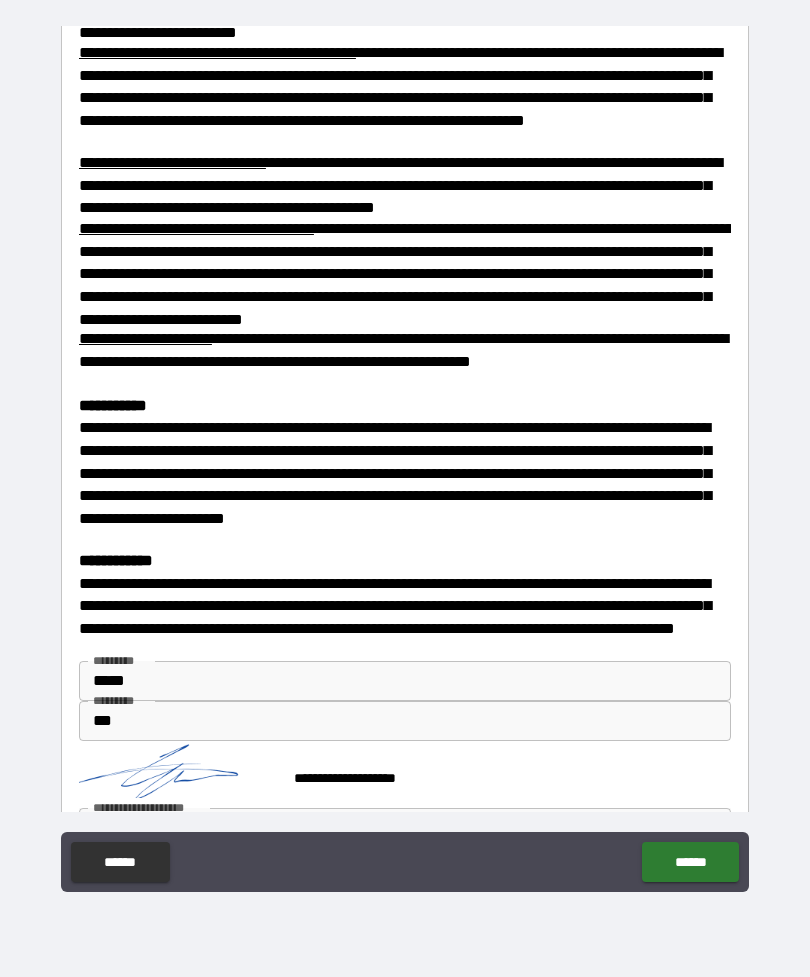 click on "******" at bounding box center (690, 862) 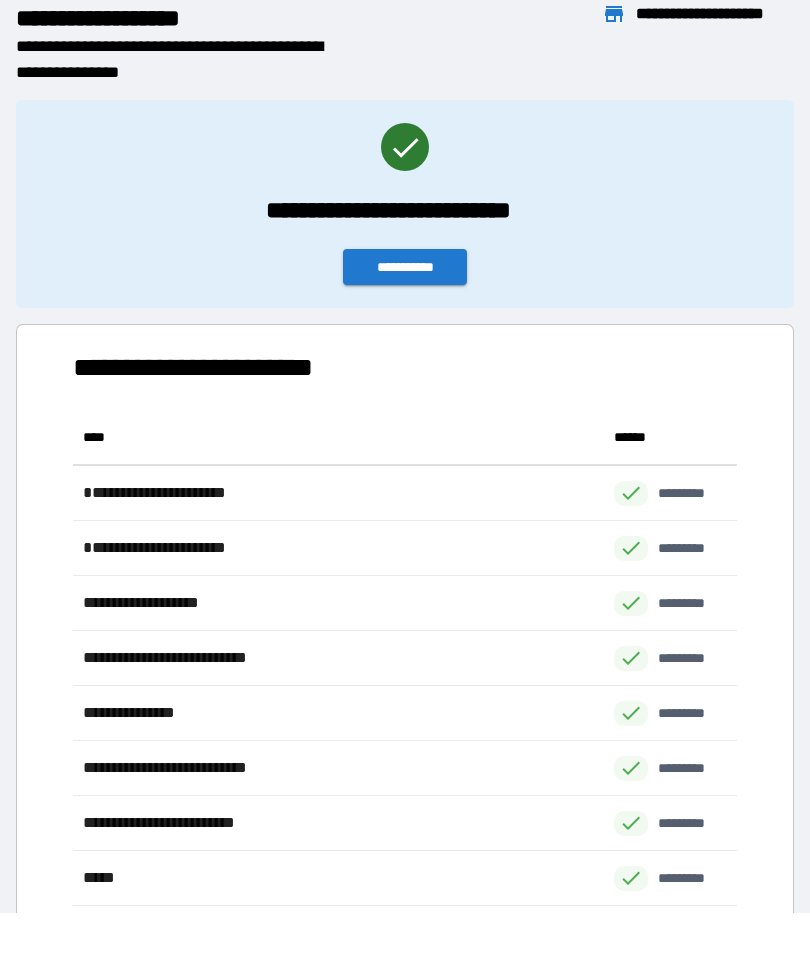 scroll, scrollTop: 1, scrollLeft: 1, axis: both 